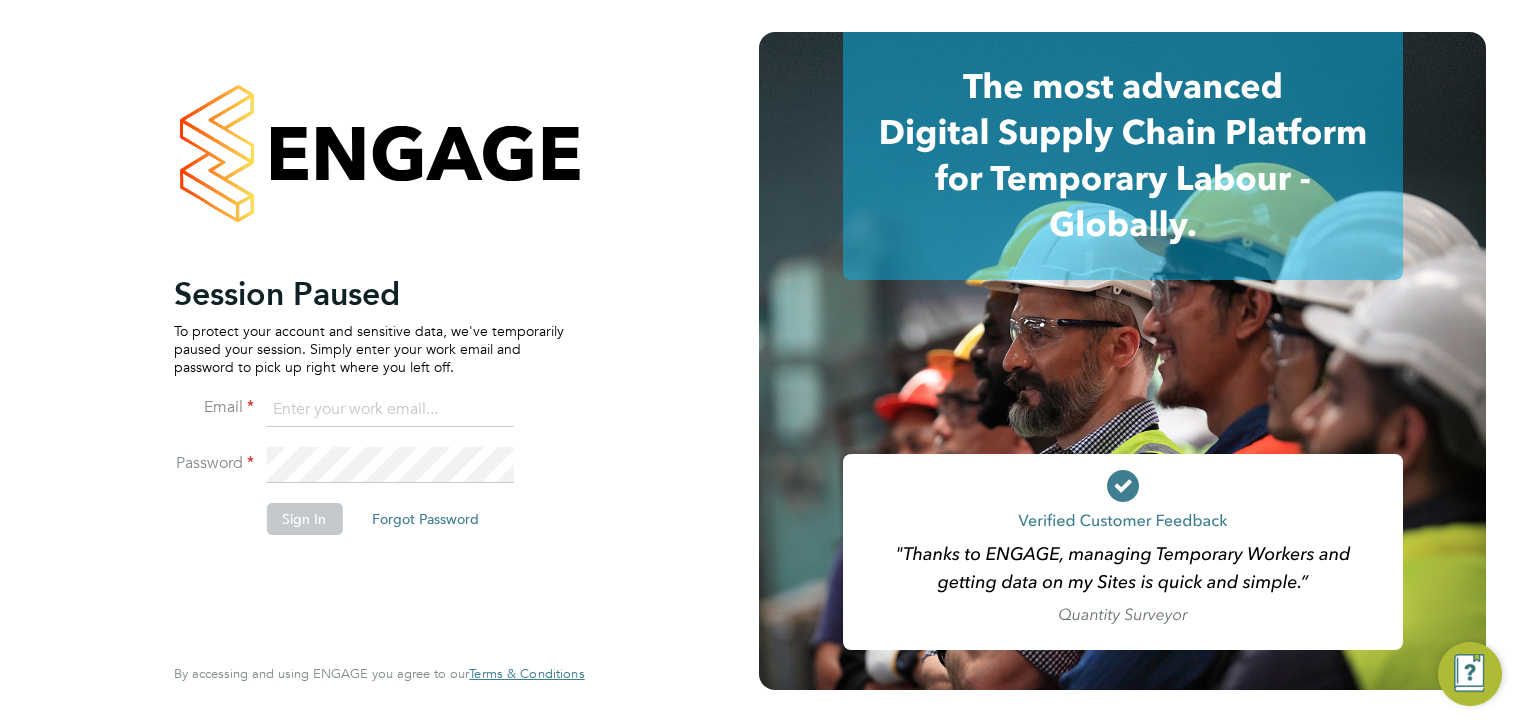 scroll, scrollTop: 0, scrollLeft: 0, axis: both 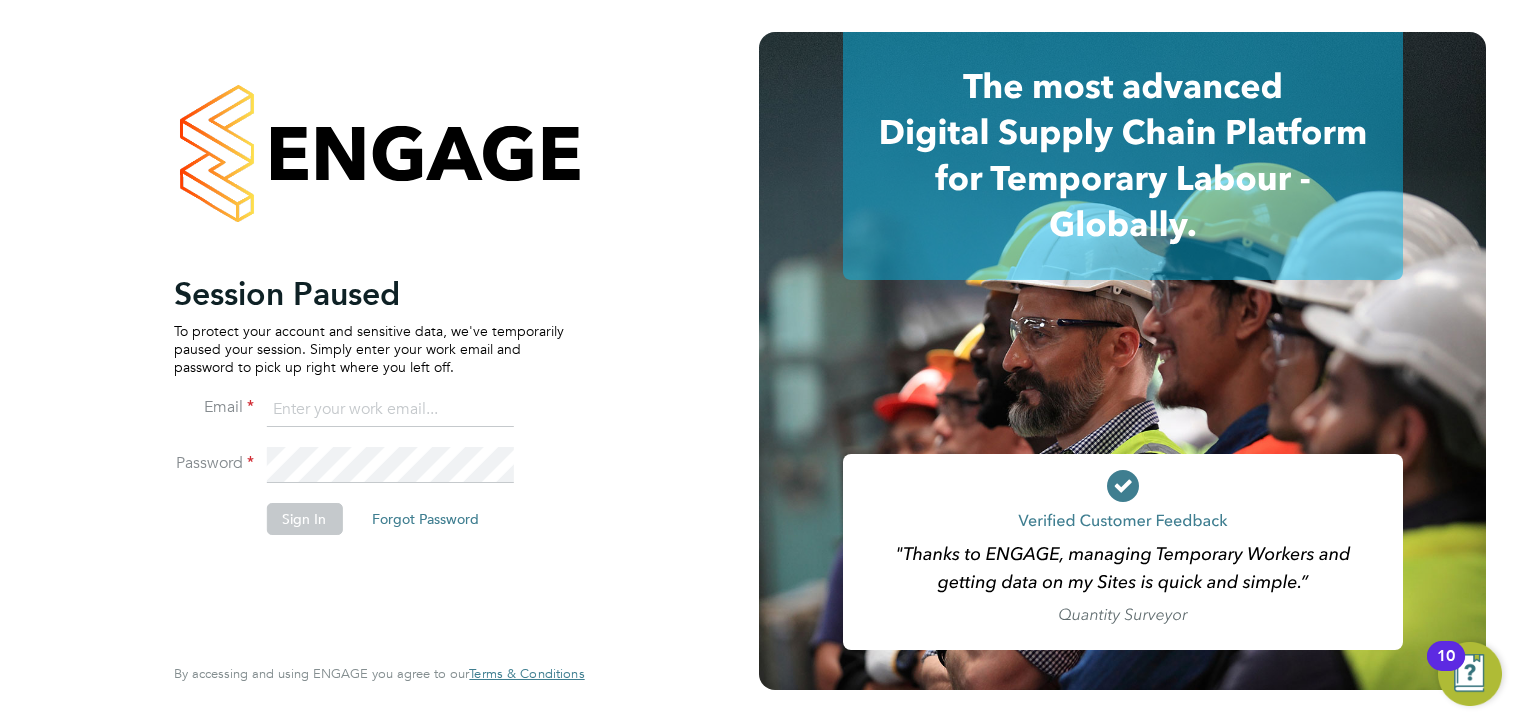 type on "Lynne.morgan@abm.com" 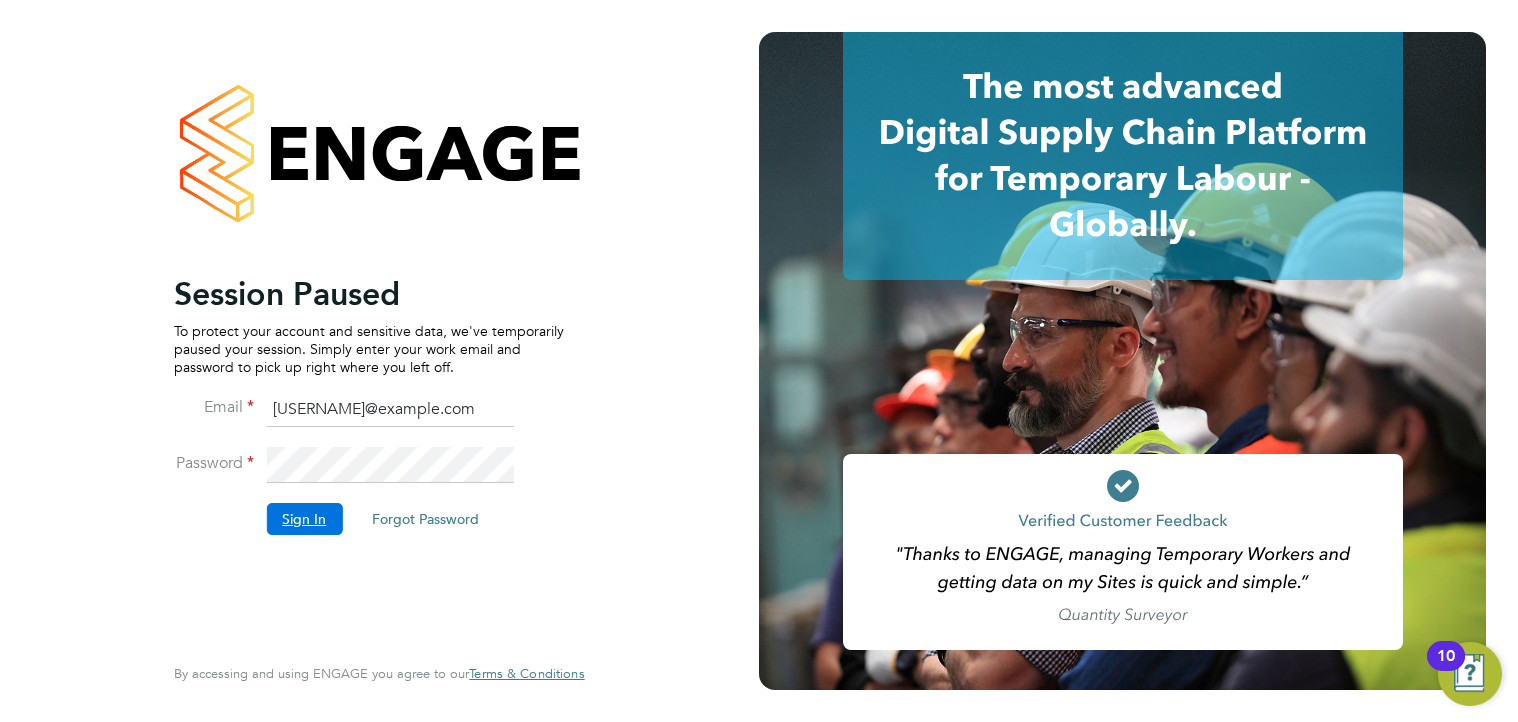 click on "Sign In" 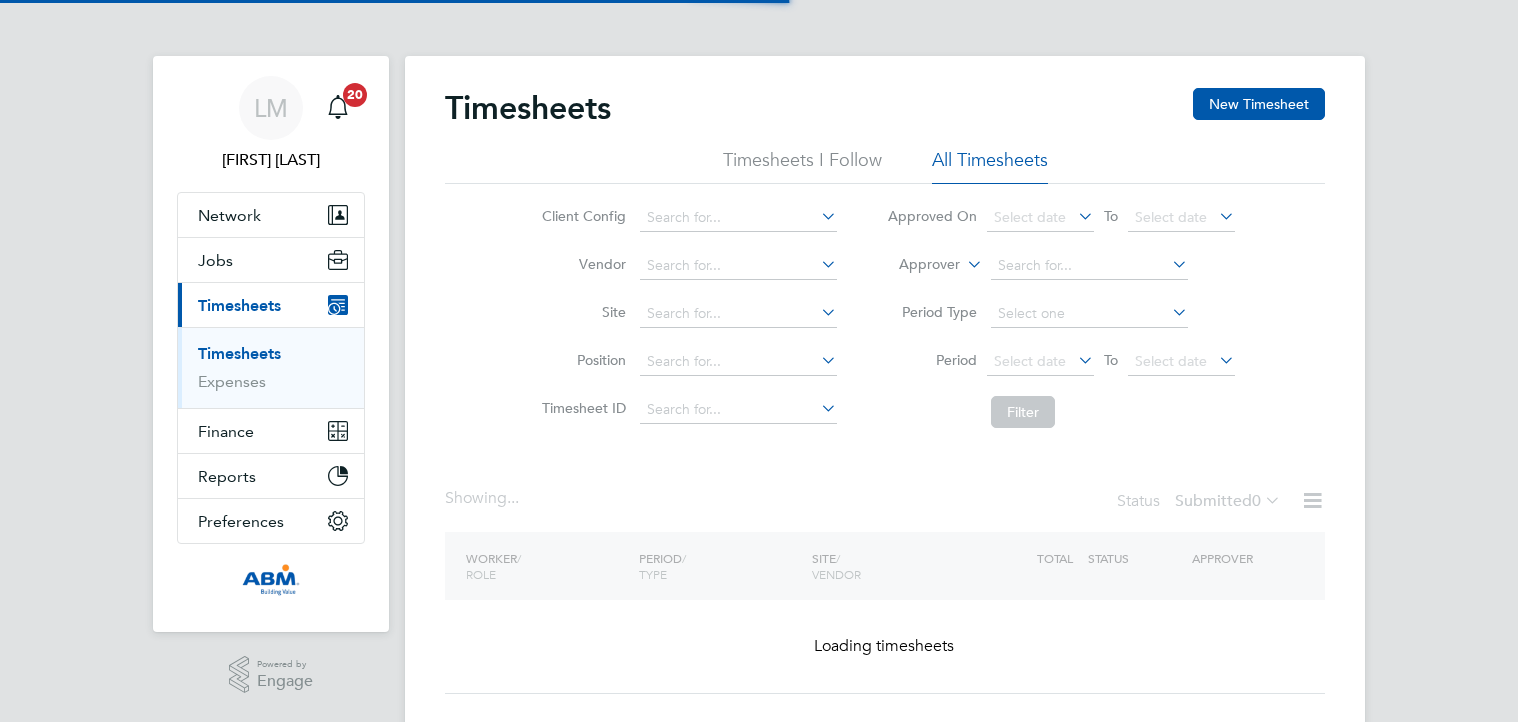 scroll, scrollTop: 0, scrollLeft: 0, axis: both 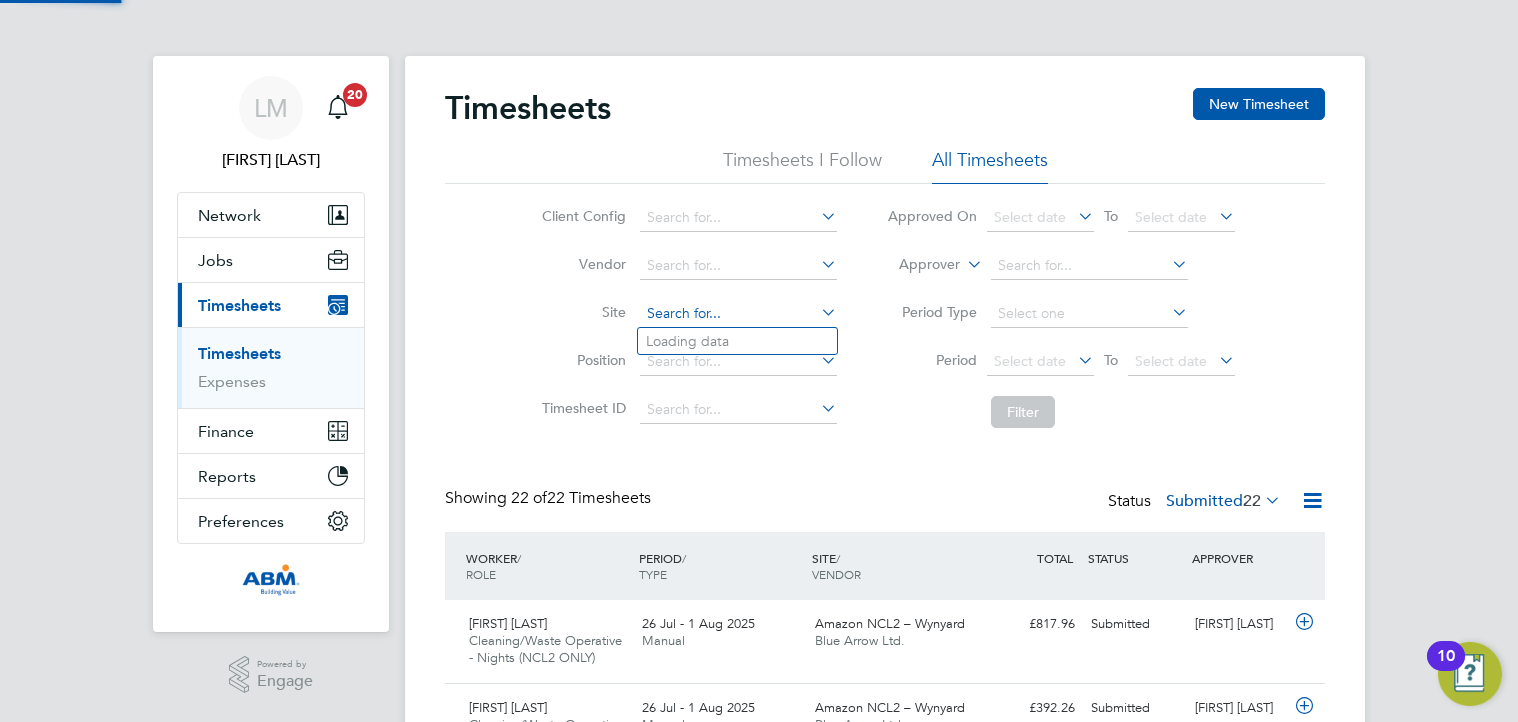 click 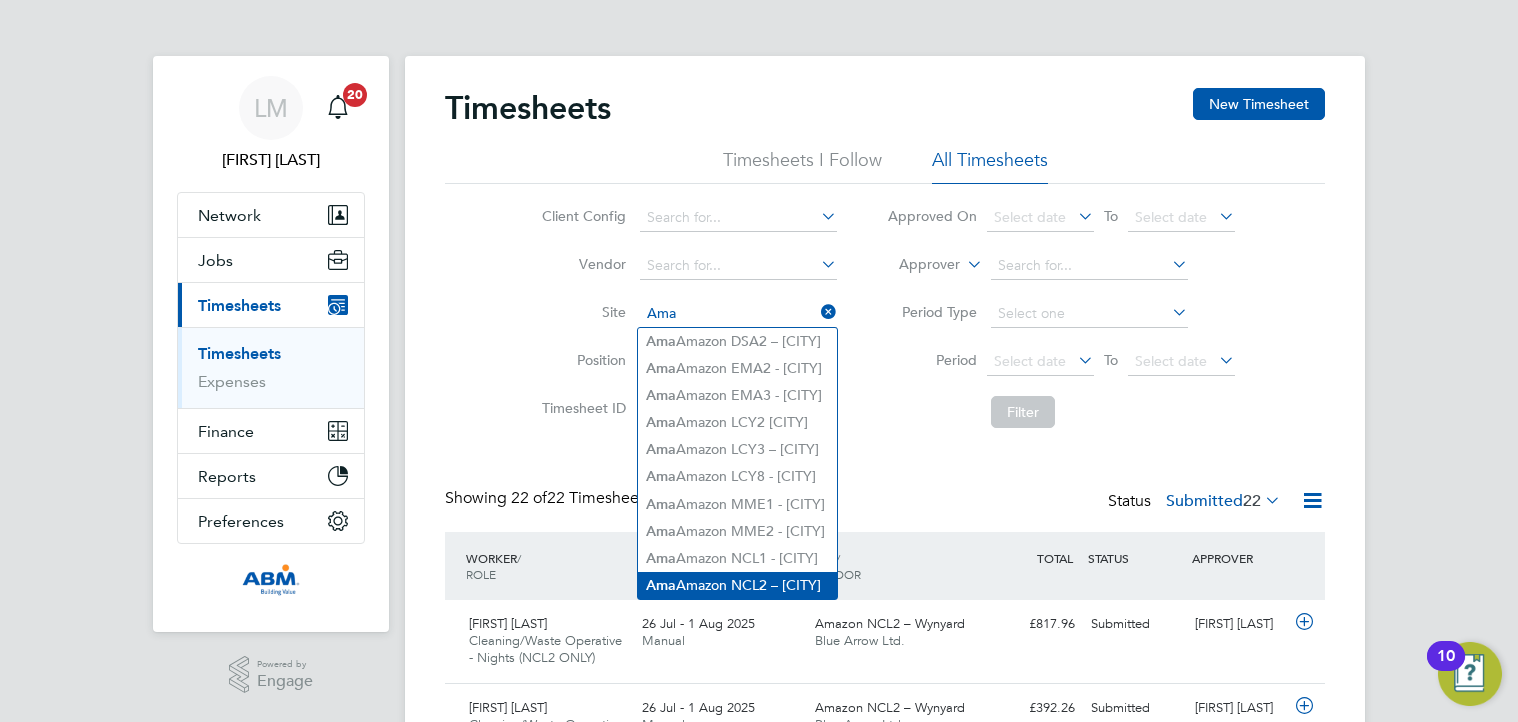 click on "Ama zon NCL2 – Wynyard" 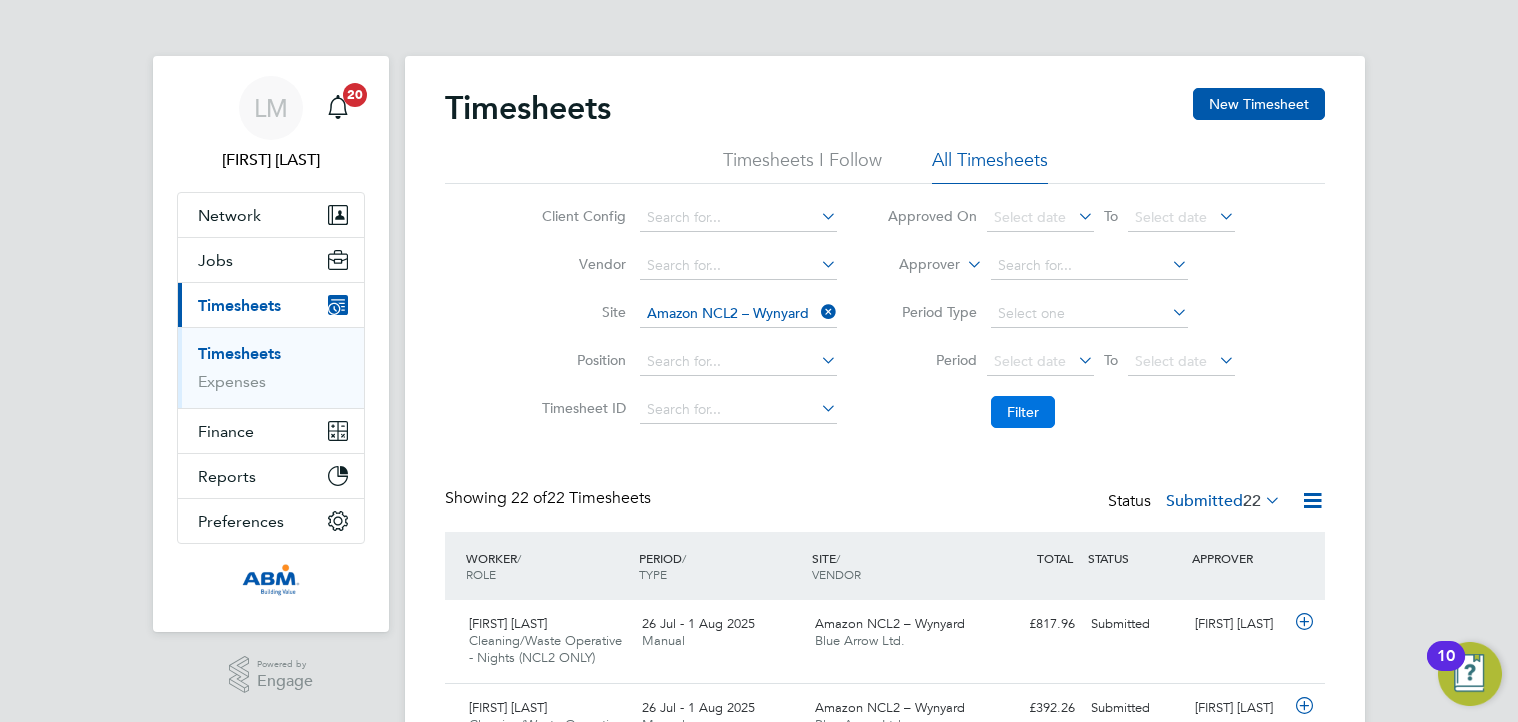 click on "Filter" 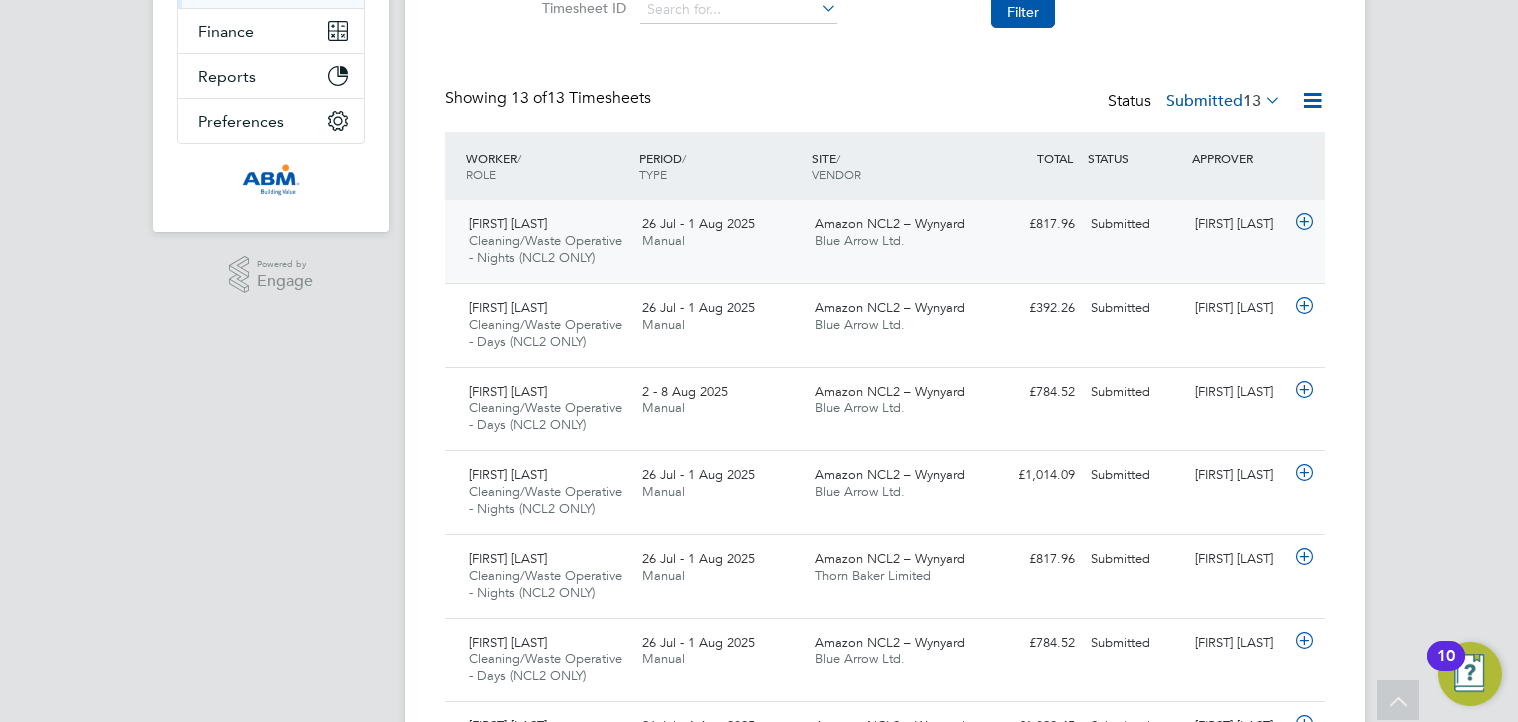 click on "Cleaning/Waste Operative - Nights (NCL2 ONLY)" 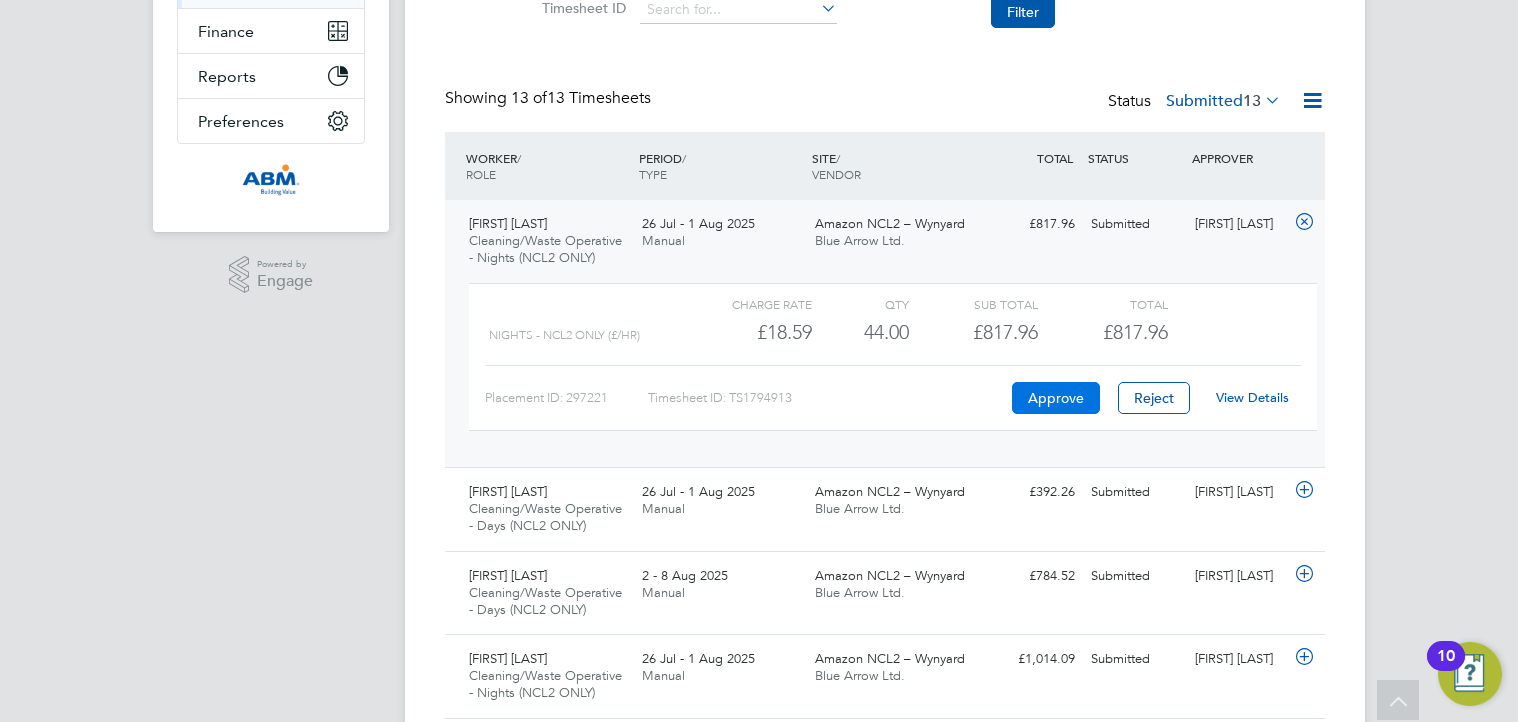 click on "Approve" 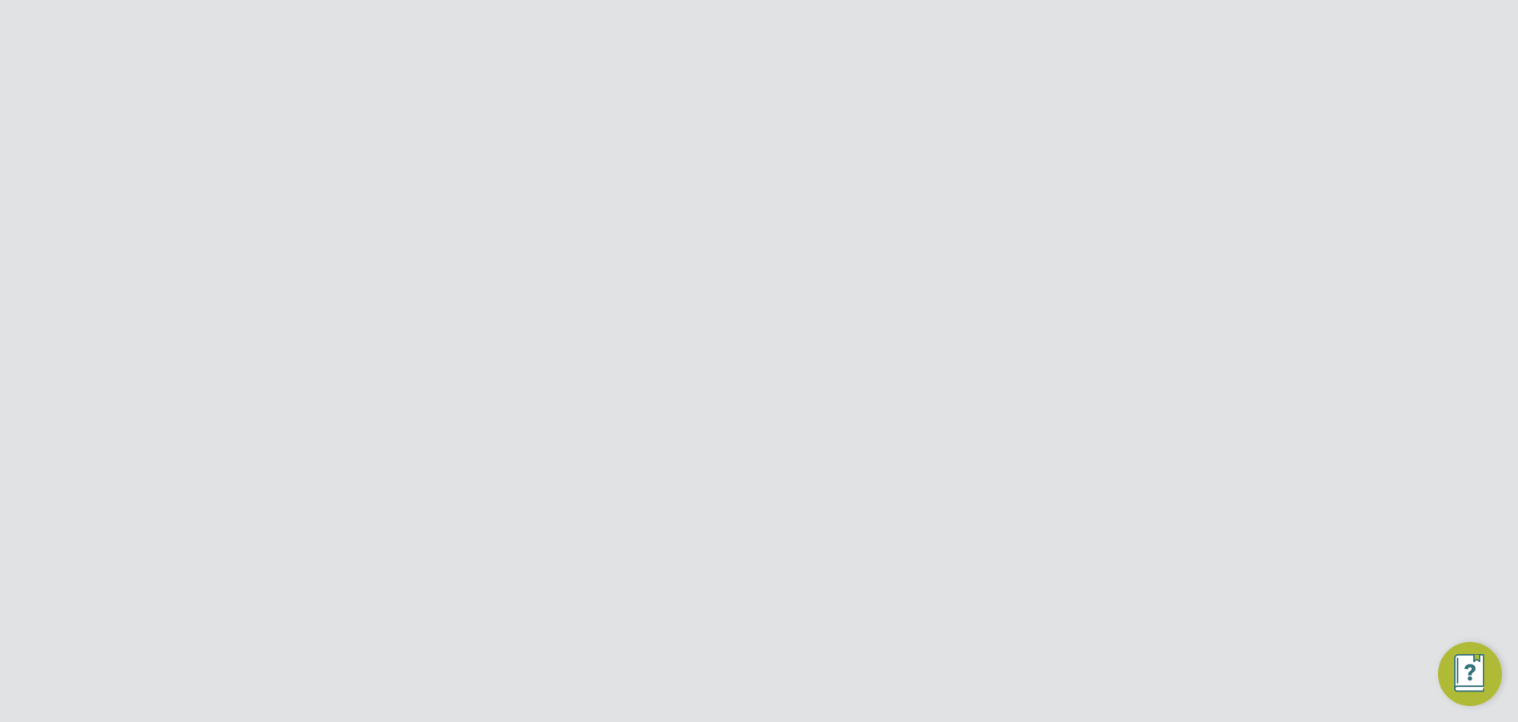 scroll, scrollTop: 0, scrollLeft: 0, axis: both 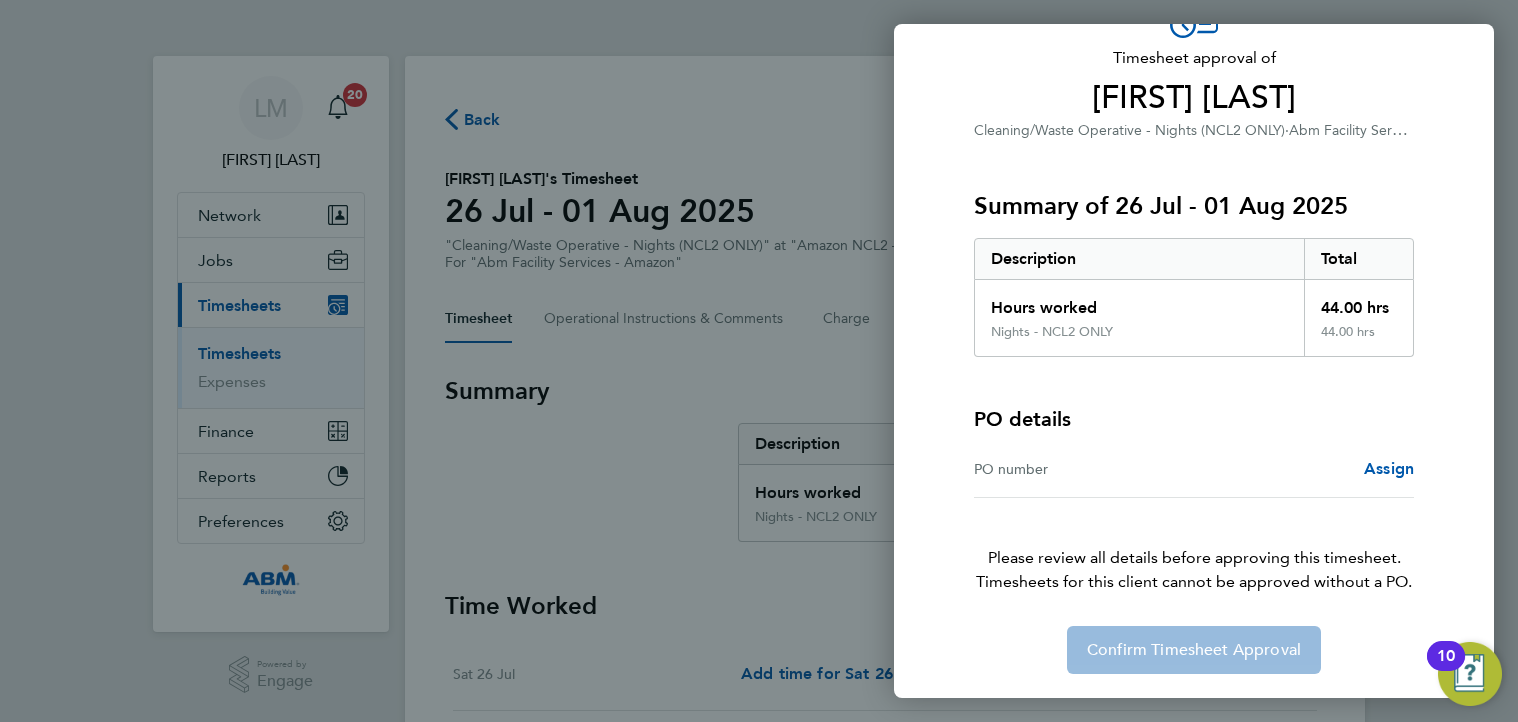 click on "PO number" at bounding box center [1084, 469] 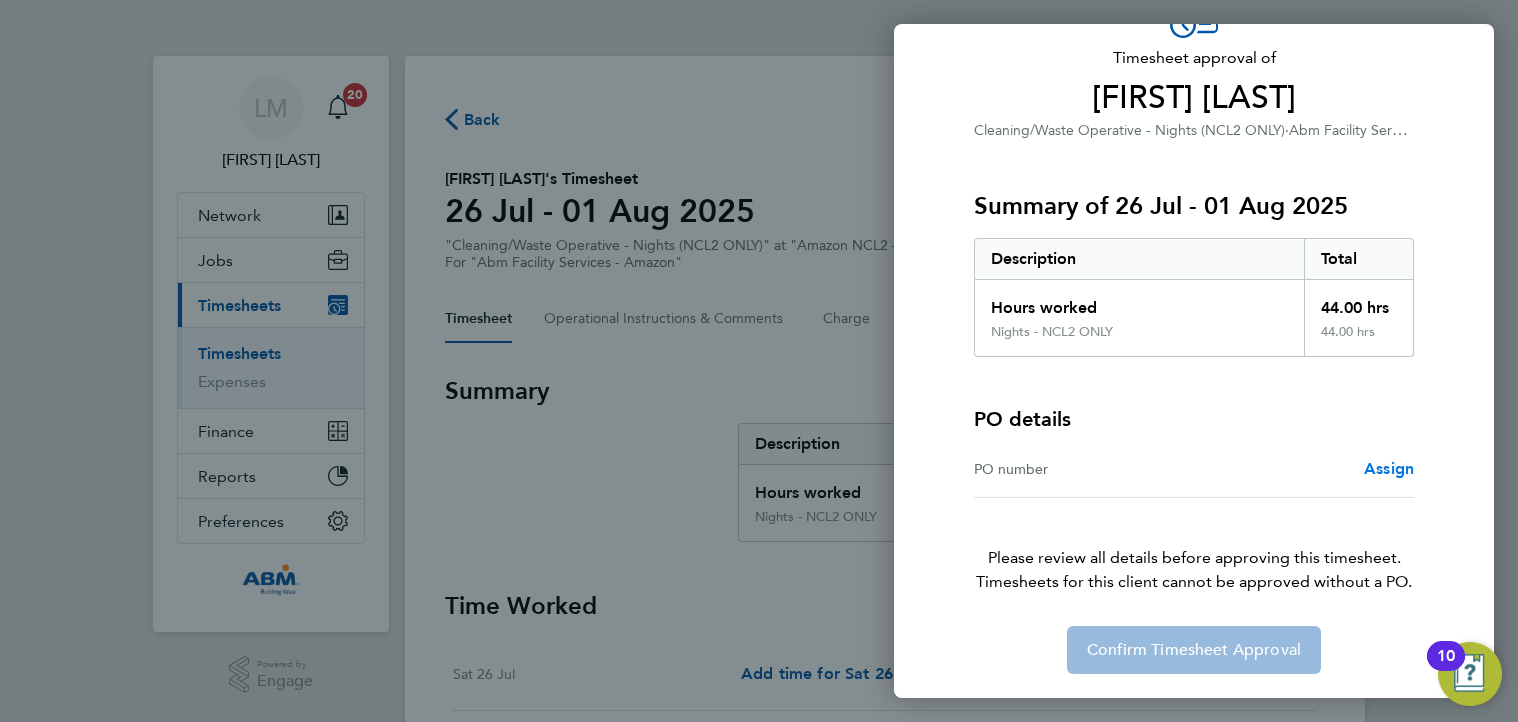 click on "Assign" at bounding box center (1389, 468) 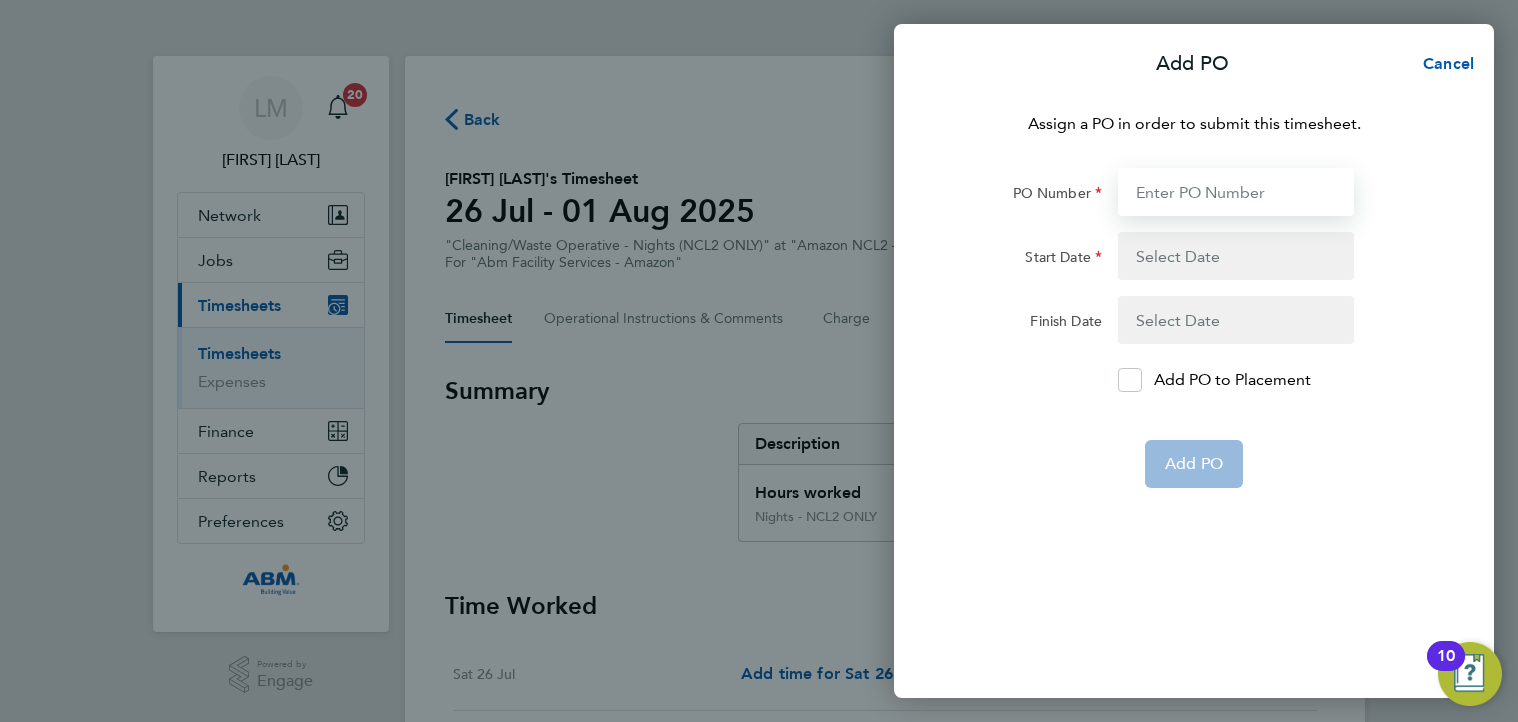 click on "PO Number" at bounding box center (1236, 192) 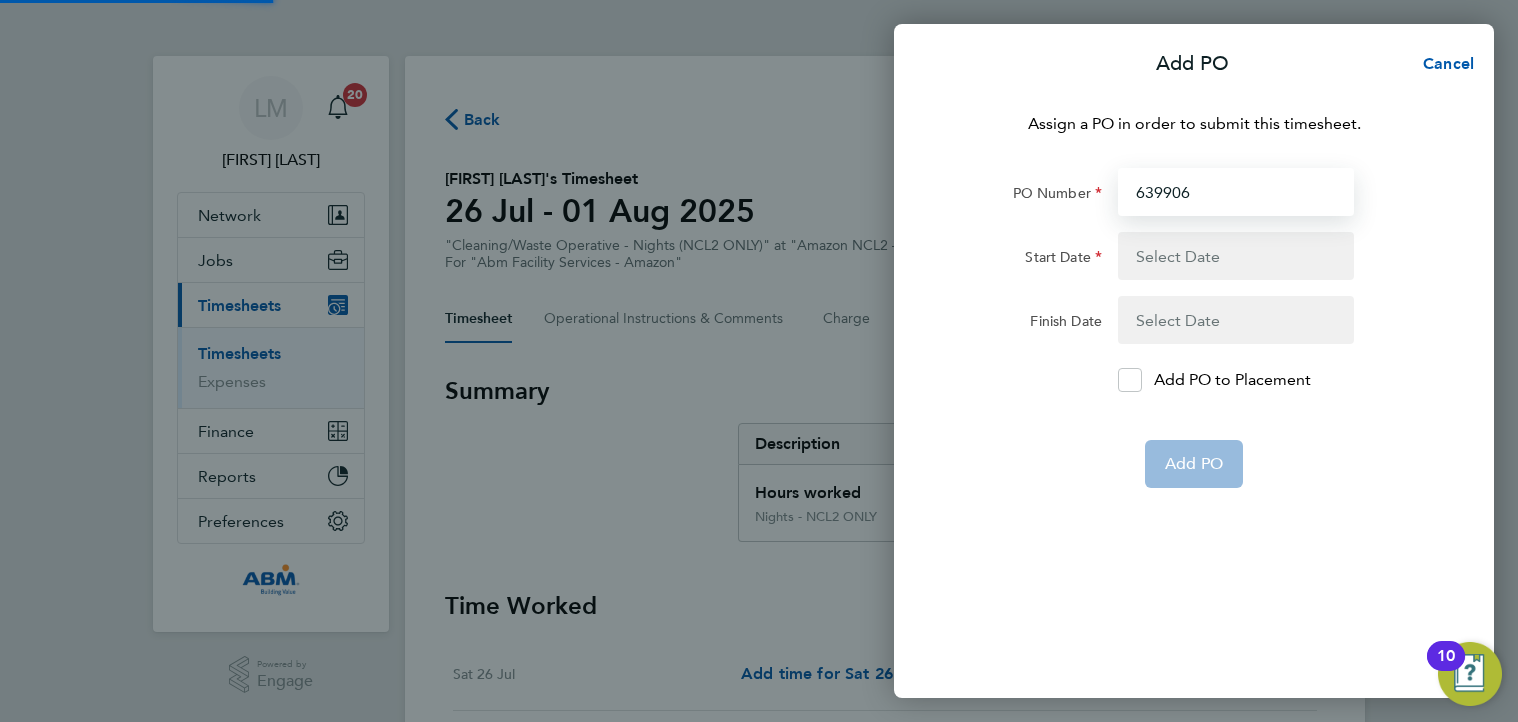 type on "639906" 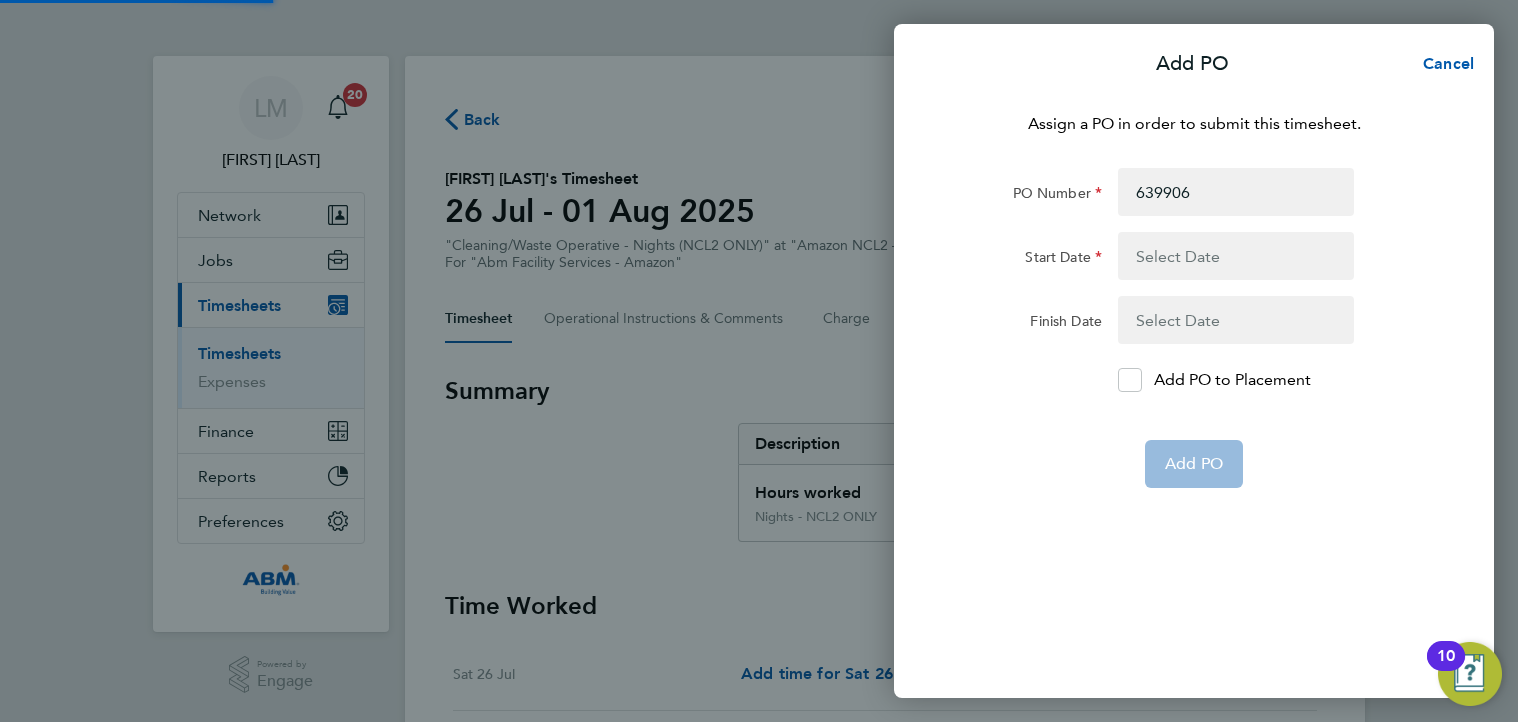 click 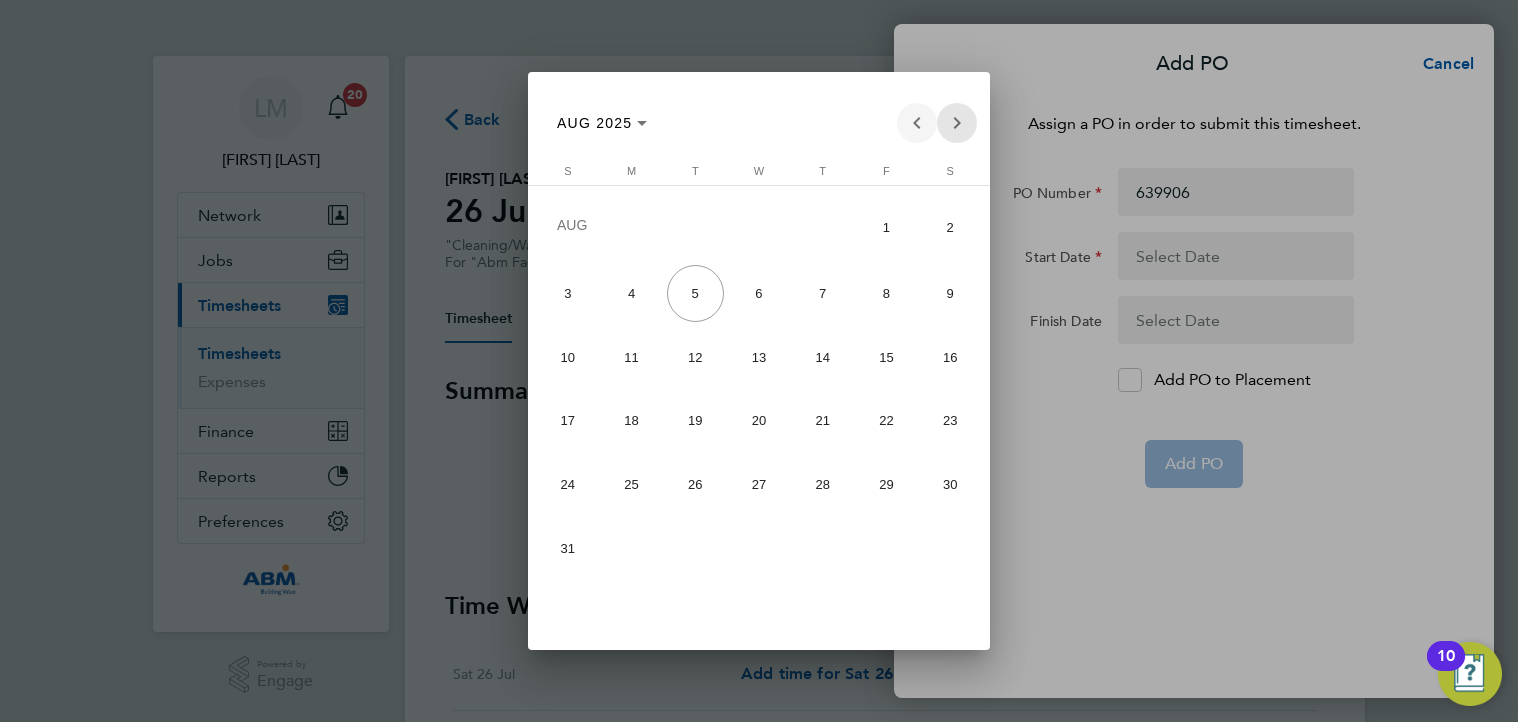 click at bounding box center (957, 123) 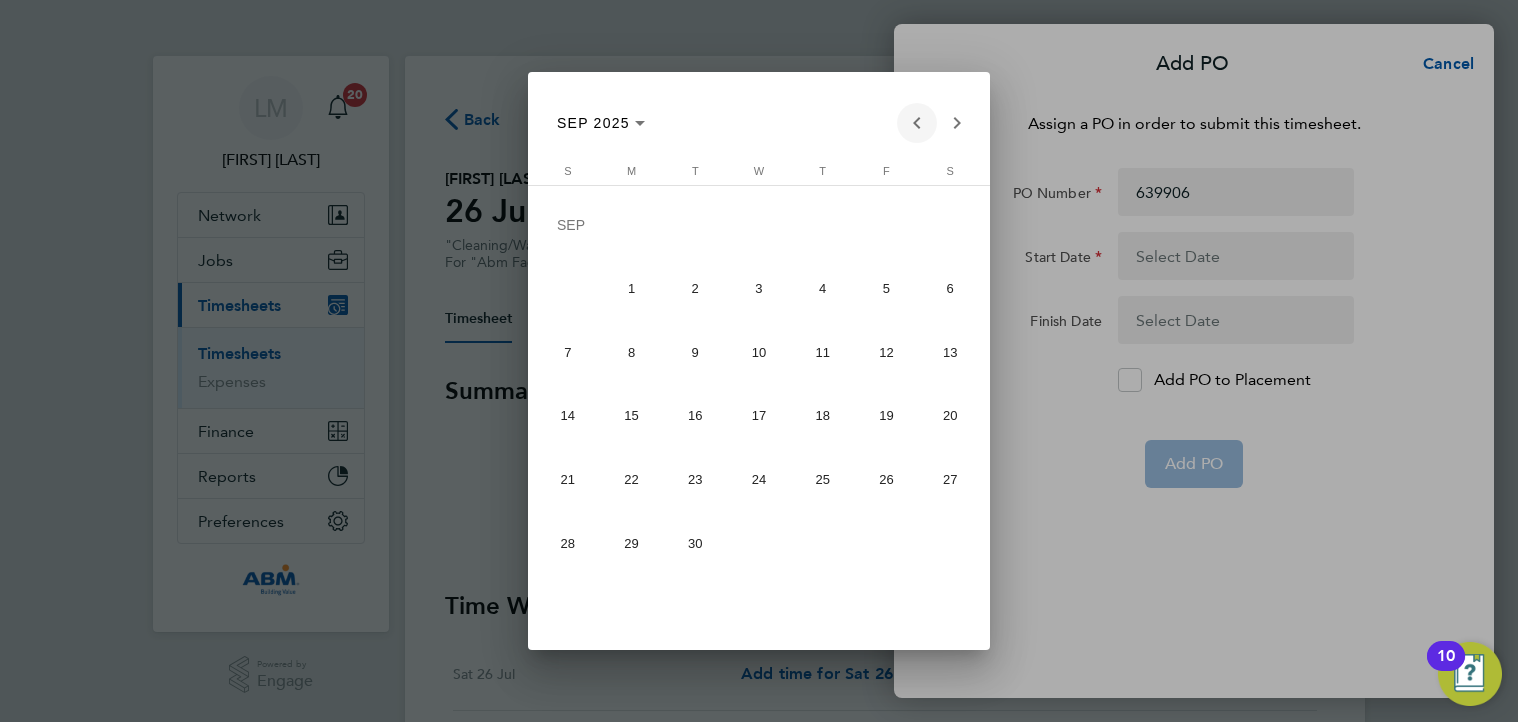 click at bounding box center (917, 123) 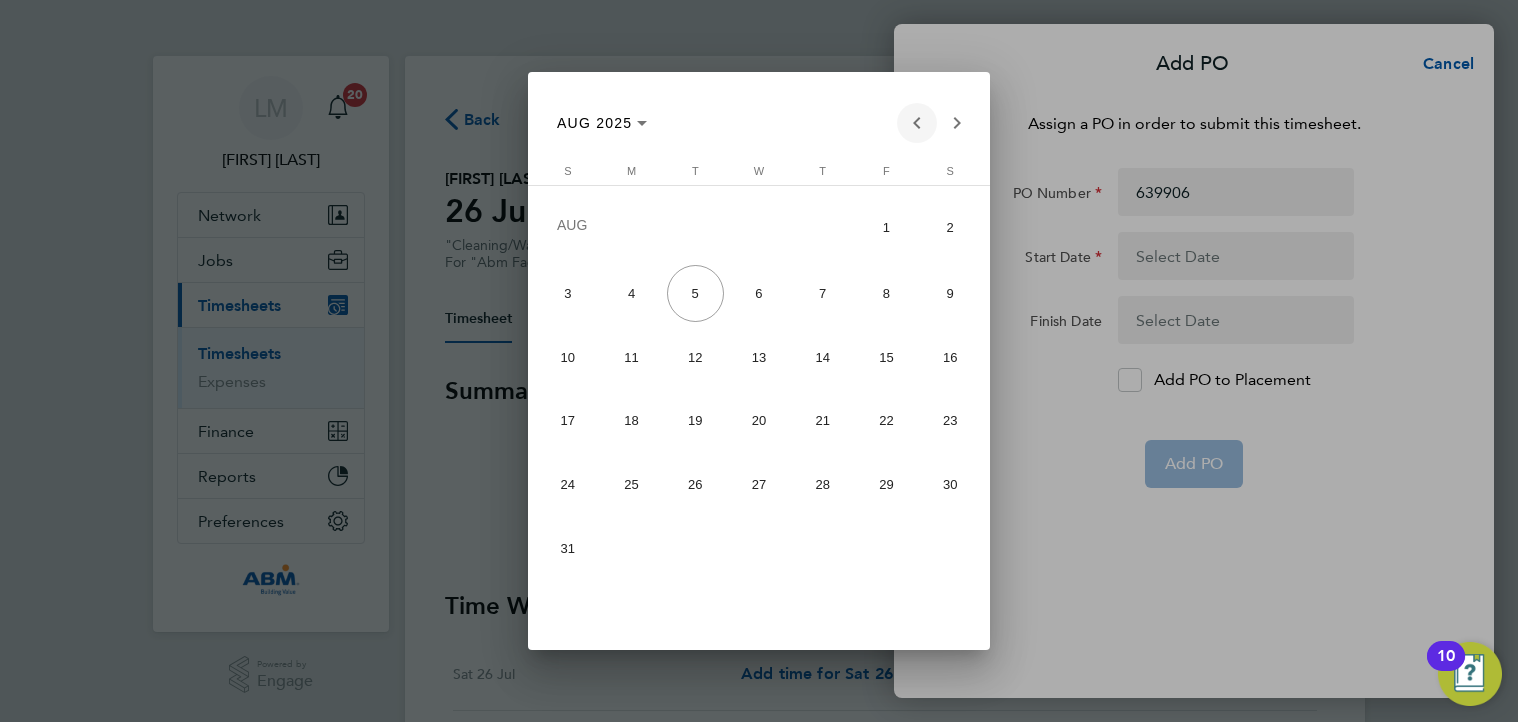 click at bounding box center [917, 123] 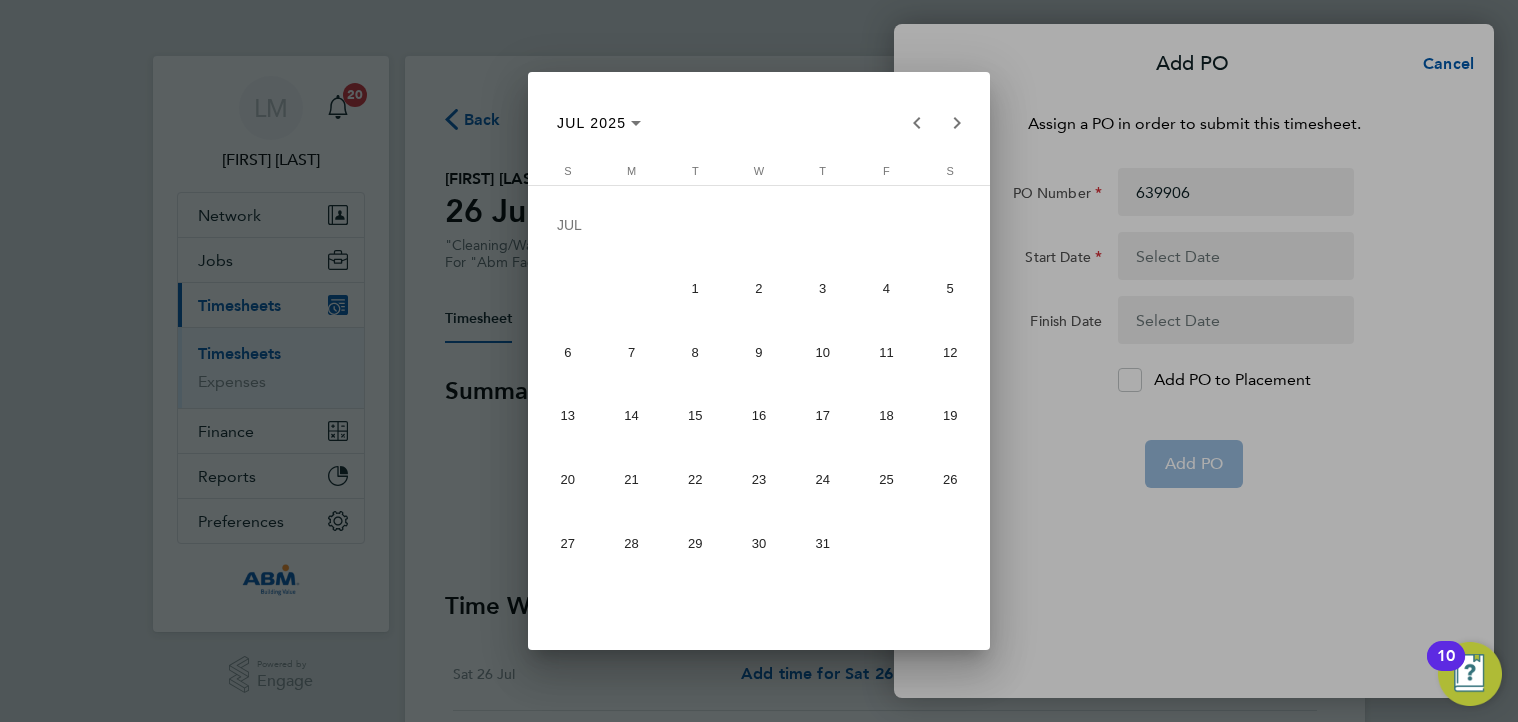 click on "26" at bounding box center [949, 479] 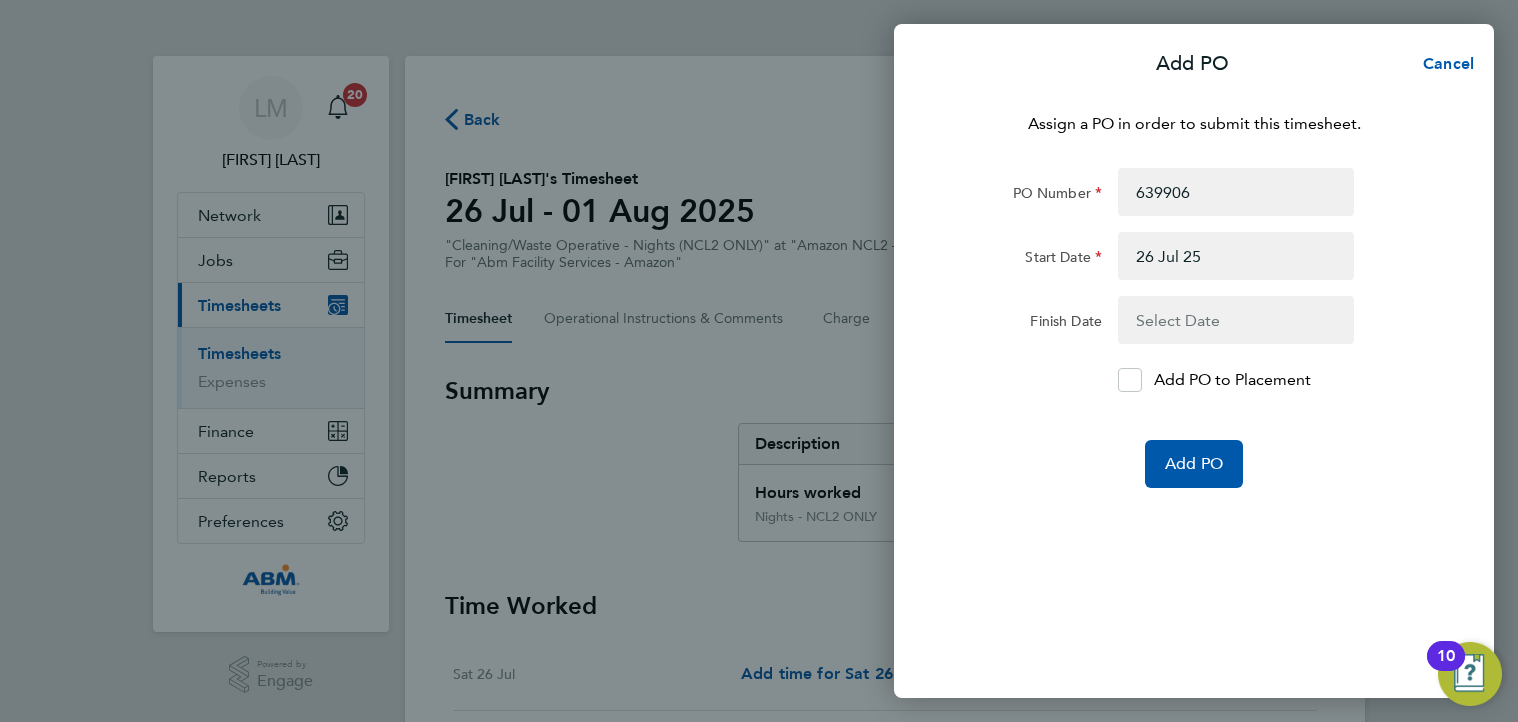 click 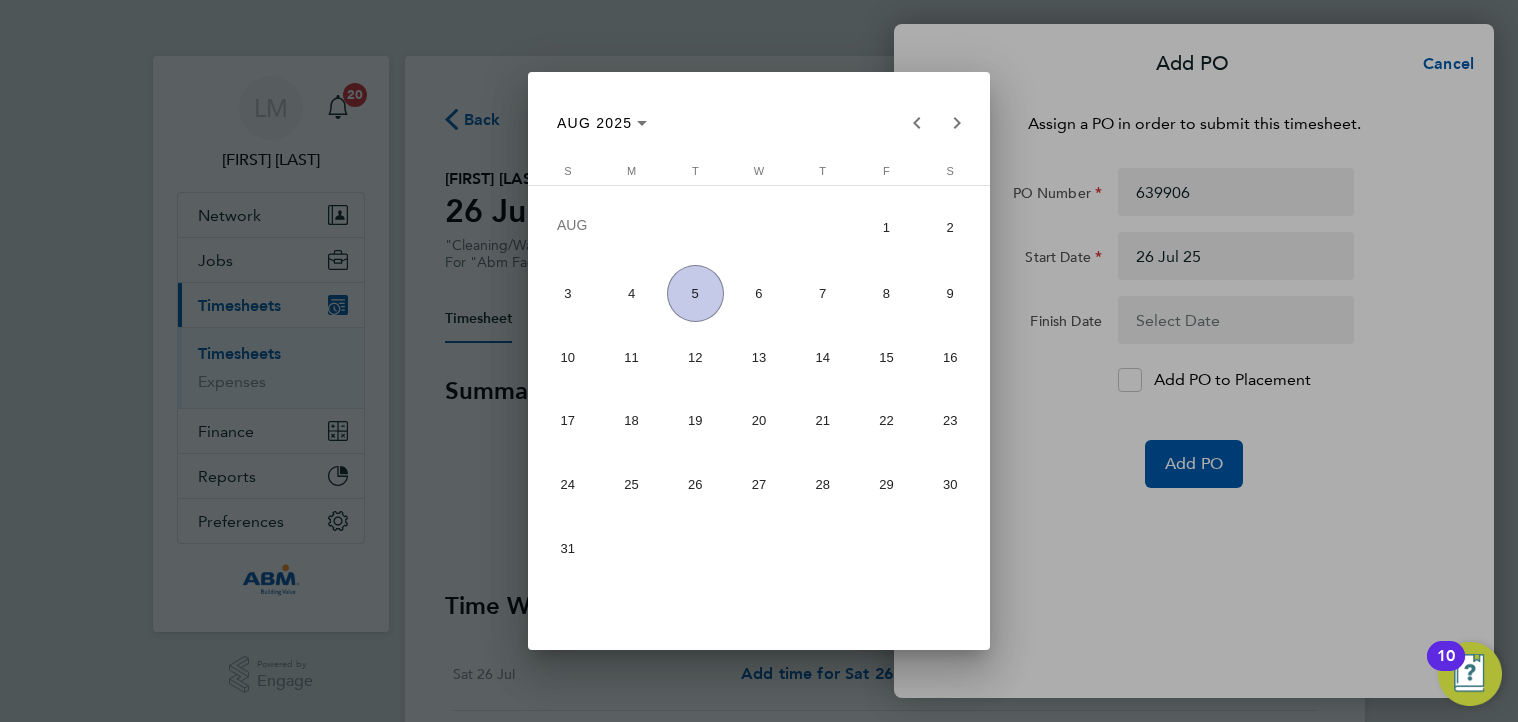 click on "1" at bounding box center [886, 227] 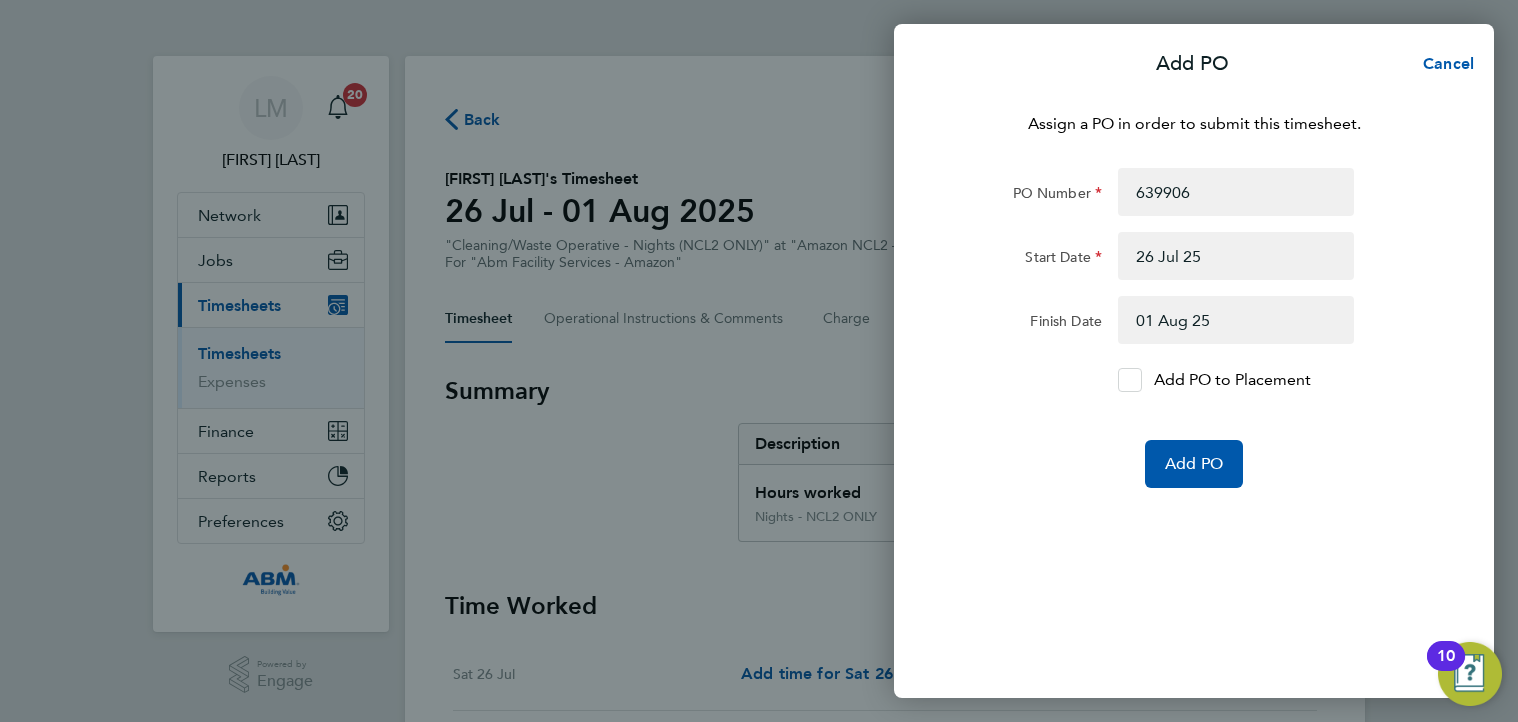 click 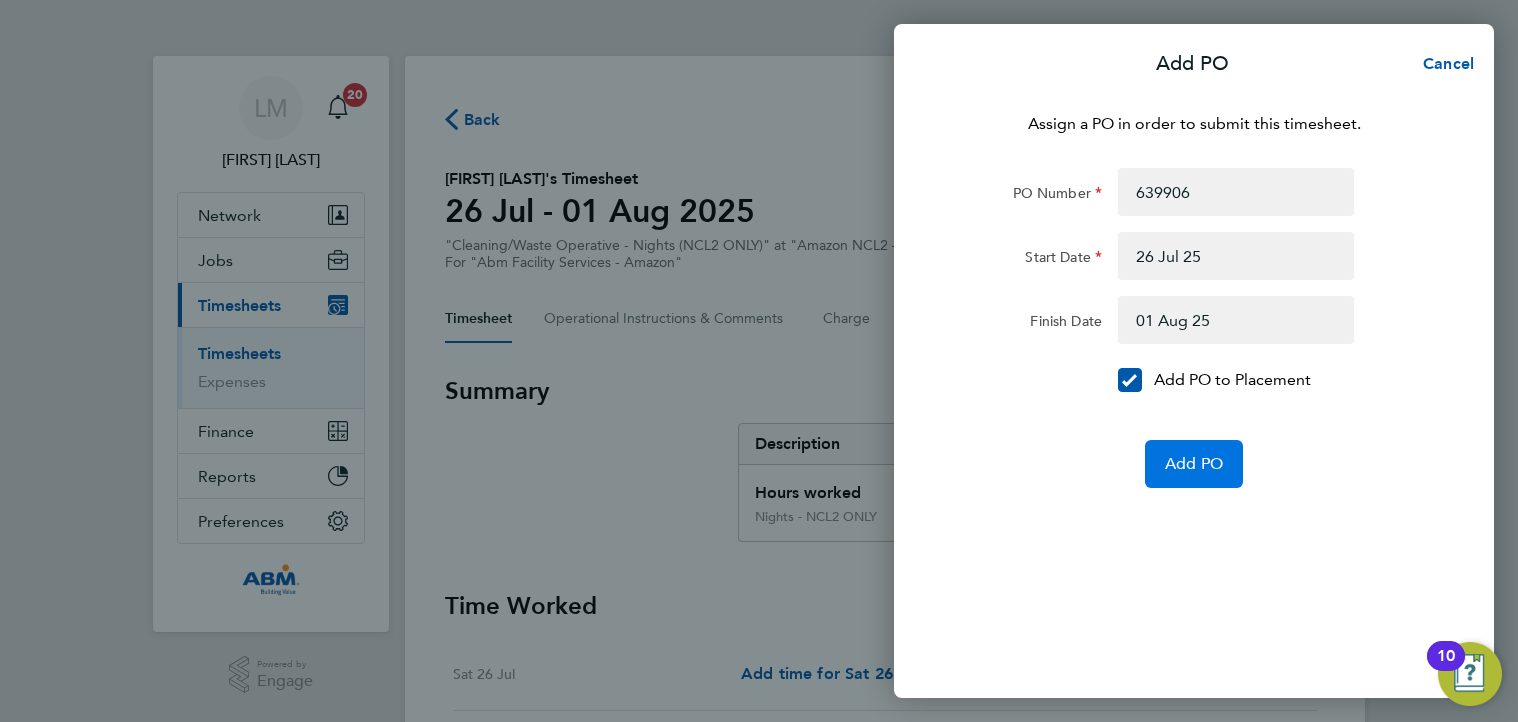 click on "Add PO" 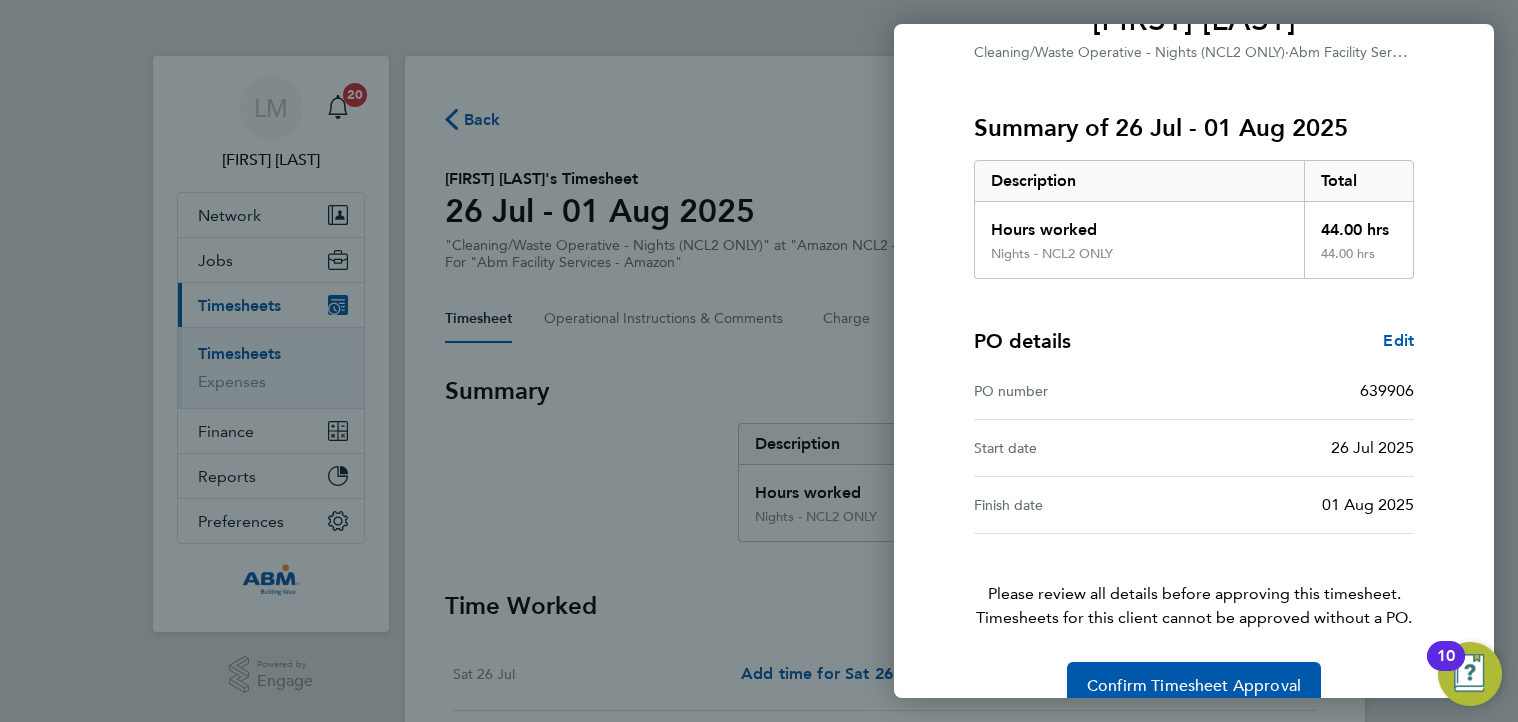 scroll, scrollTop: 236, scrollLeft: 0, axis: vertical 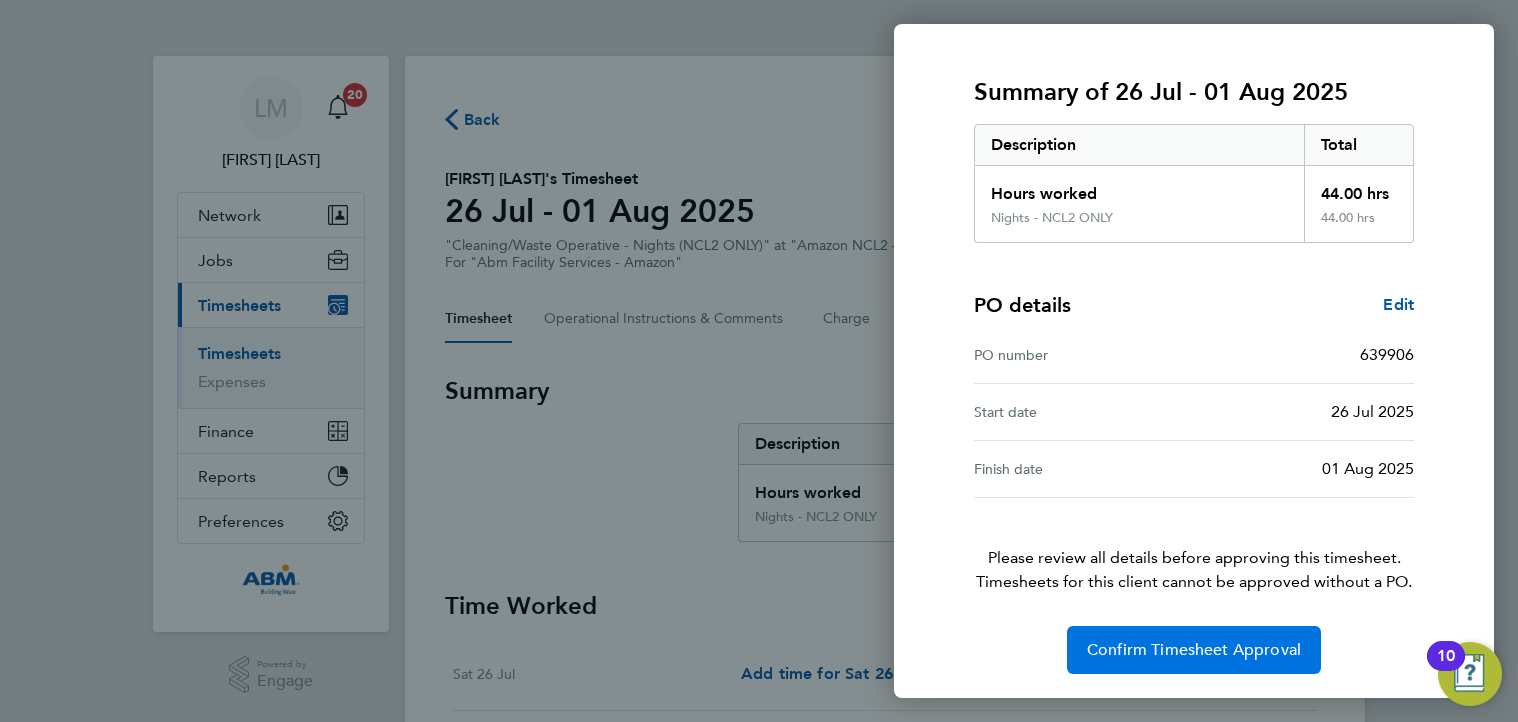 click on "Confirm Timesheet Approval" 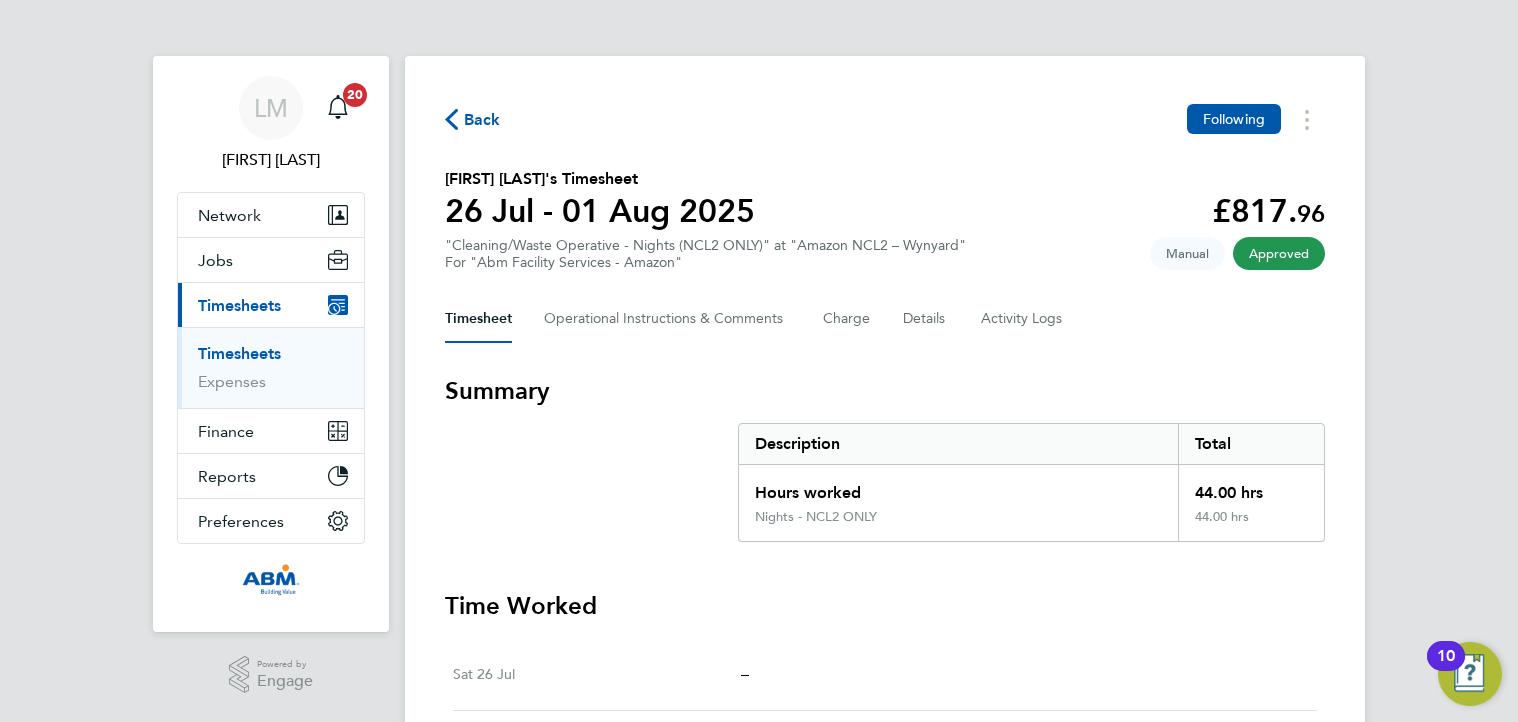 click 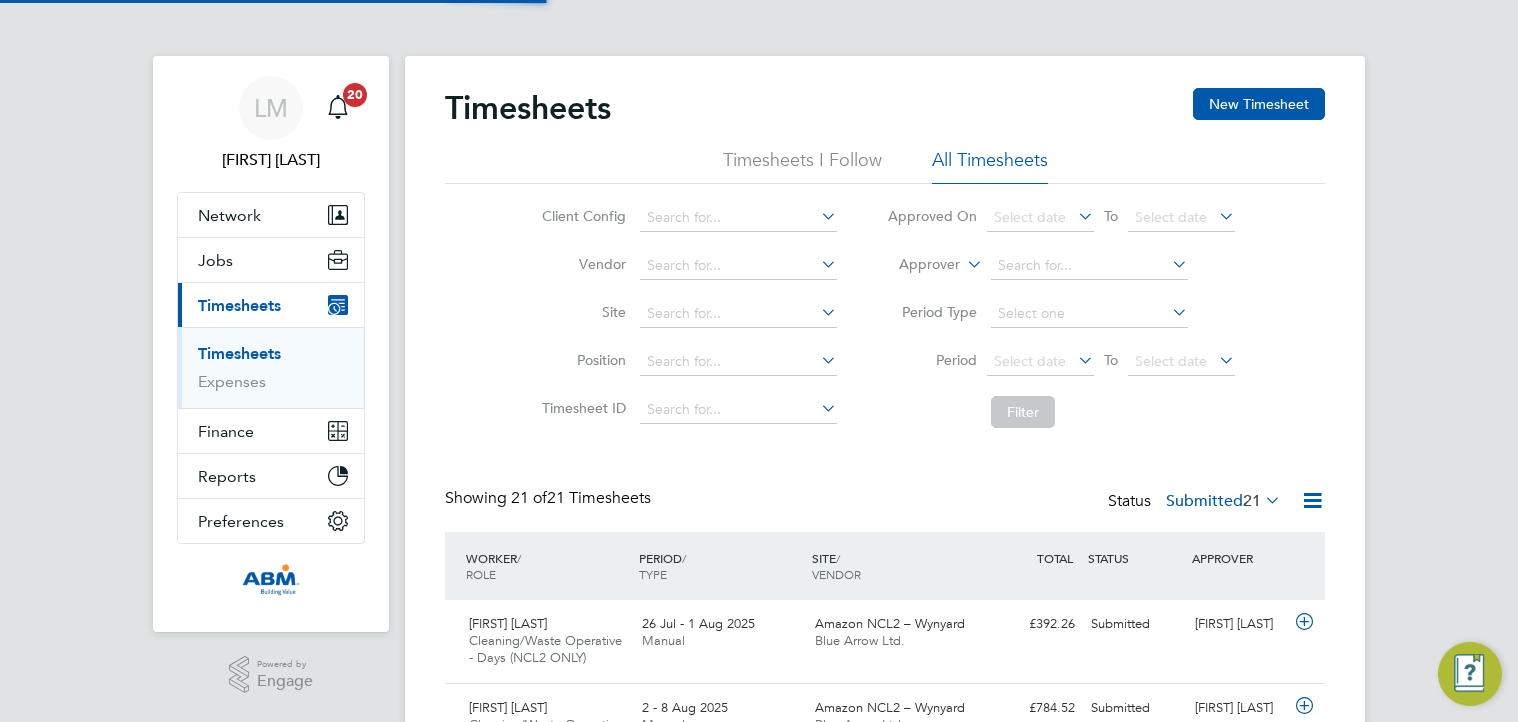 scroll, scrollTop: 10, scrollLeft: 10, axis: both 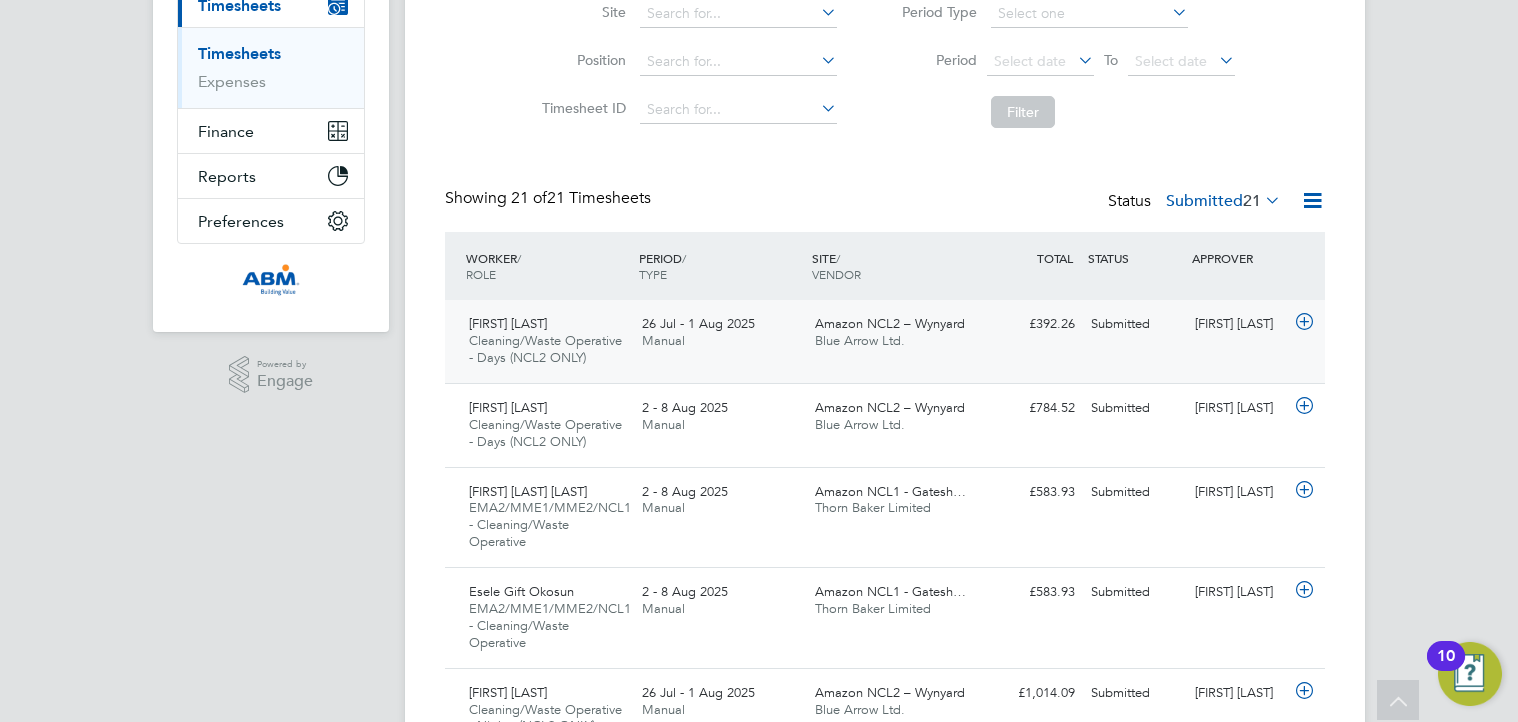 click on "Cleaning/Waste Operative - Days (NCL2 ONLY)" 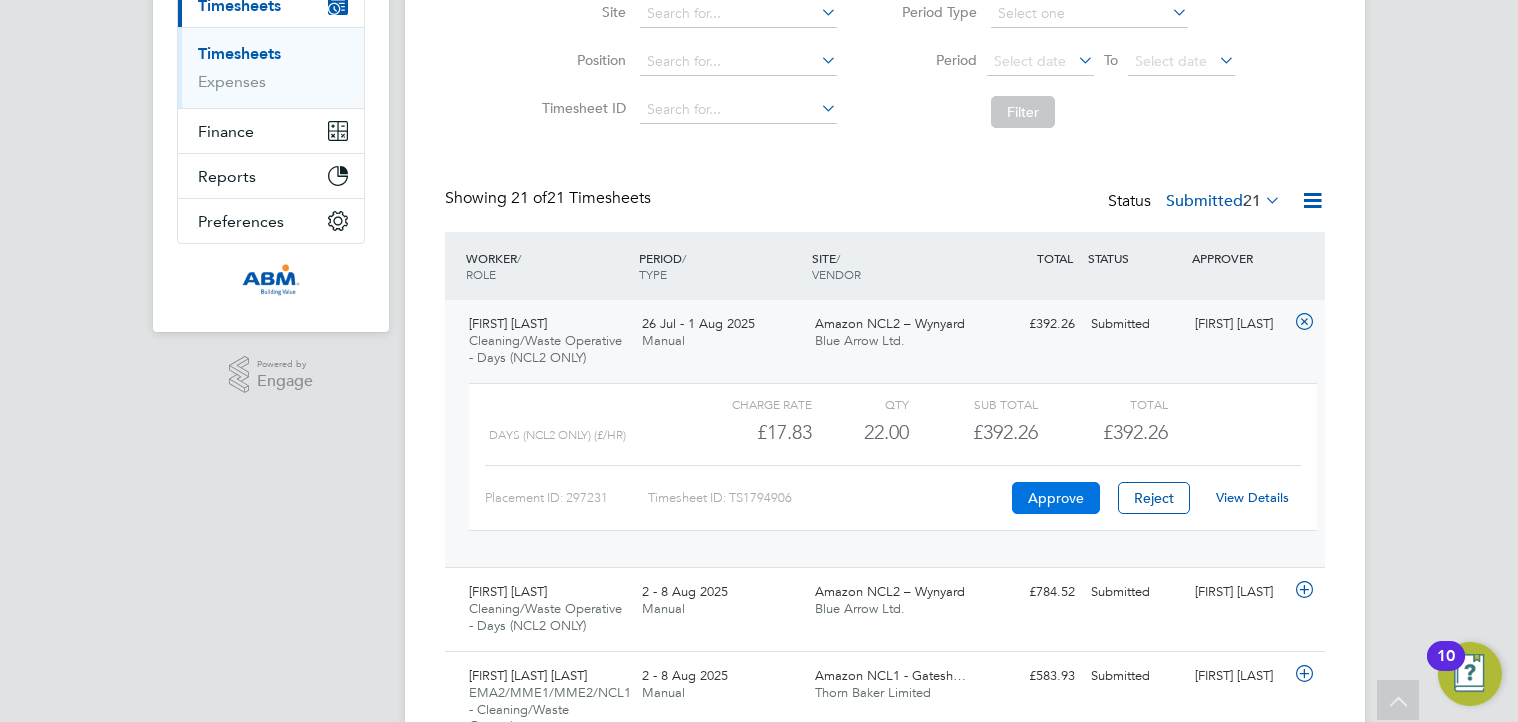 click on "Approve" 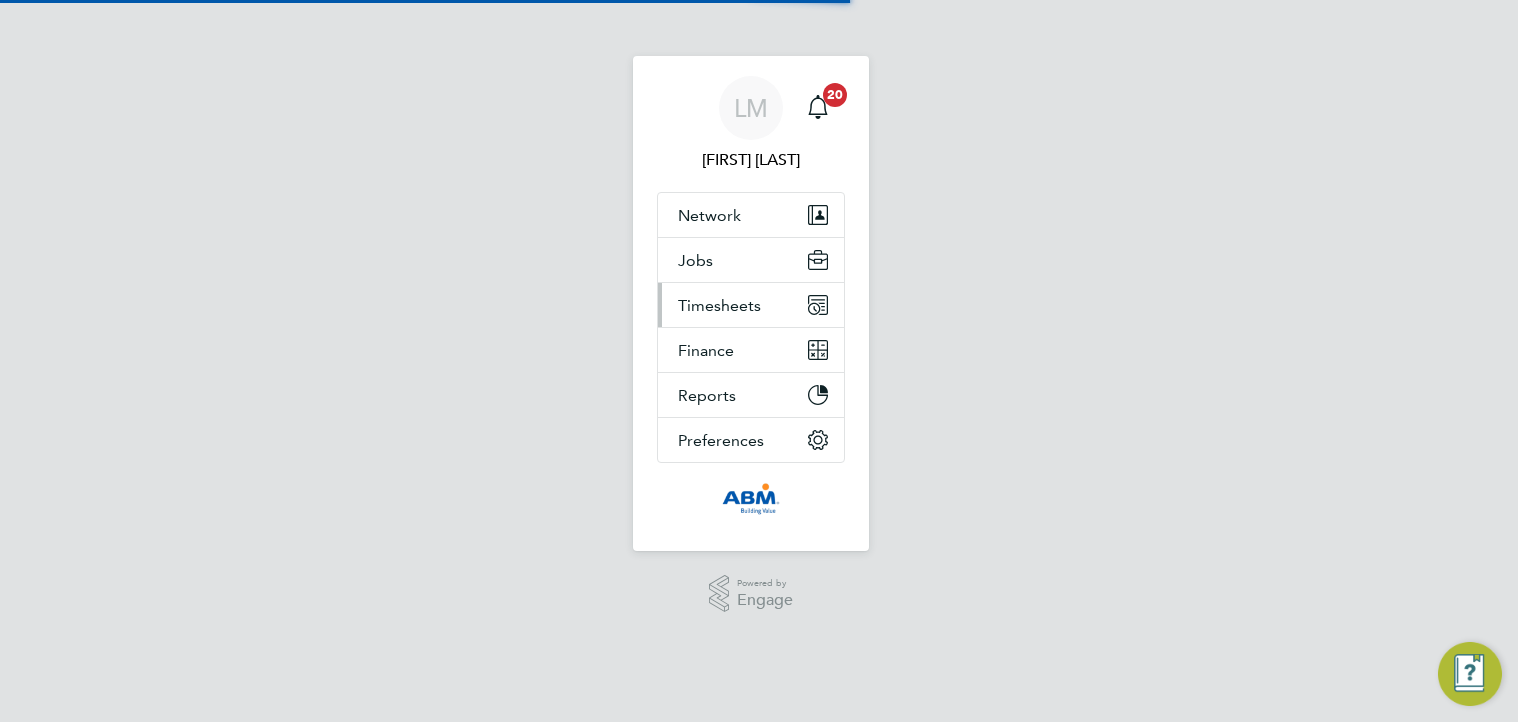 scroll, scrollTop: 0, scrollLeft: 0, axis: both 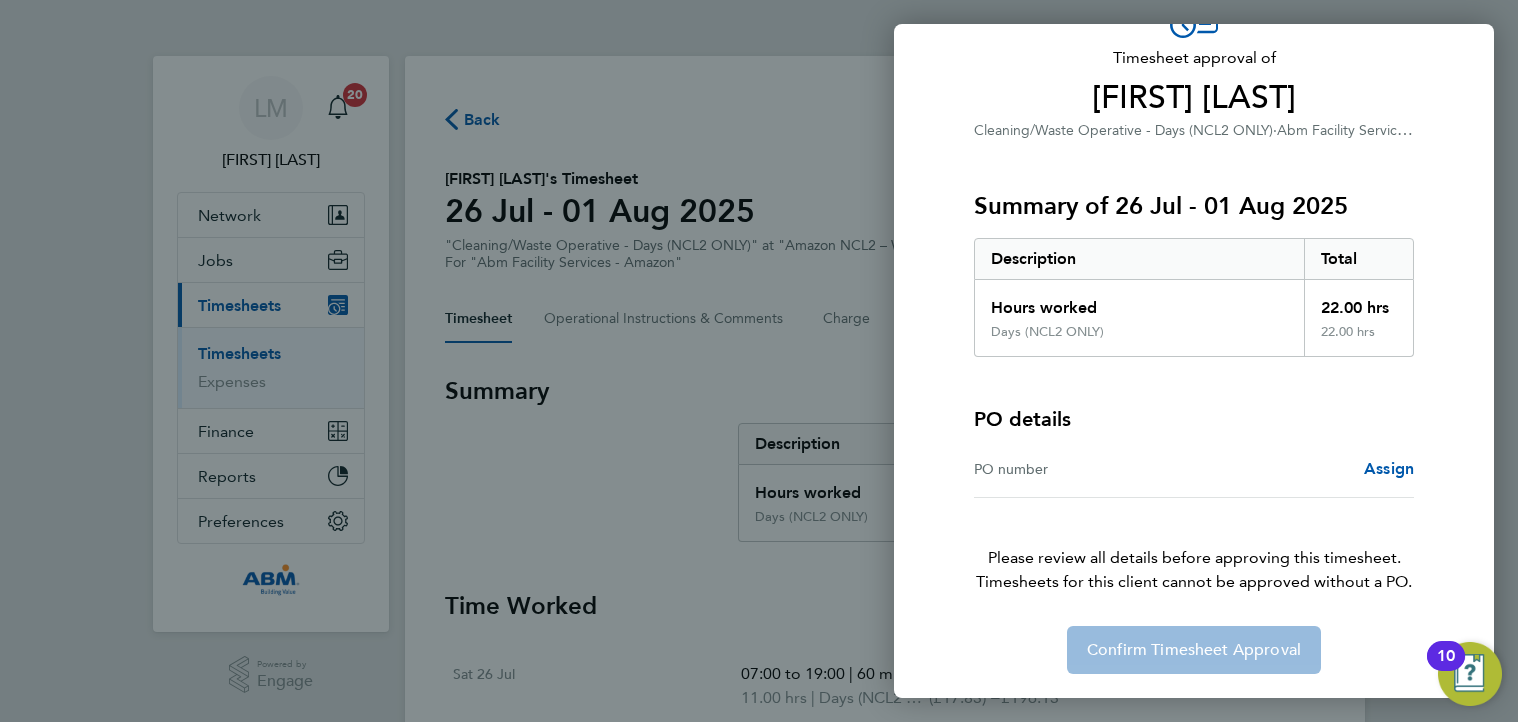 click on "PO number" at bounding box center [1084, 469] 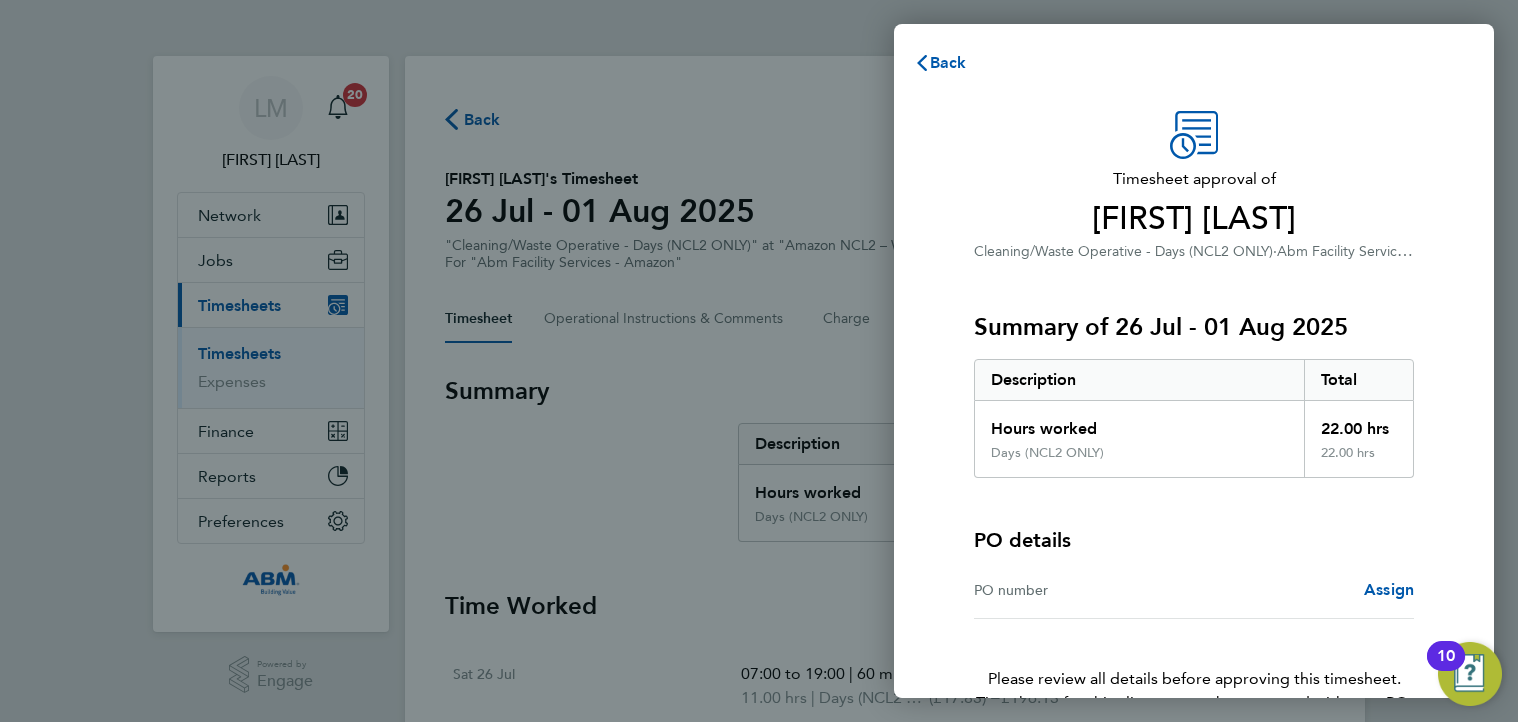 scroll, scrollTop: 0, scrollLeft: 0, axis: both 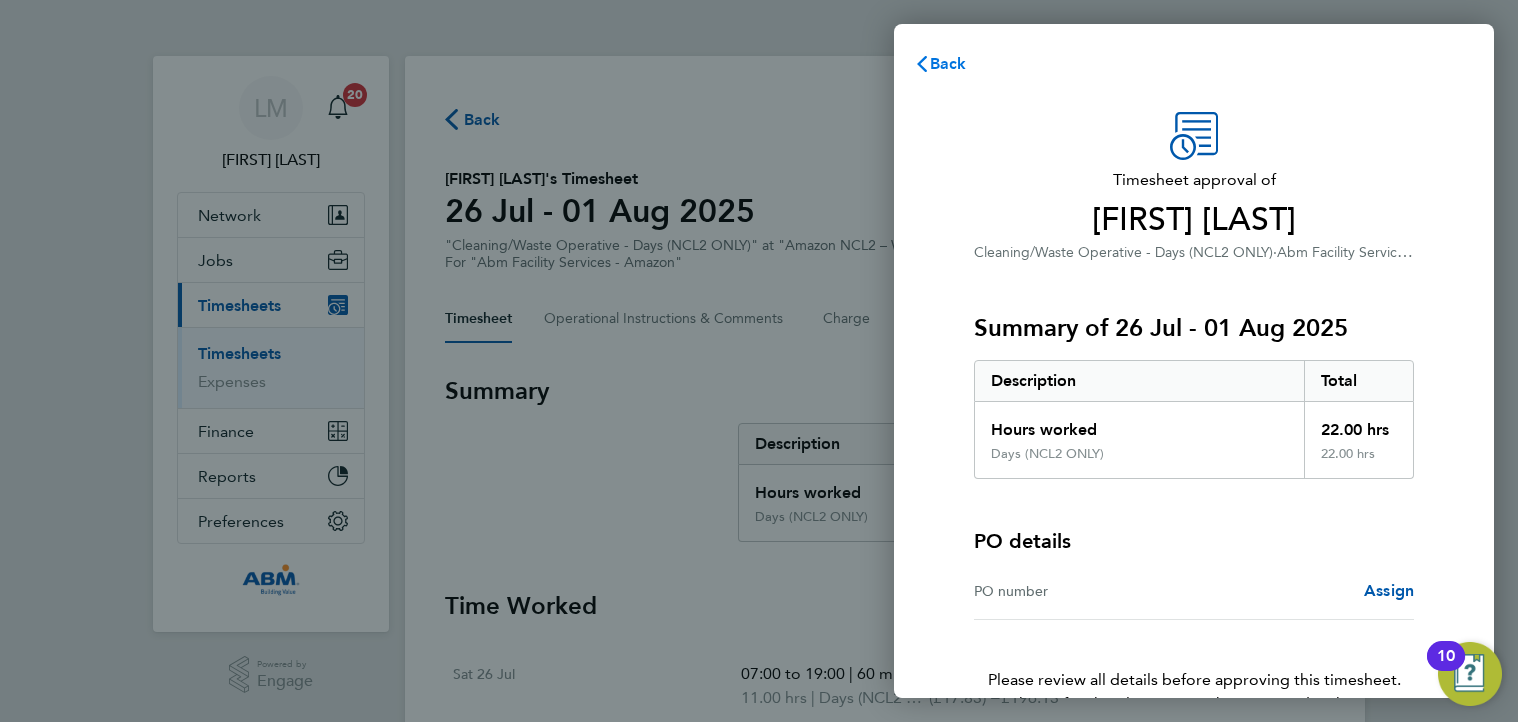 click 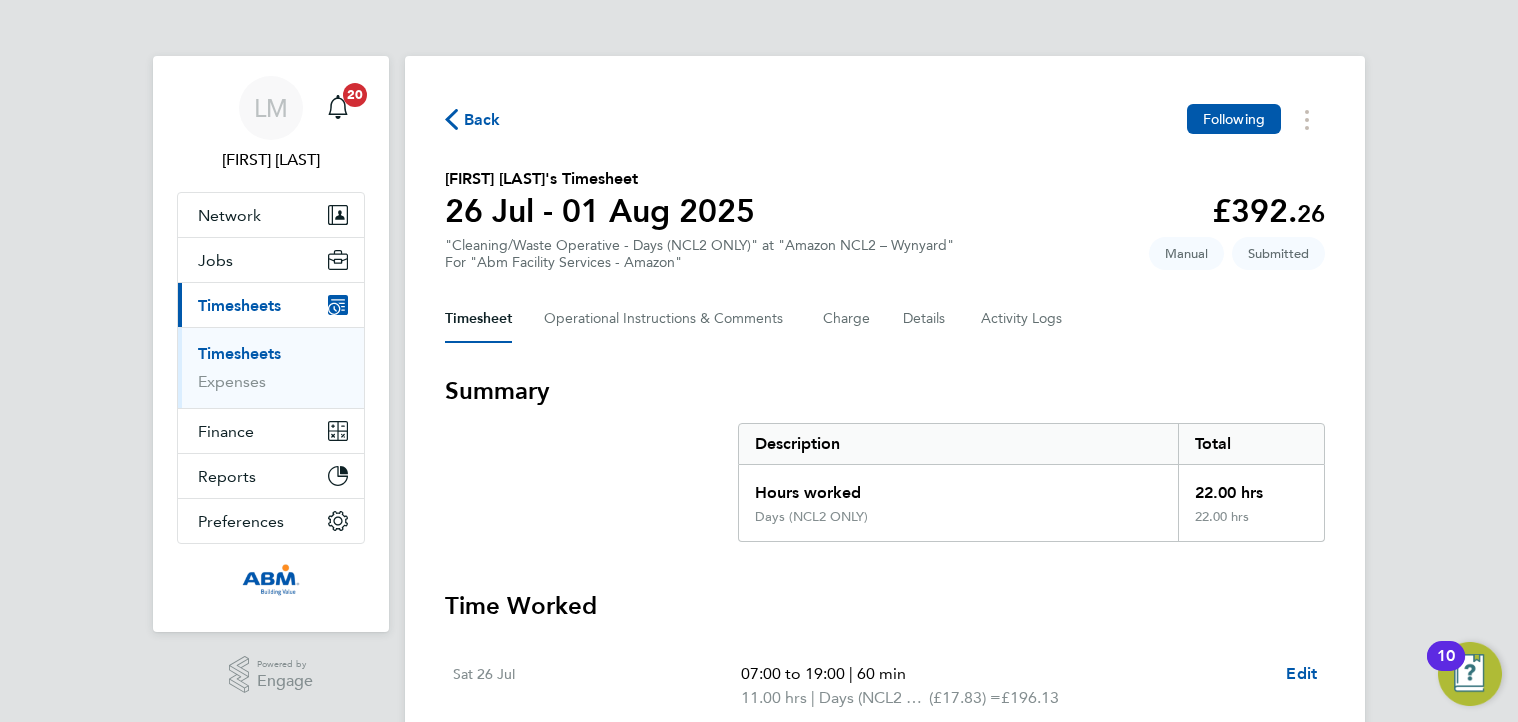 click 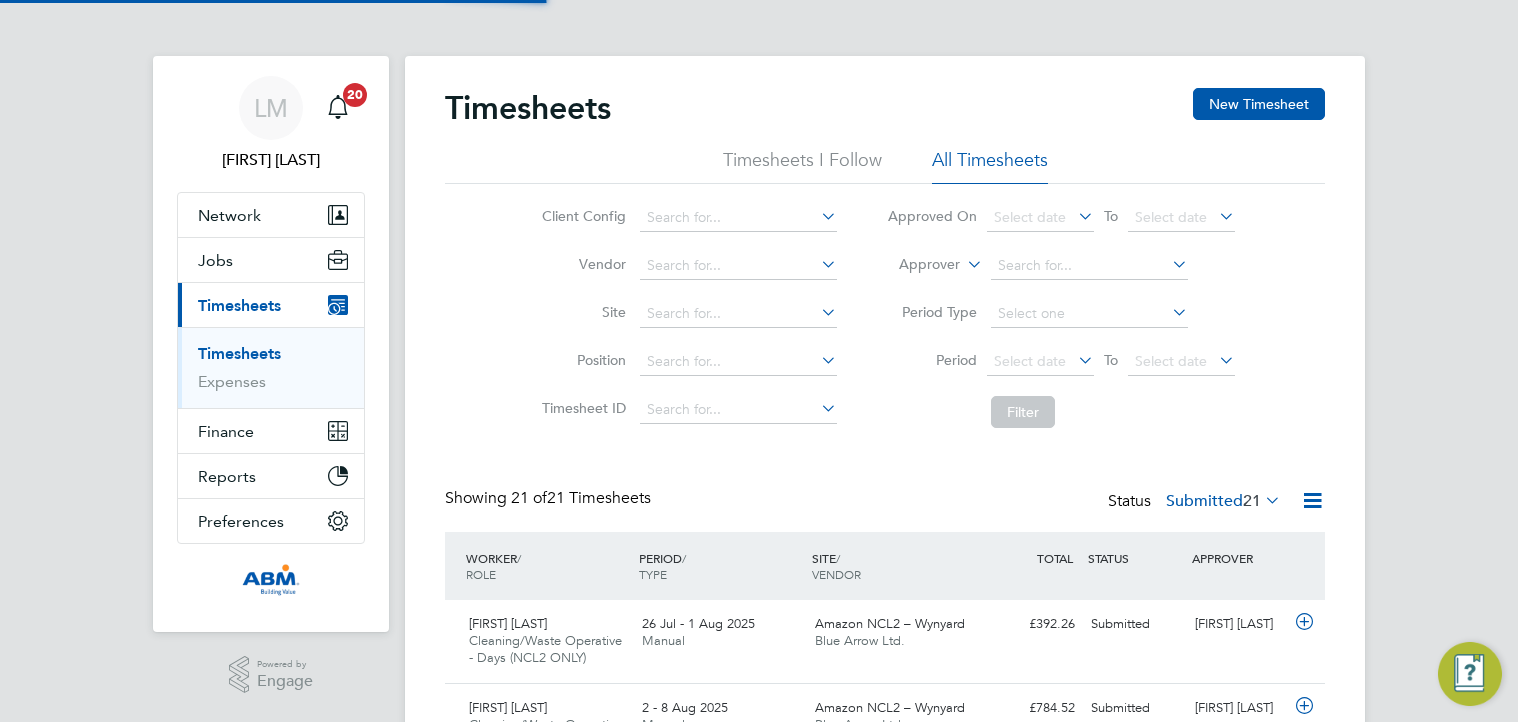 scroll, scrollTop: 10, scrollLeft: 10, axis: both 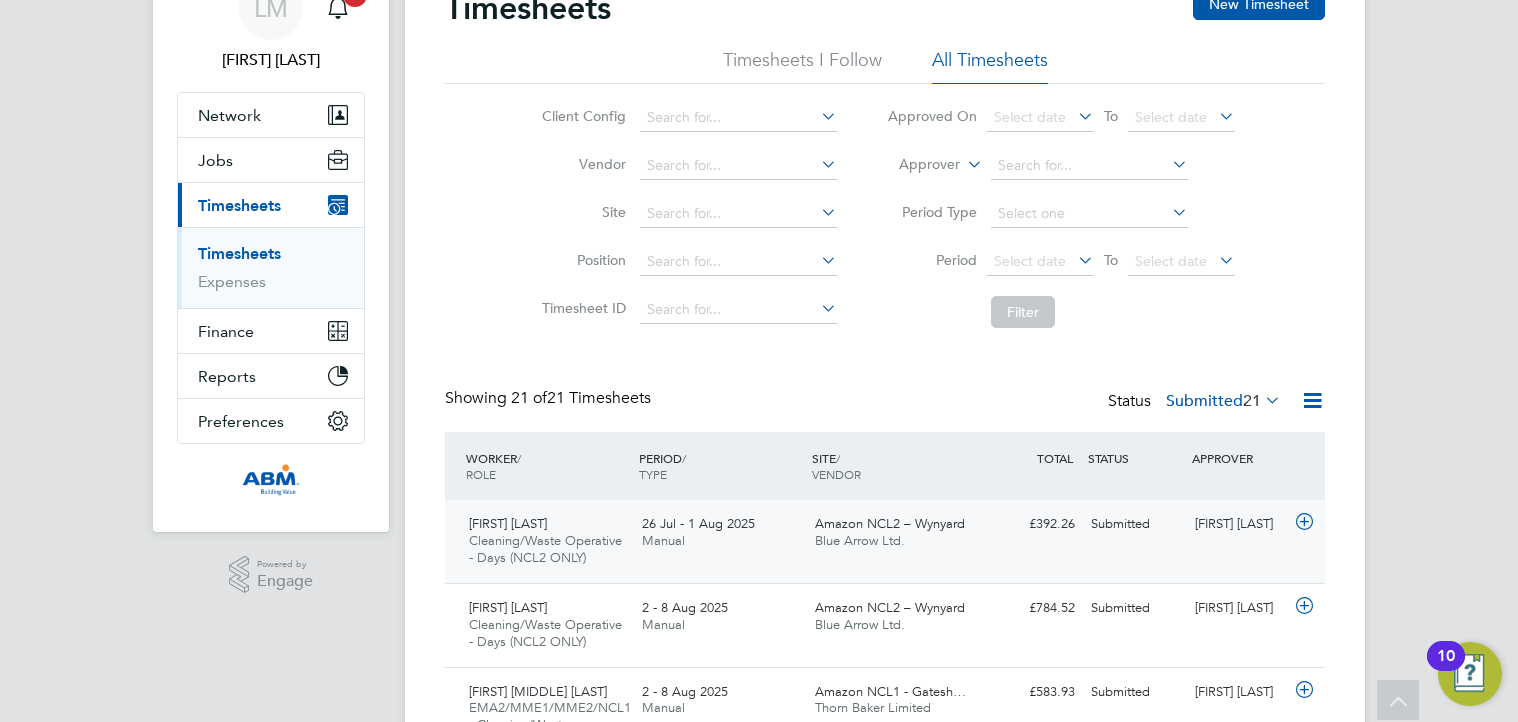 click on "Cleaning/Waste Operative - Days (NCL2 ONLY)" 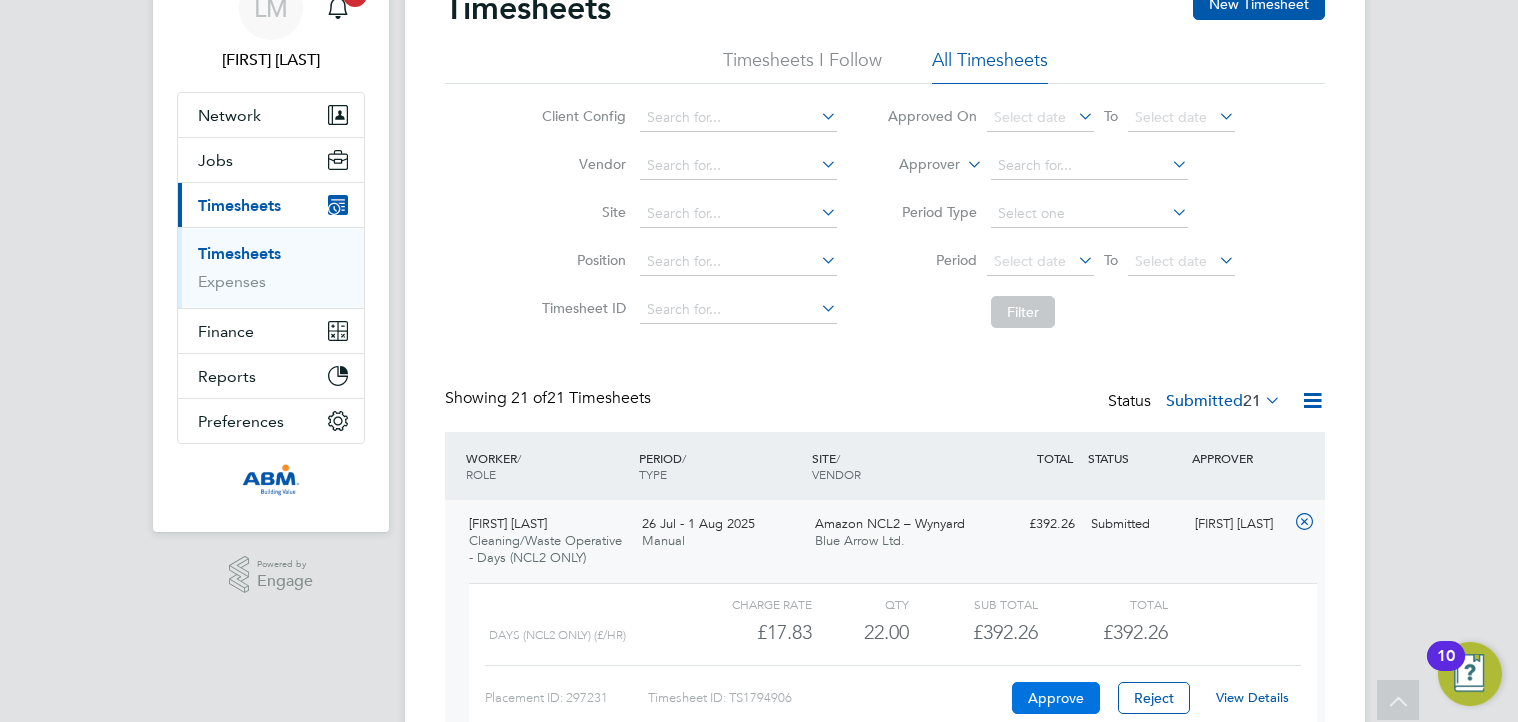 click on "Approve" 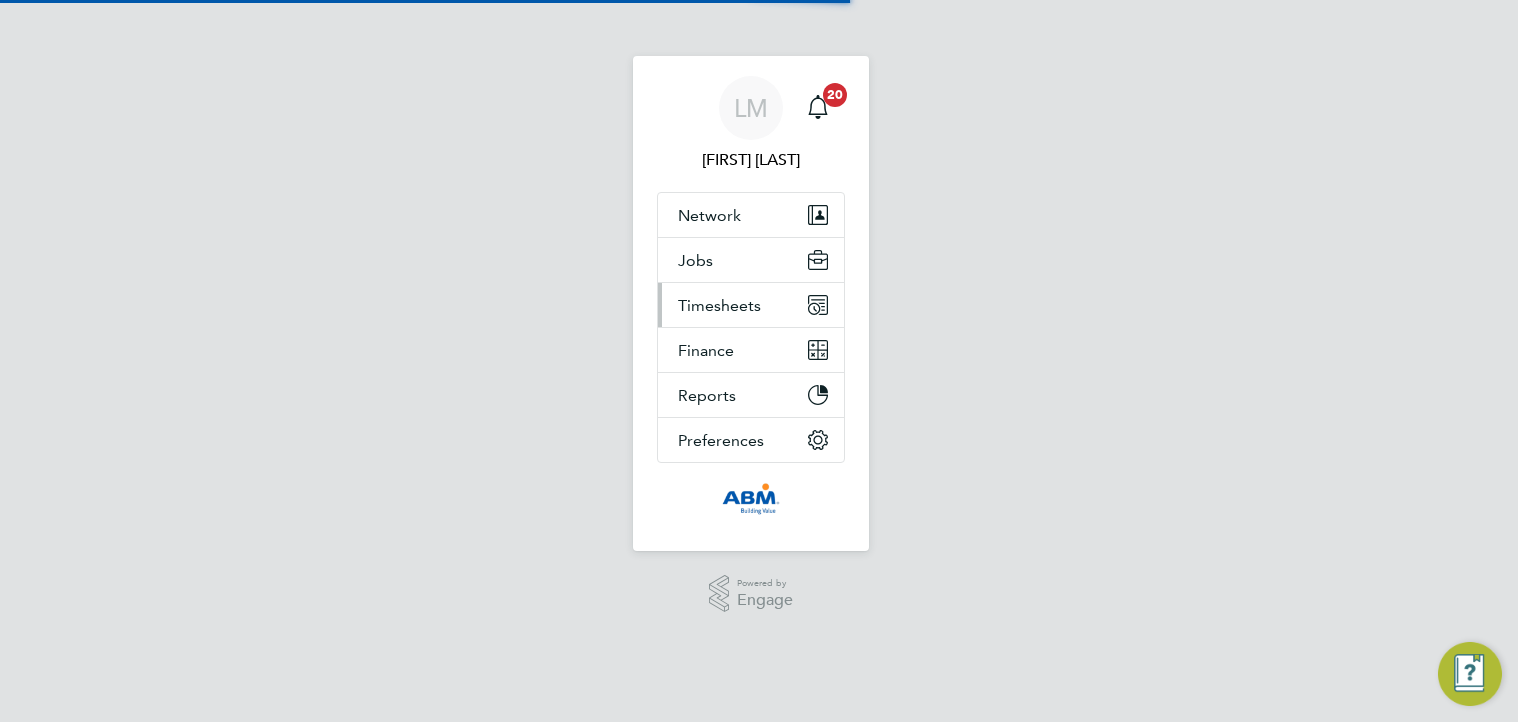 scroll, scrollTop: 0, scrollLeft: 0, axis: both 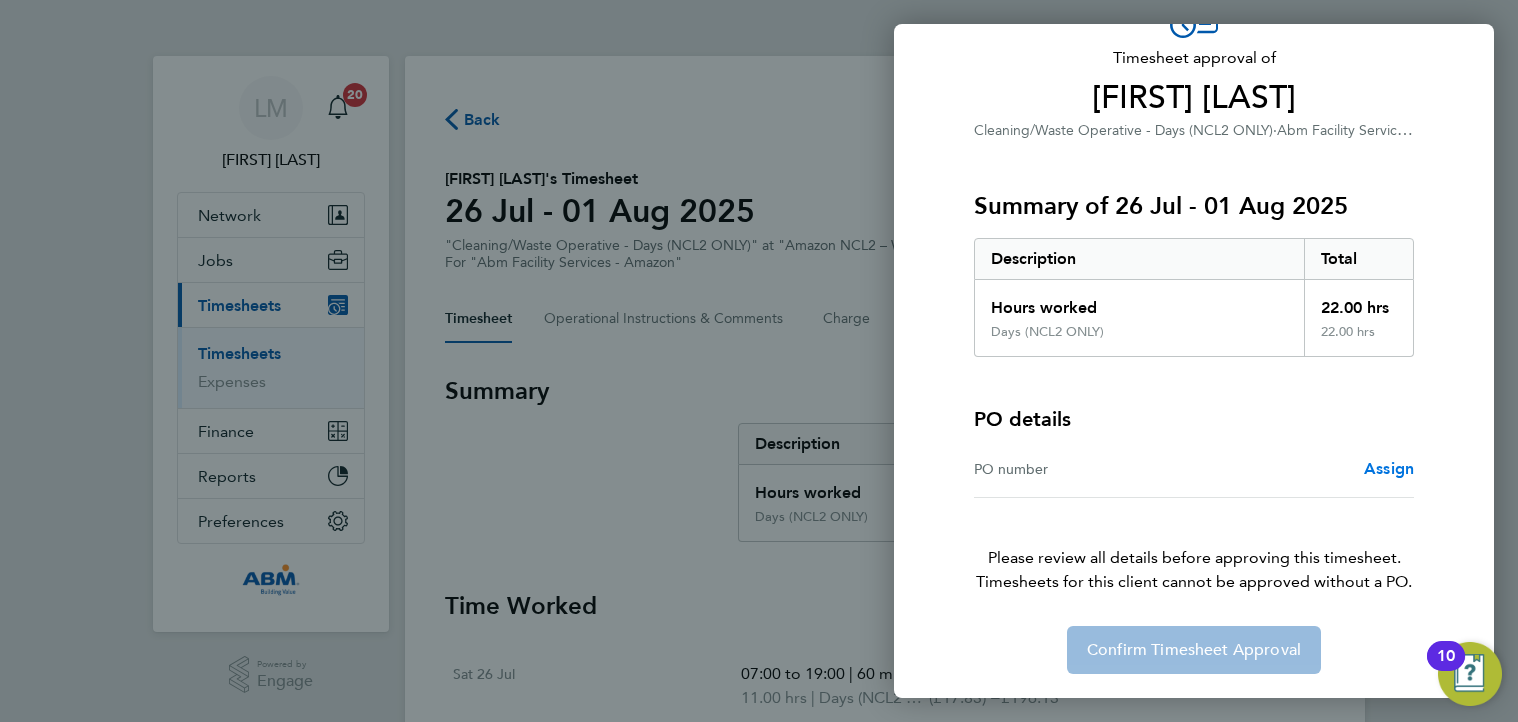 click on "Assign" at bounding box center (1389, 468) 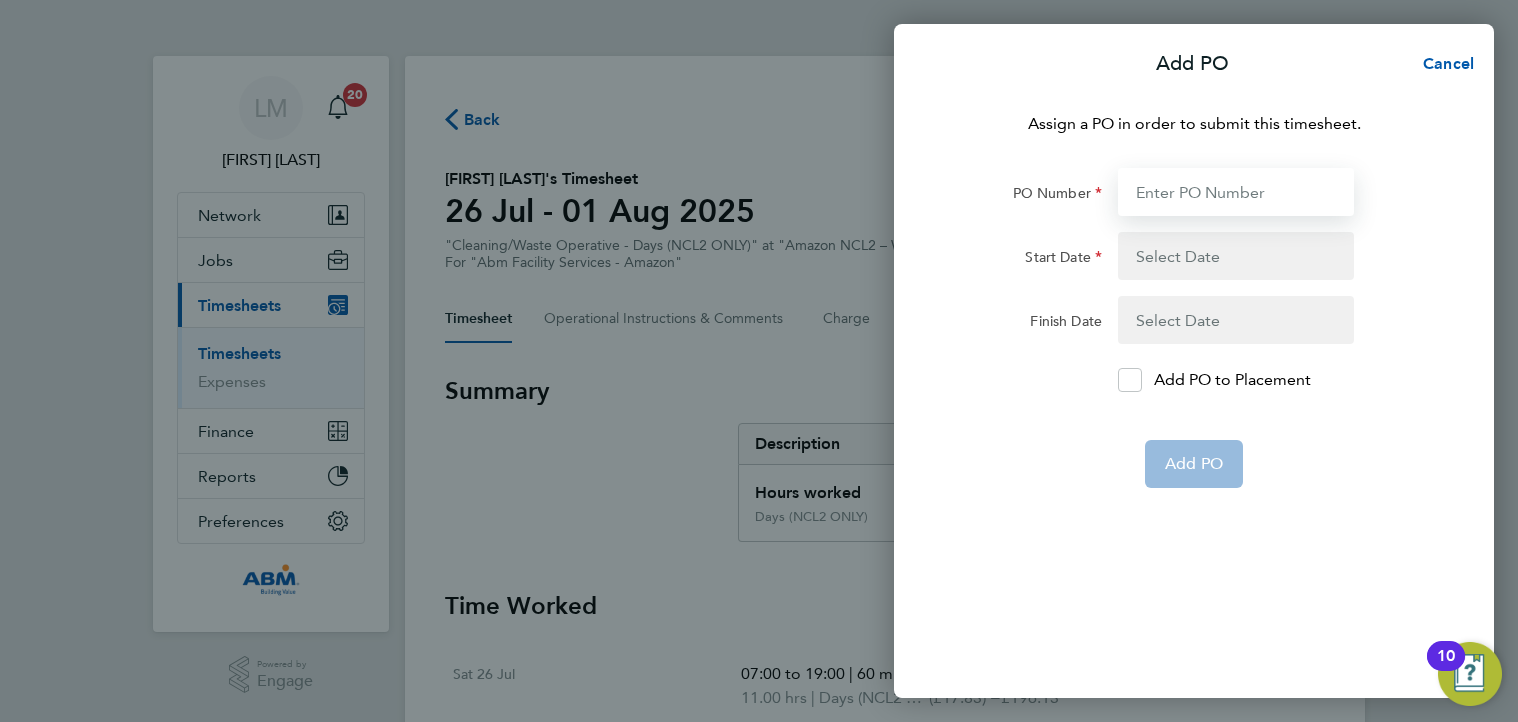 click on "PO Number" at bounding box center (1236, 192) 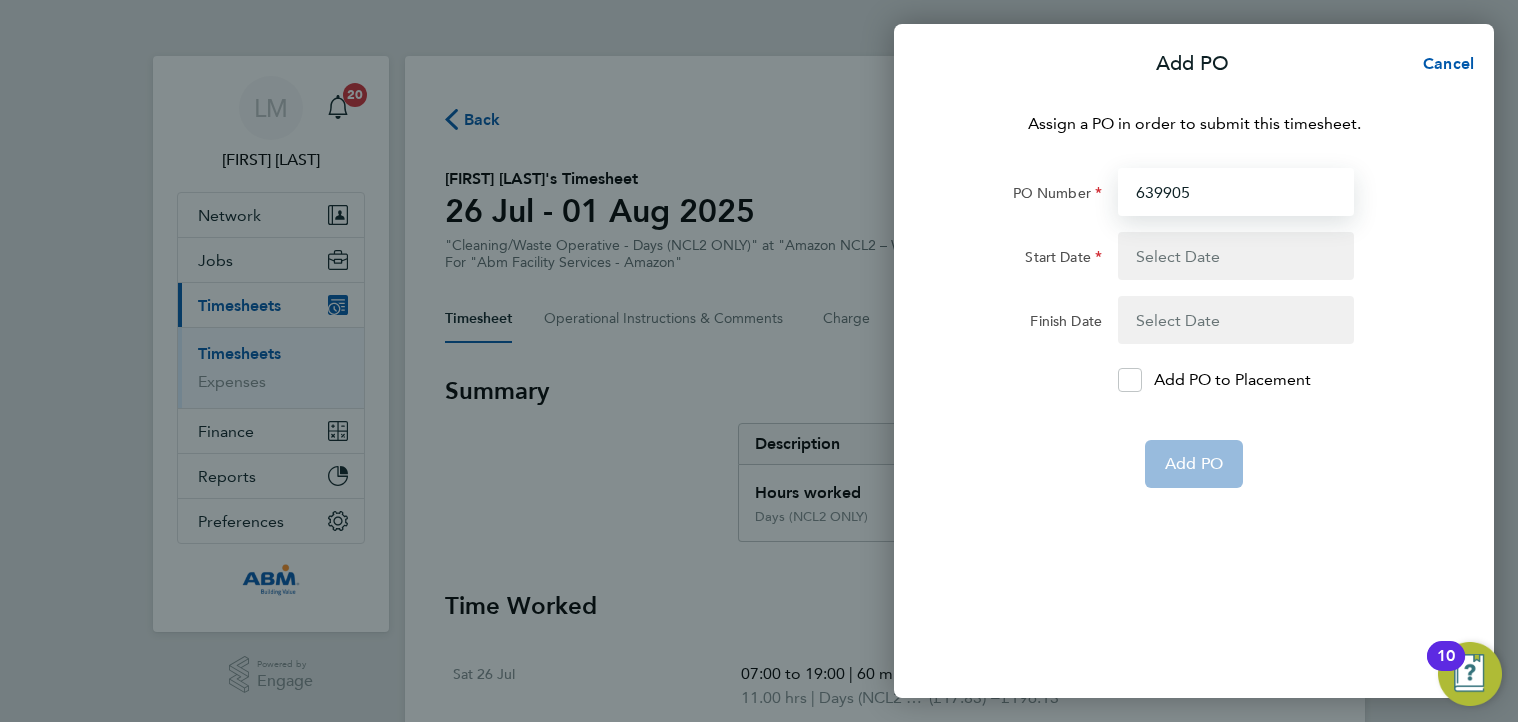 type on "639905" 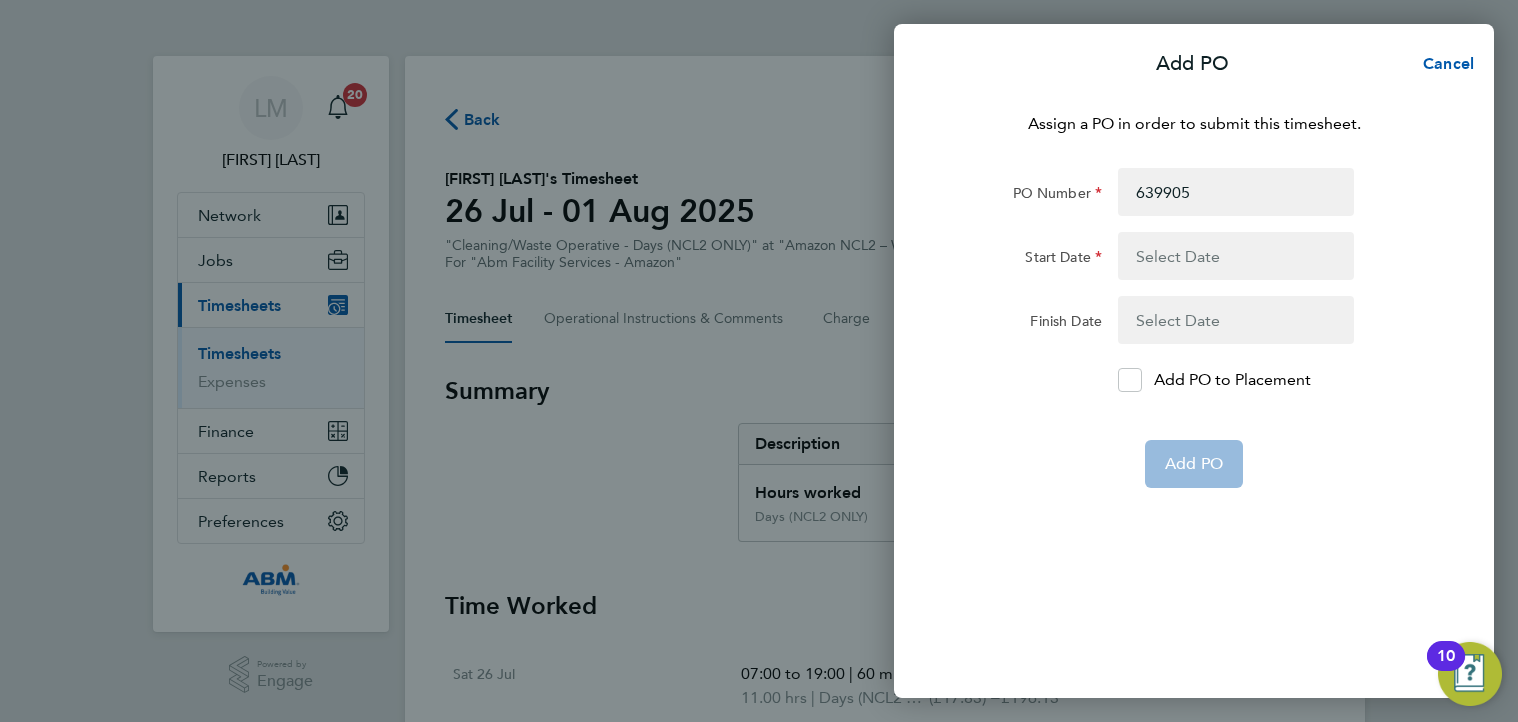 click 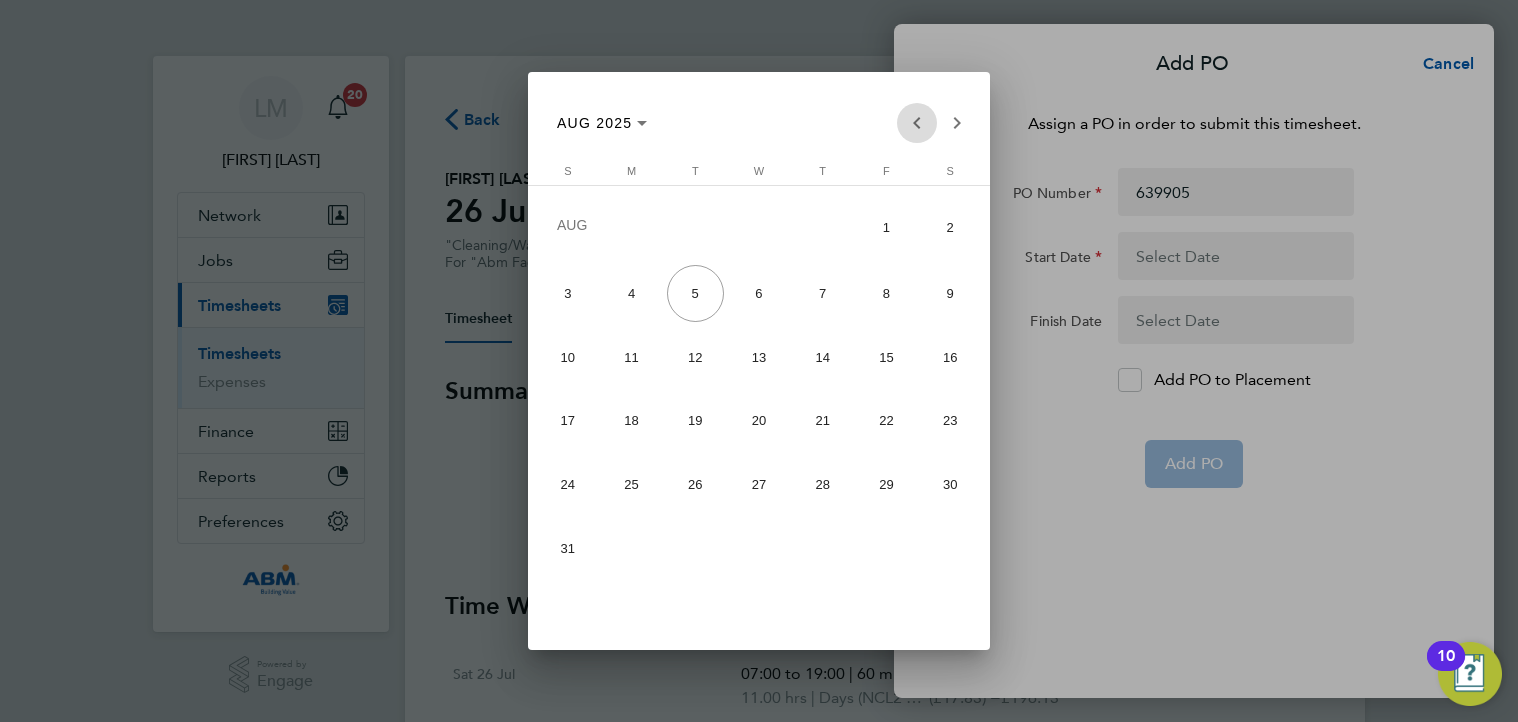 click at bounding box center (917, 123) 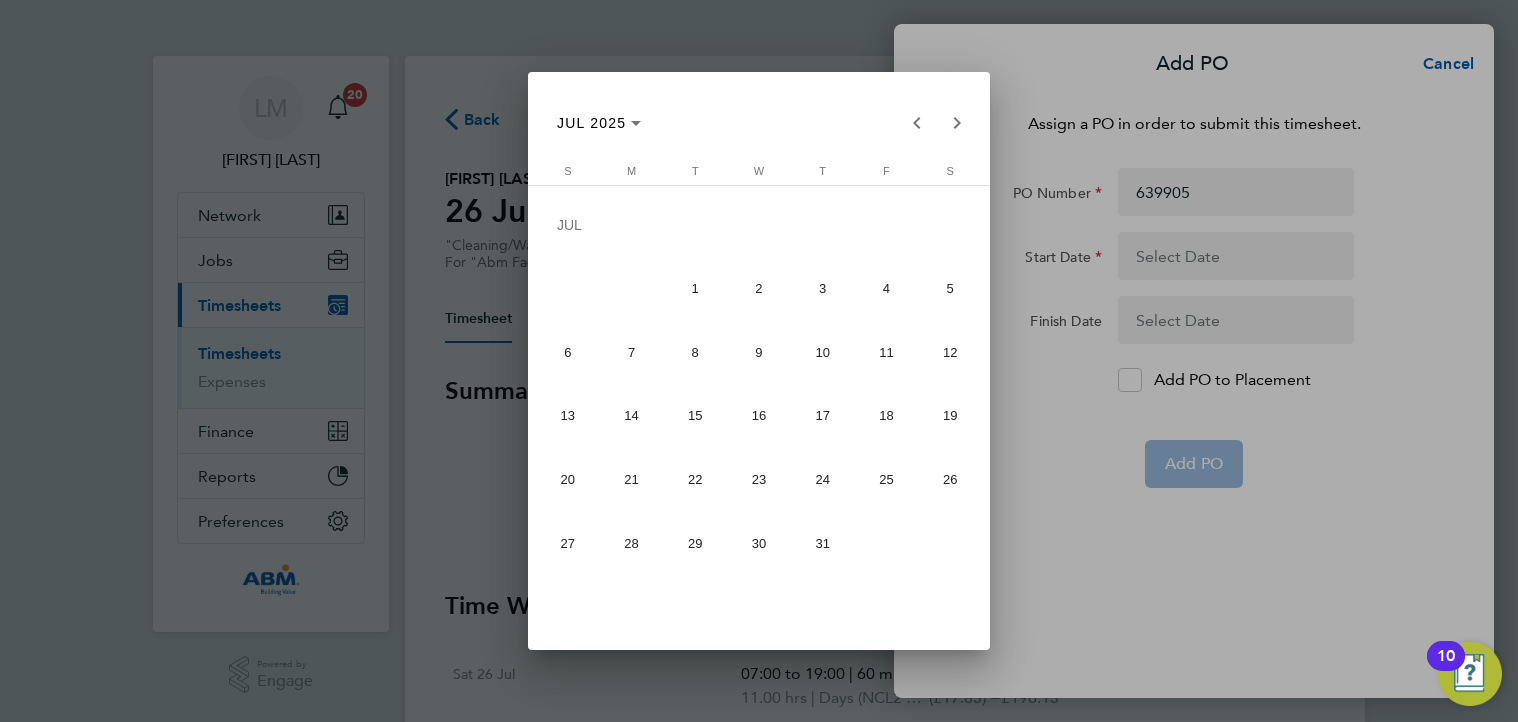 click on "26" at bounding box center (949, 479) 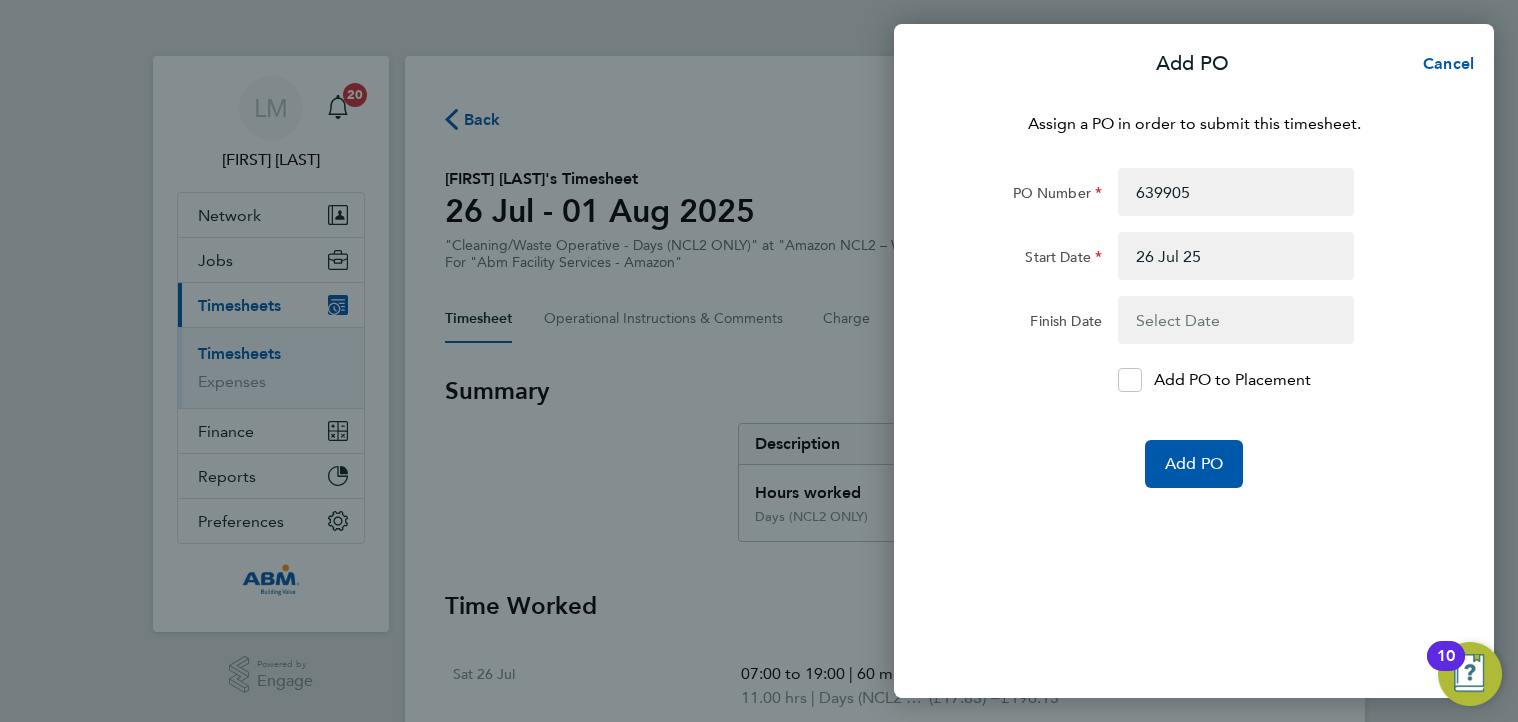 click 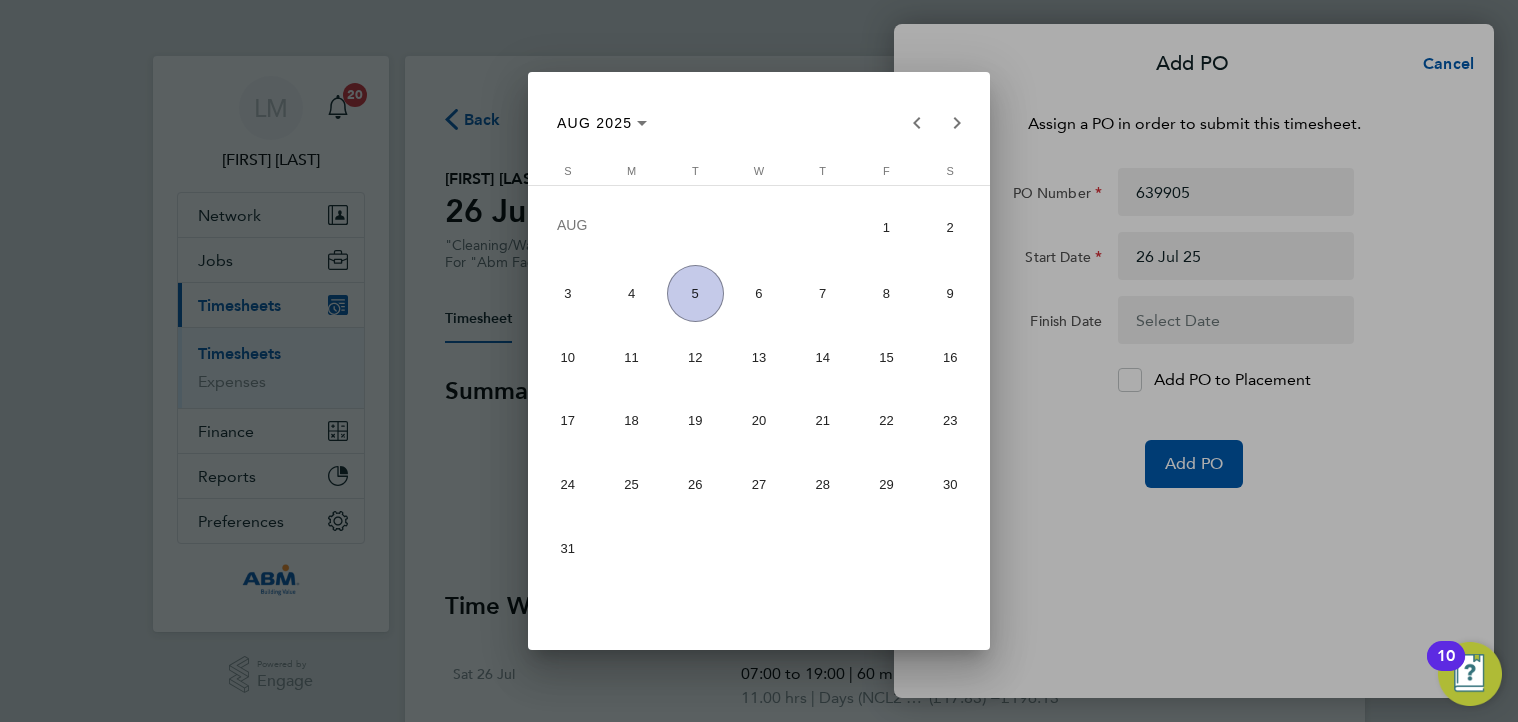 click on "1" at bounding box center (886, 227) 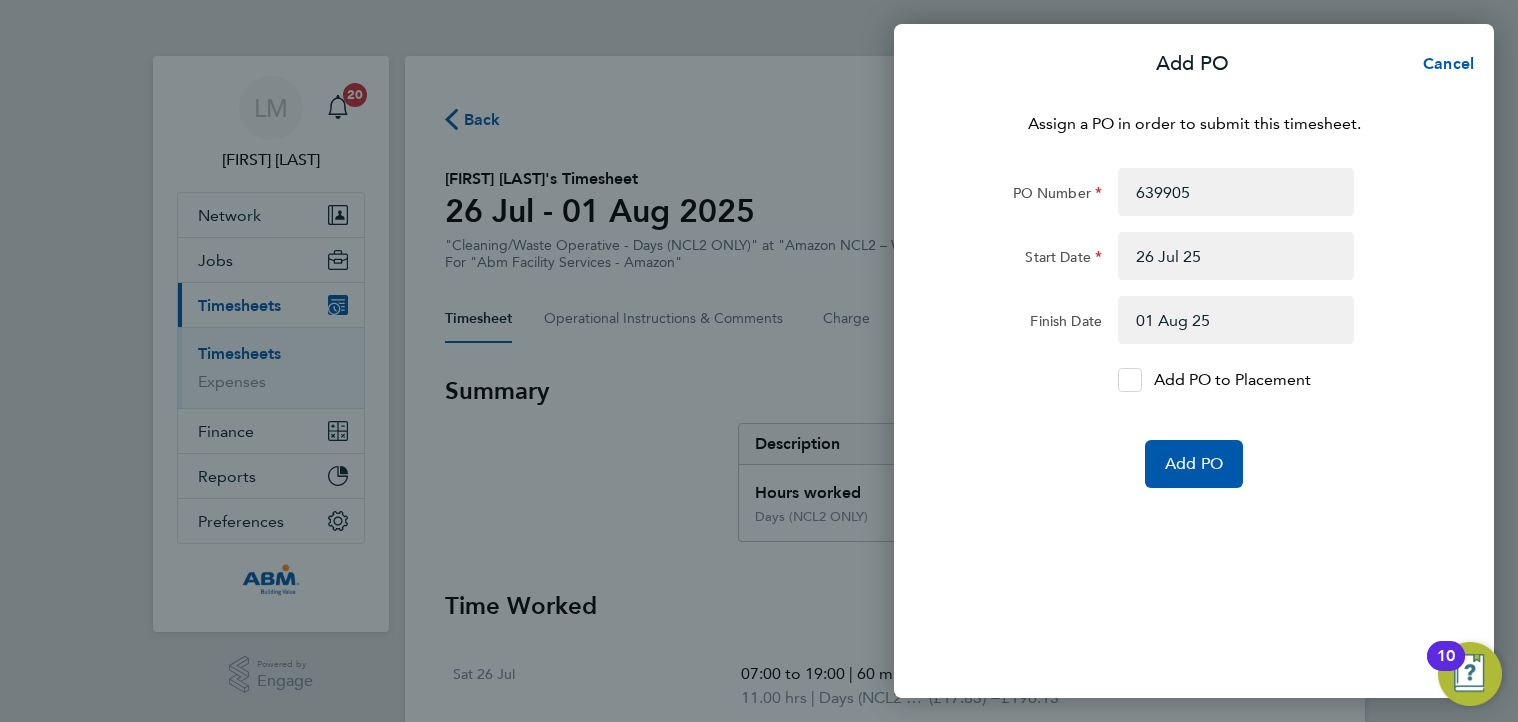 click 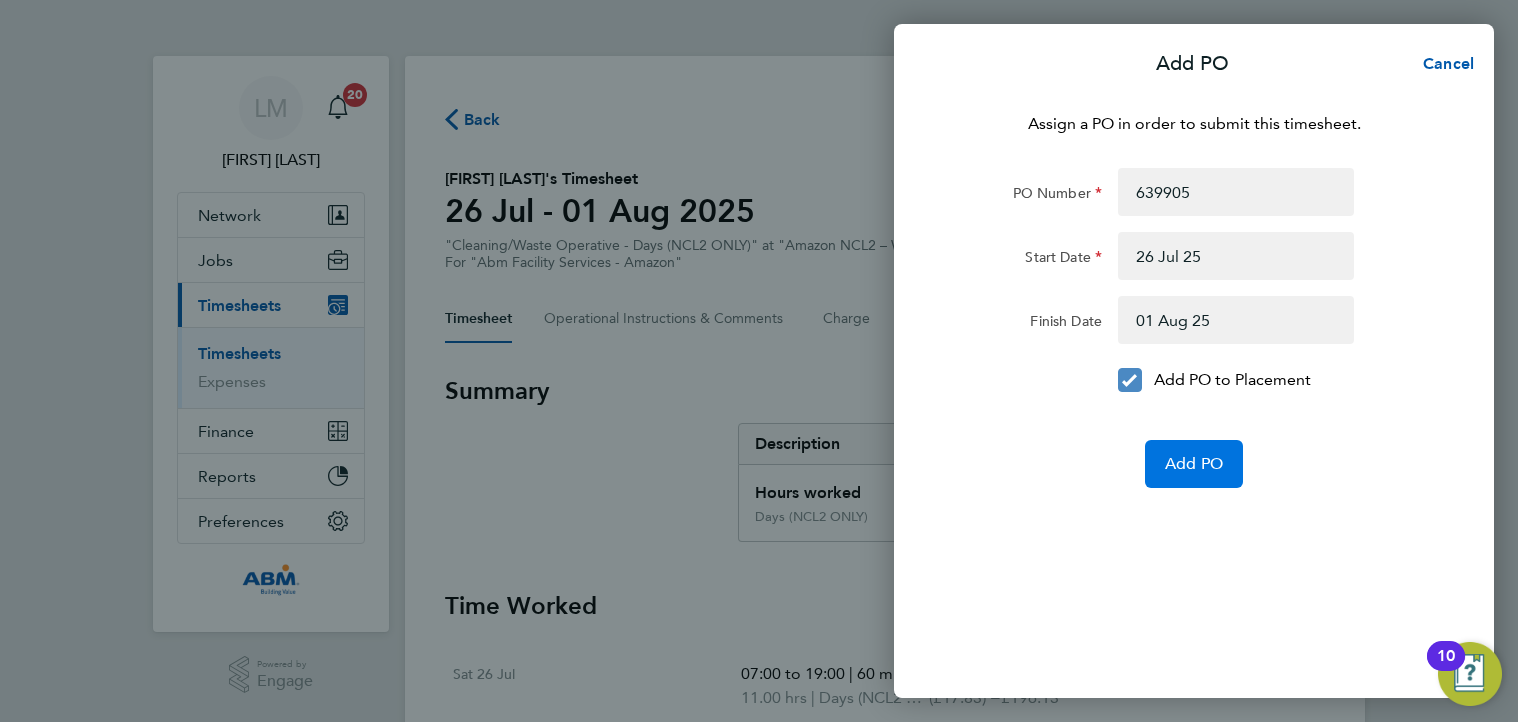click on "Add PO" 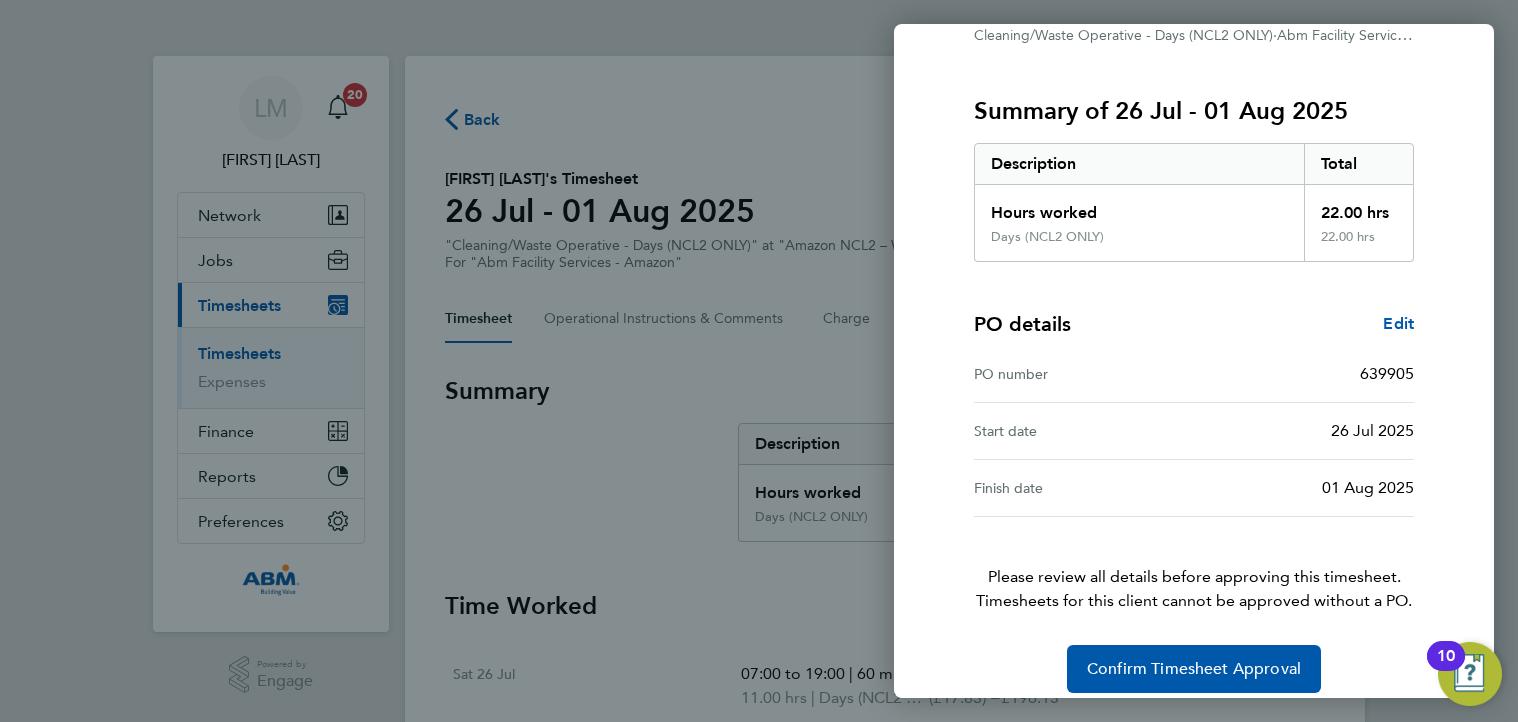 scroll, scrollTop: 236, scrollLeft: 0, axis: vertical 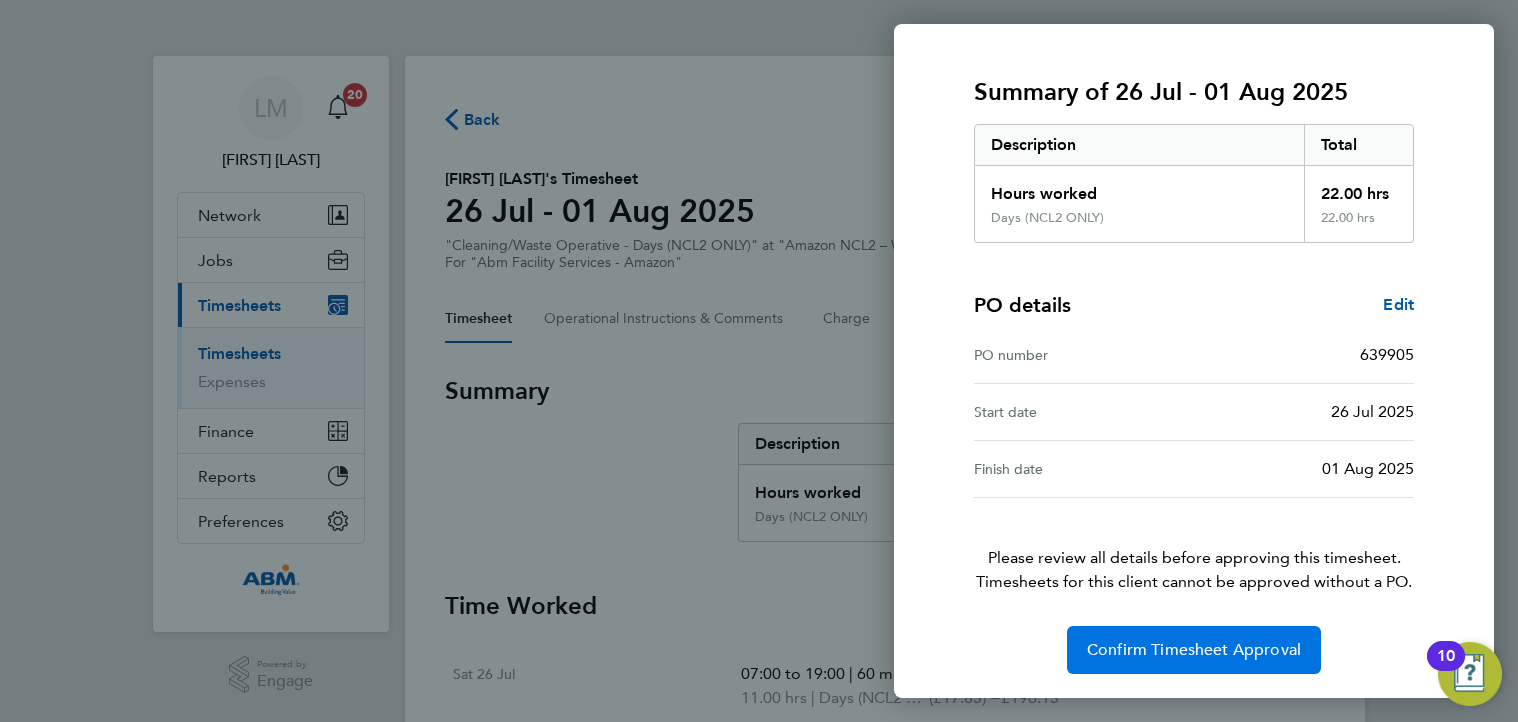 click on "Confirm Timesheet Approval" 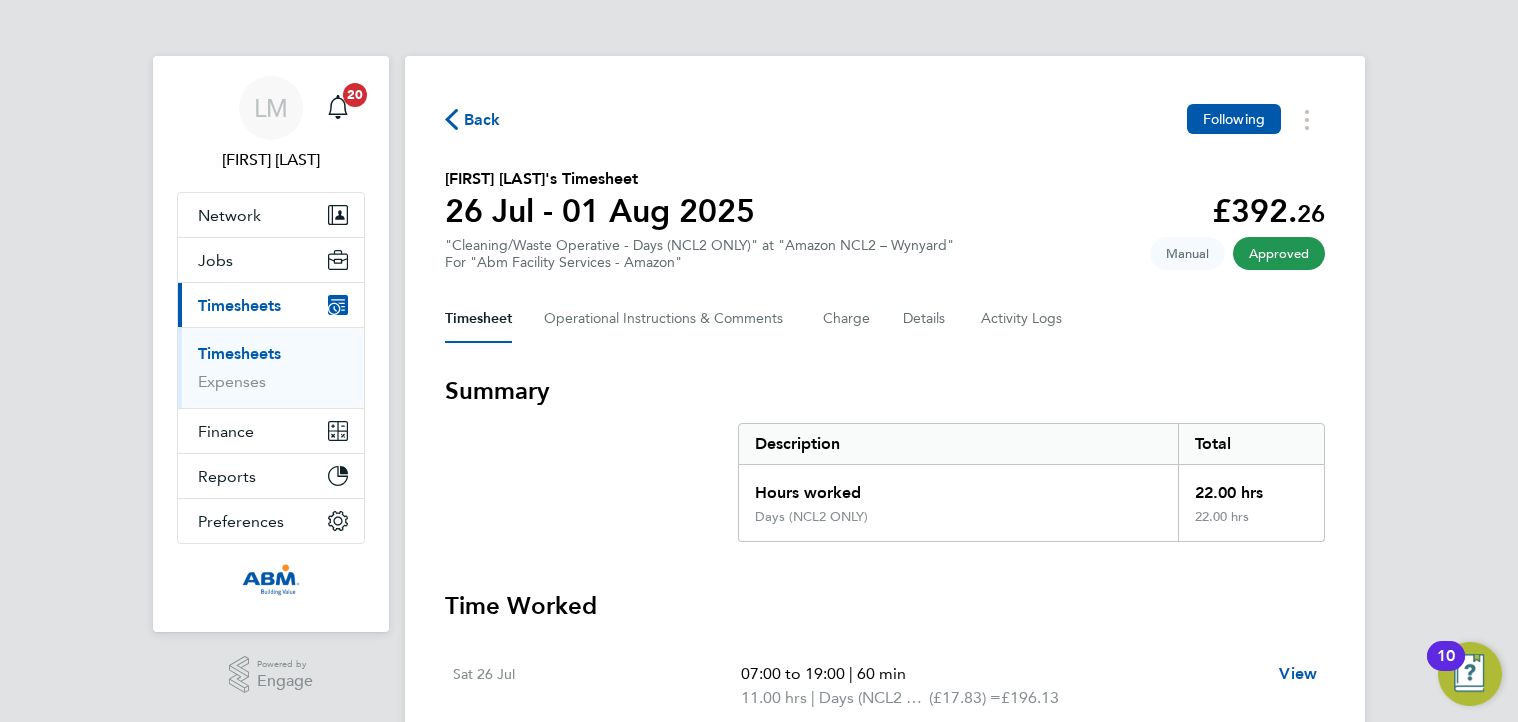 click 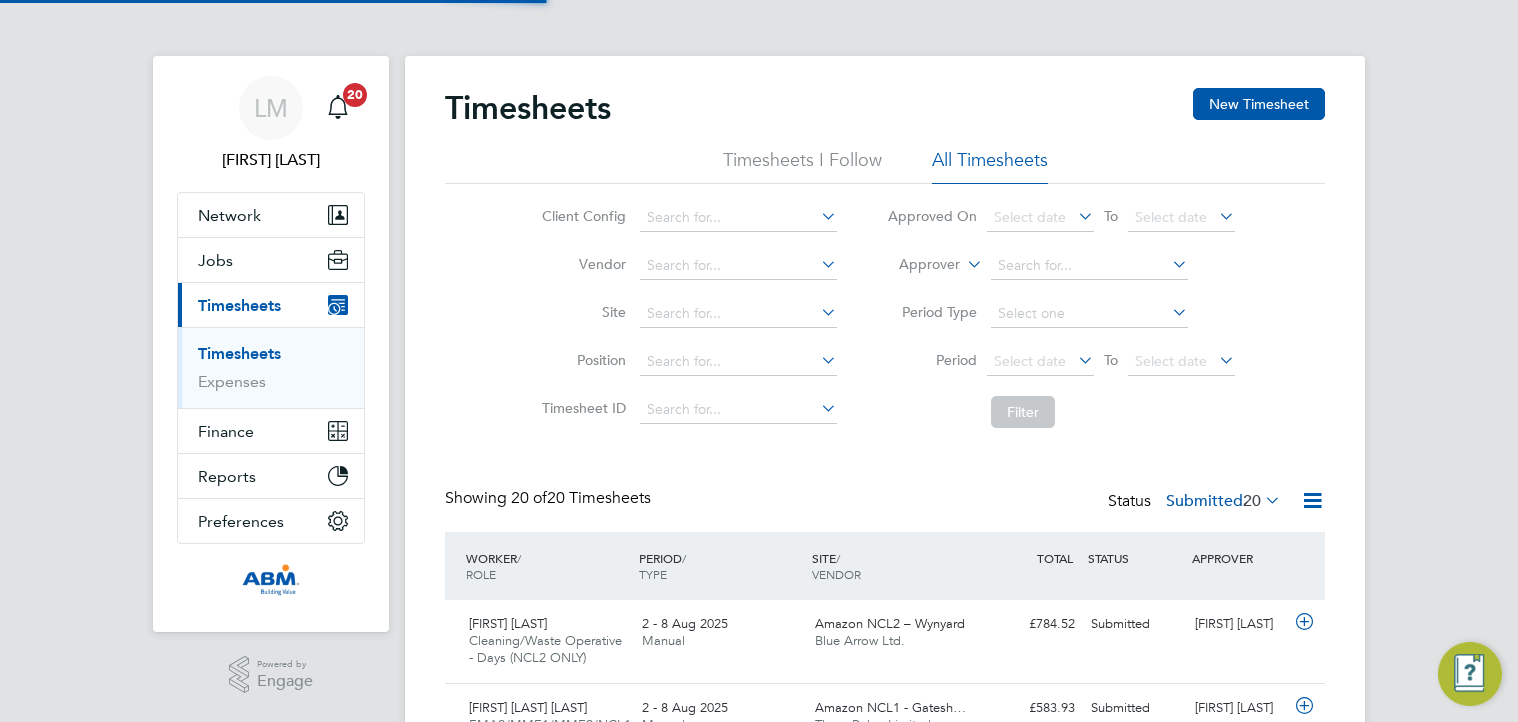 scroll, scrollTop: 10, scrollLeft: 10, axis: both 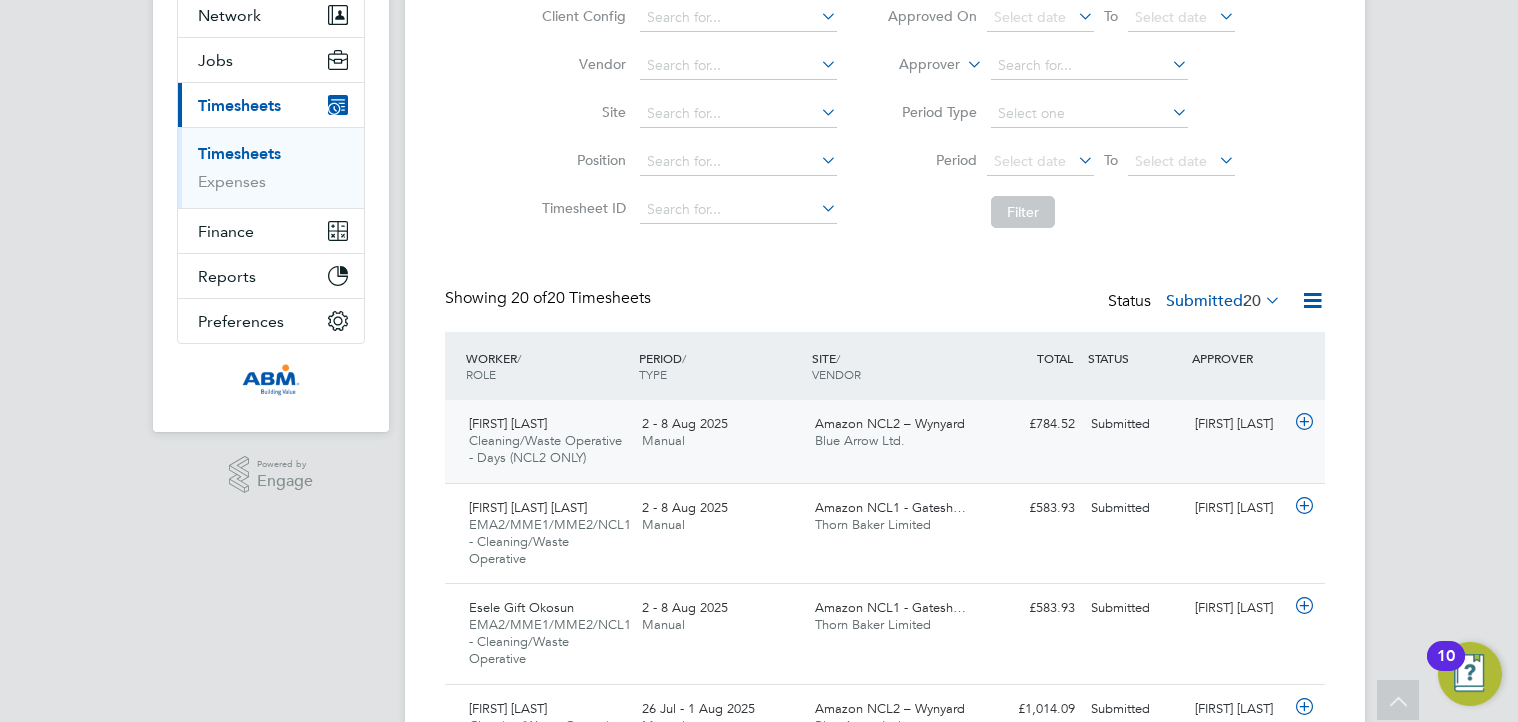click on "Cleaning/Waste Operative - Days (NCL2 ONLY)" 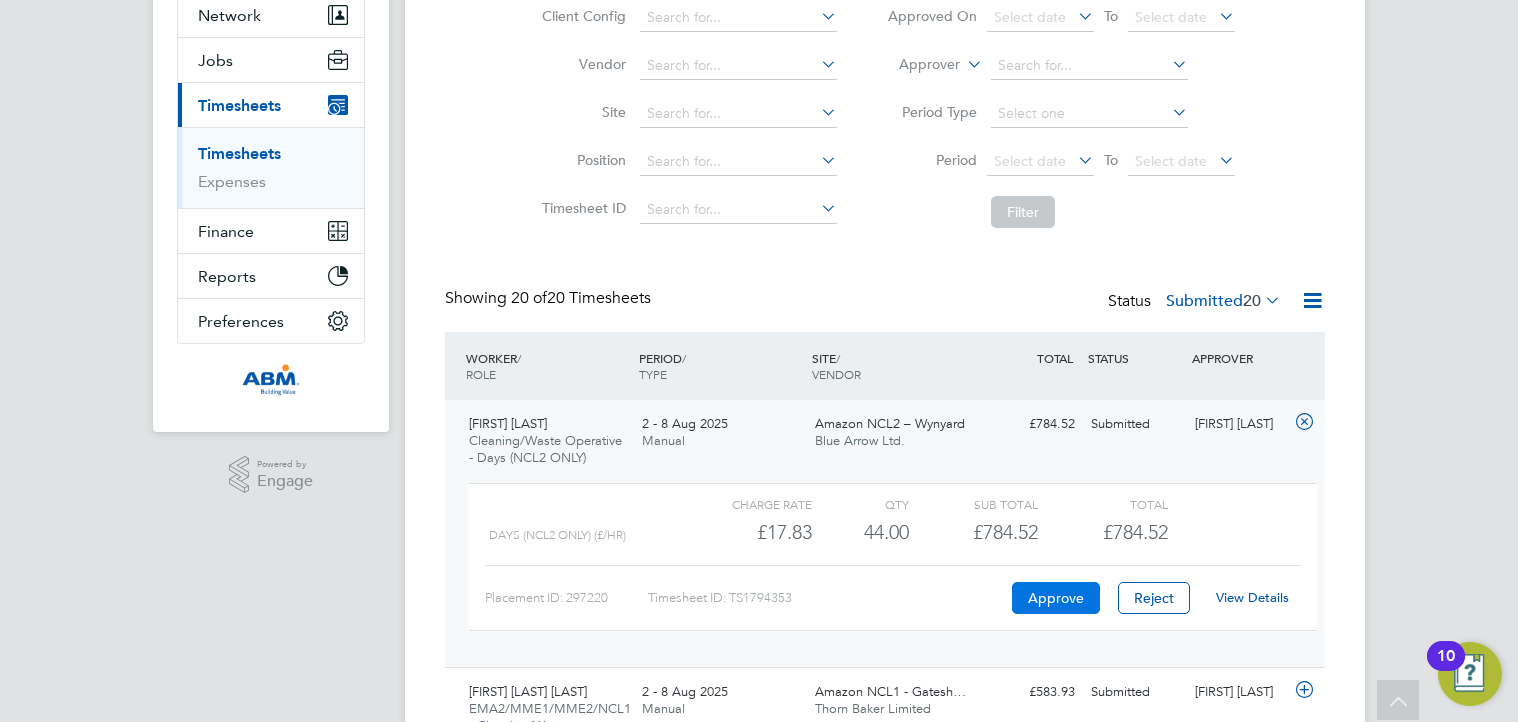 click on "Approve" 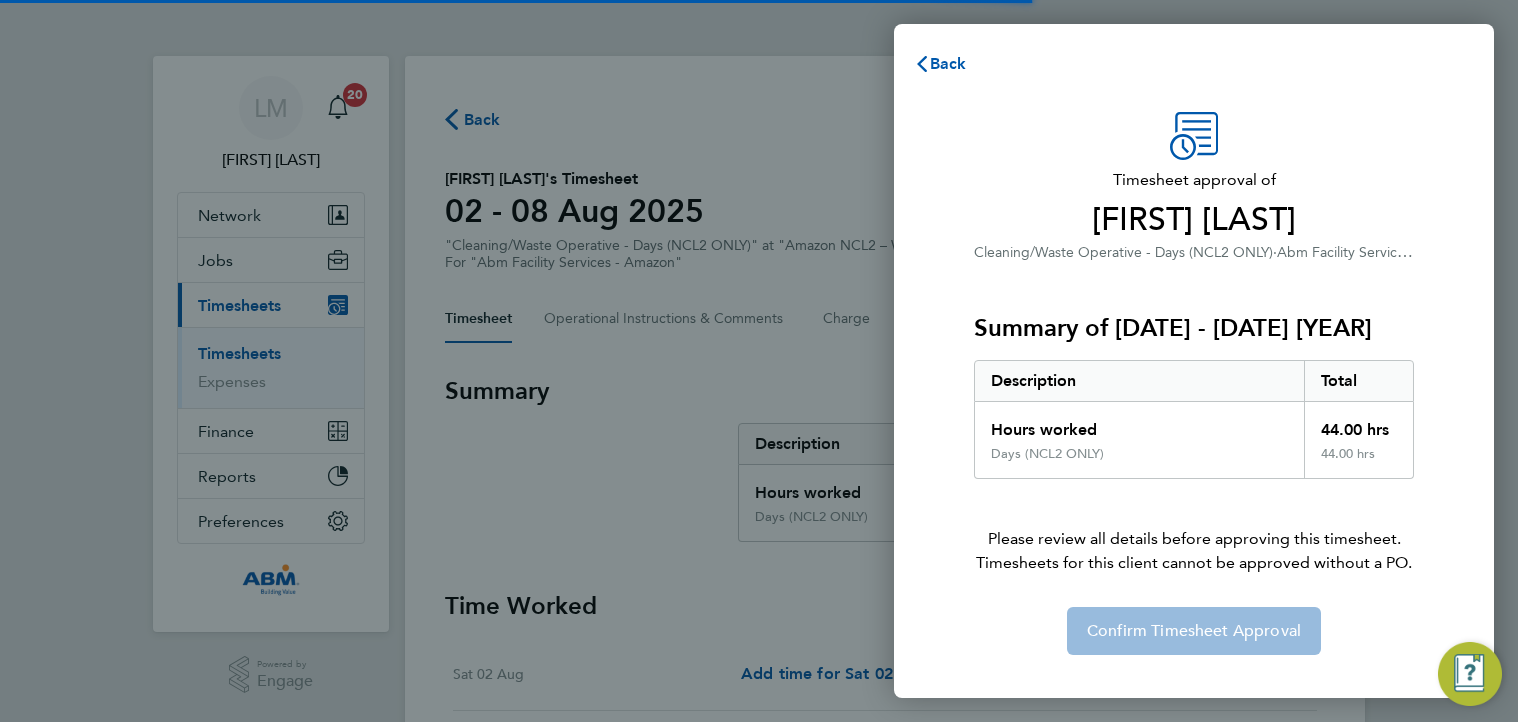 scroll, scrollTop: 0, scrollLeft: 0, axis: both 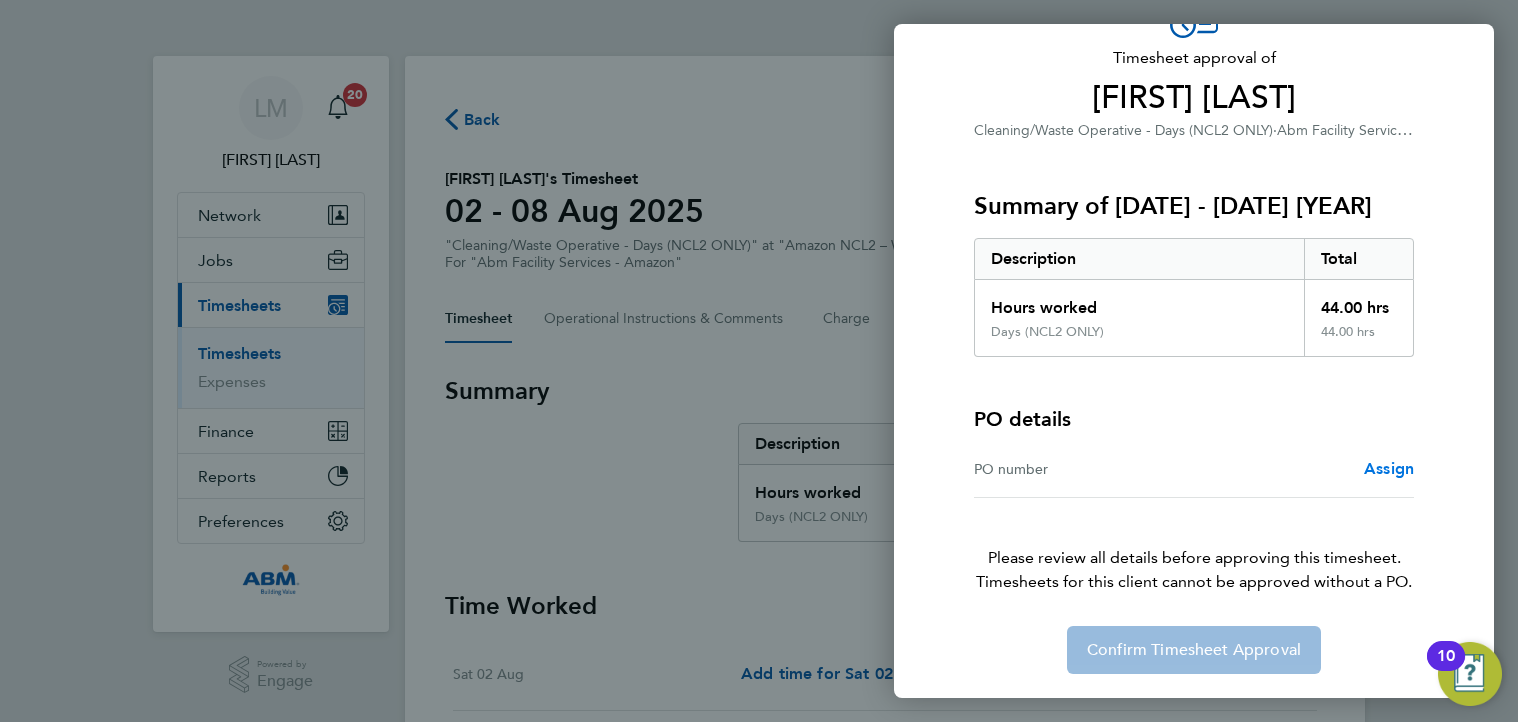 click on "Assign" at bounding box center [1389, 468] 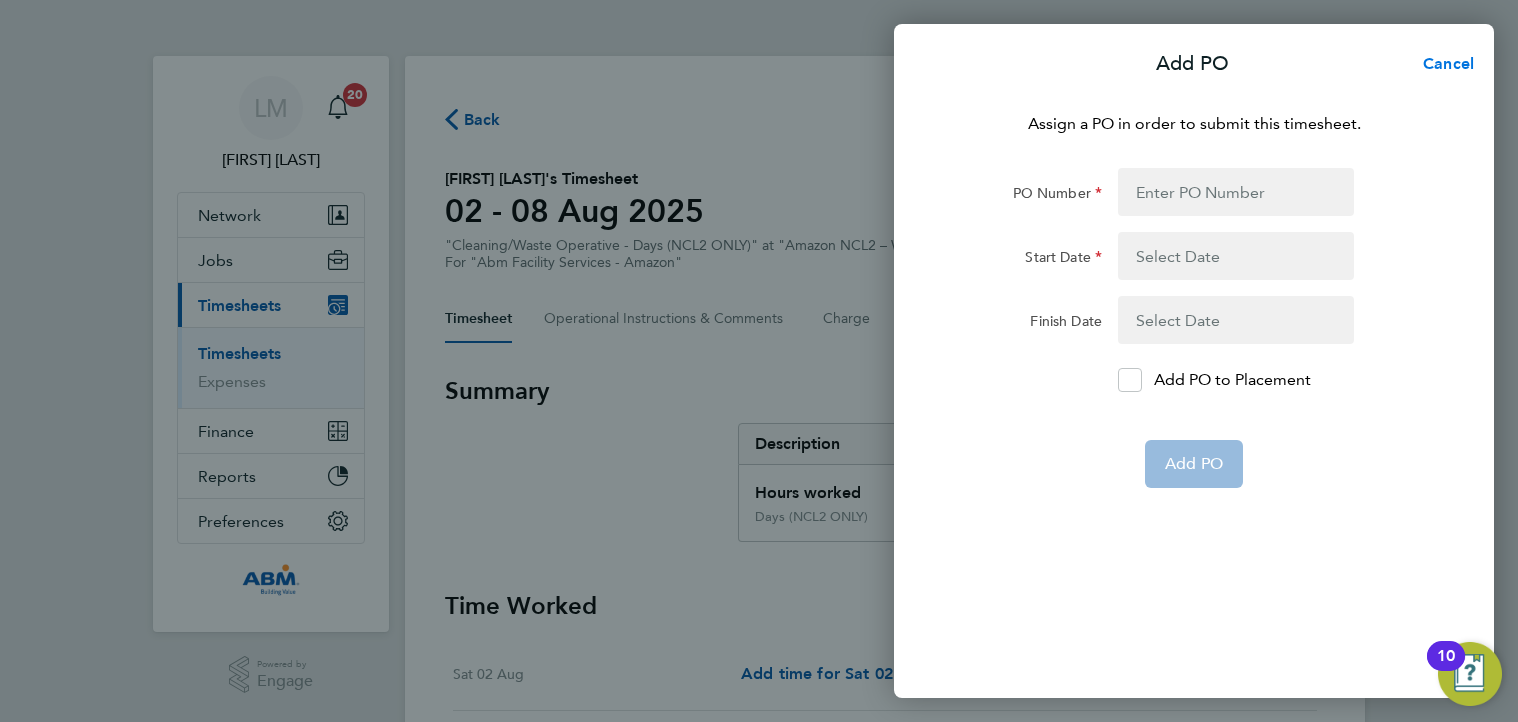 click on "Cancel" 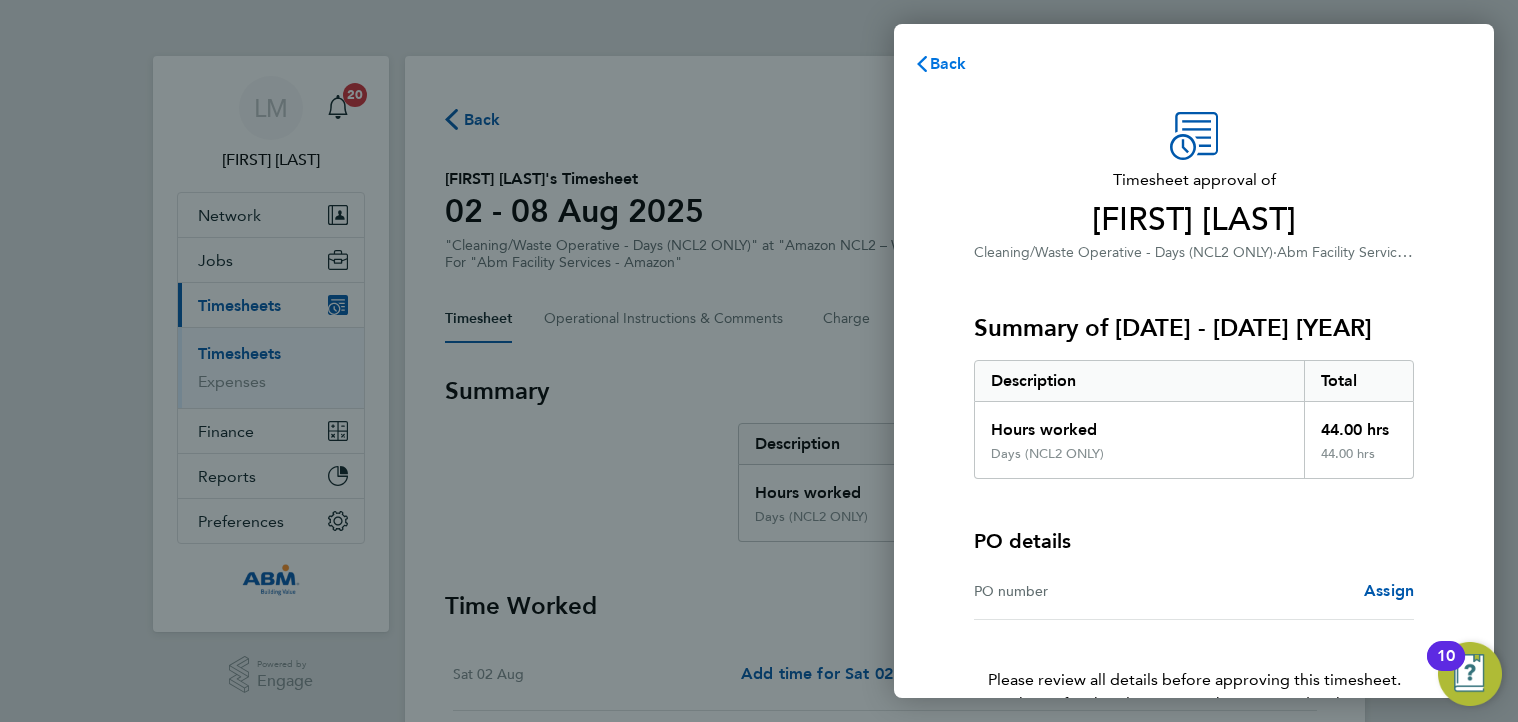 click 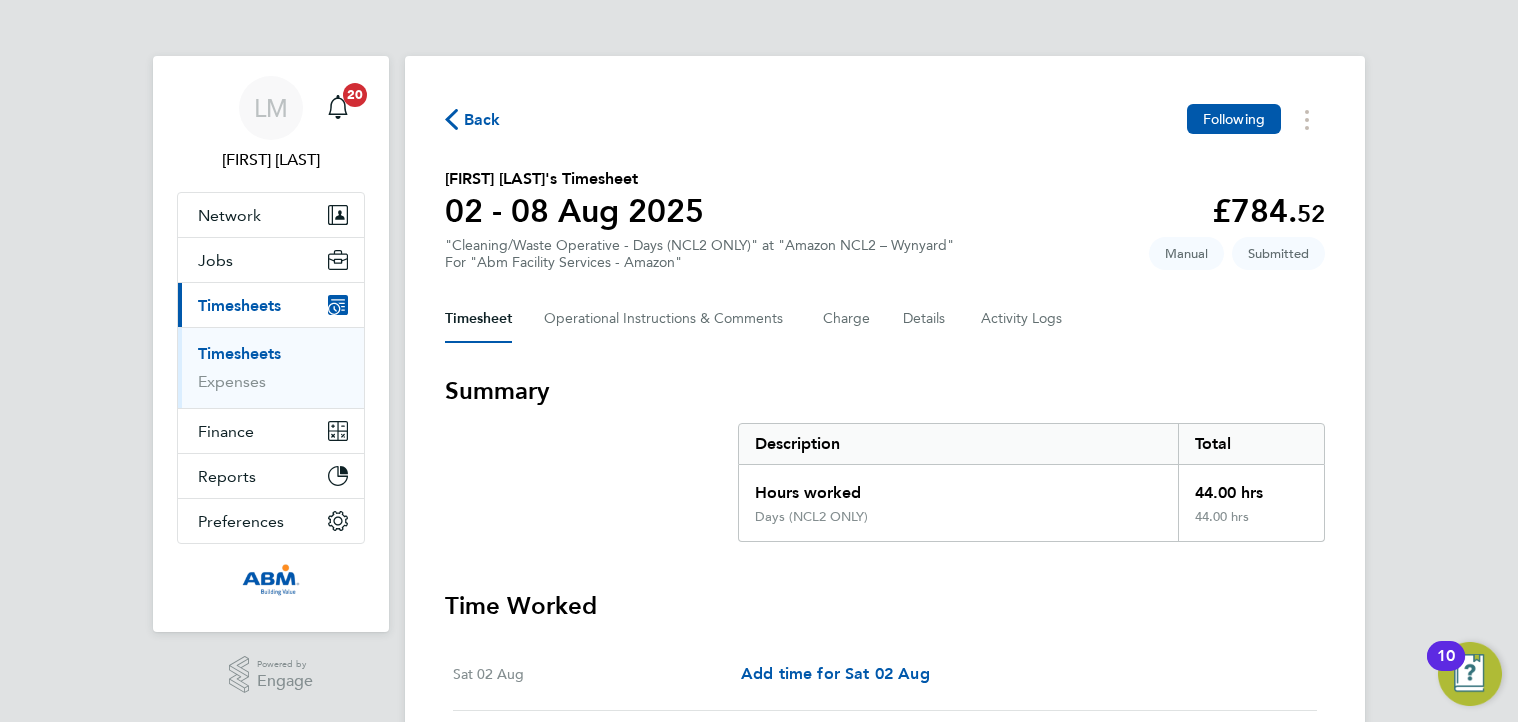click 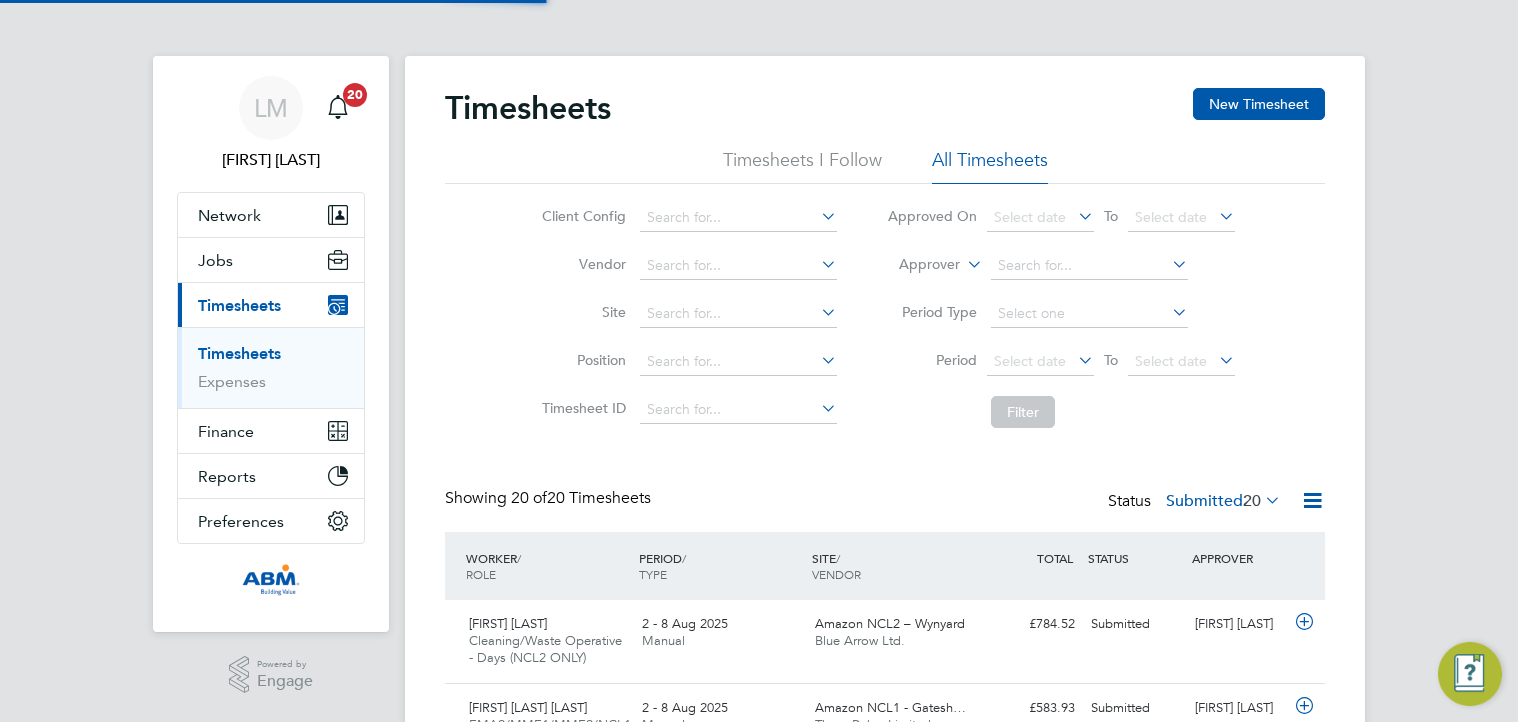 scroll, scrollTop: 10, scrollLeft: 10, axis: both 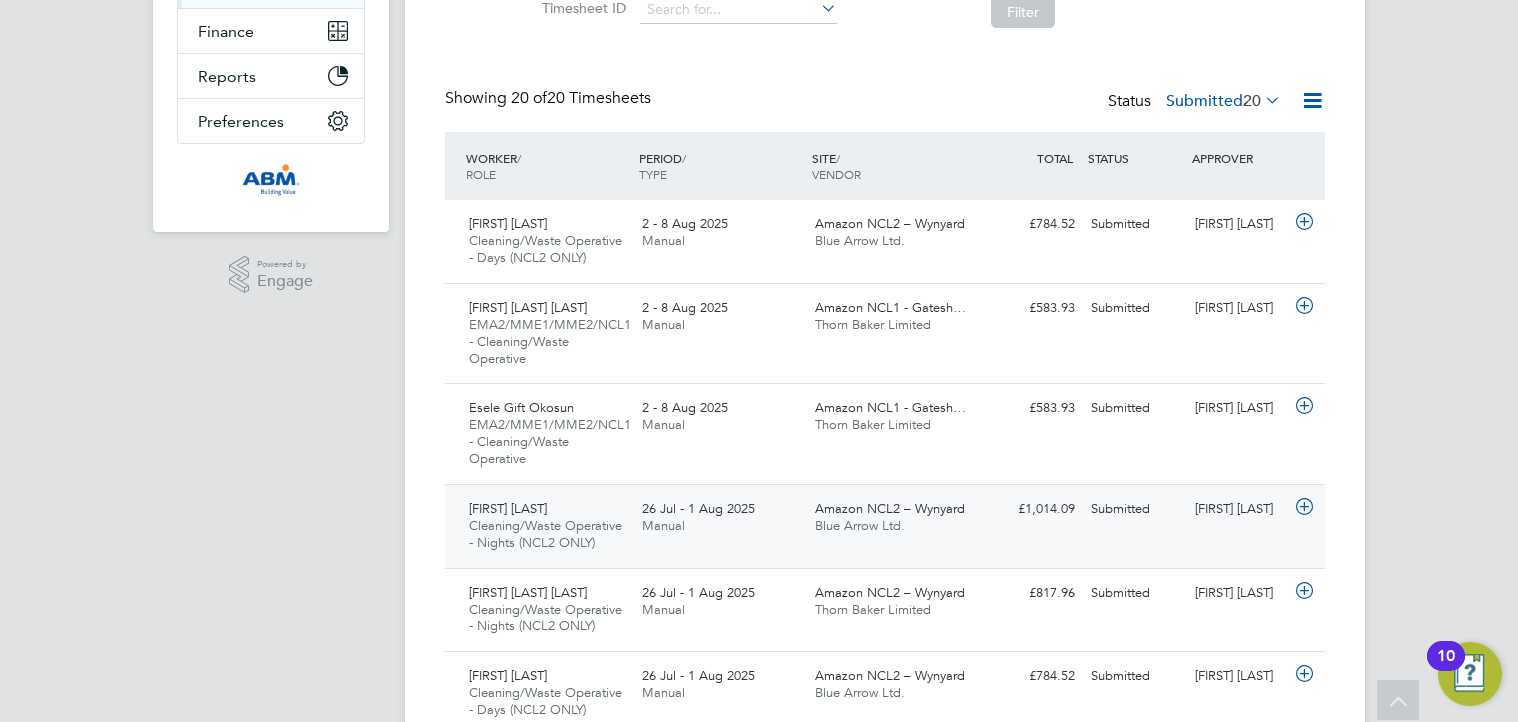 click on "Cleaning/Waste Operative - Nights (NCL2 ONLY)" 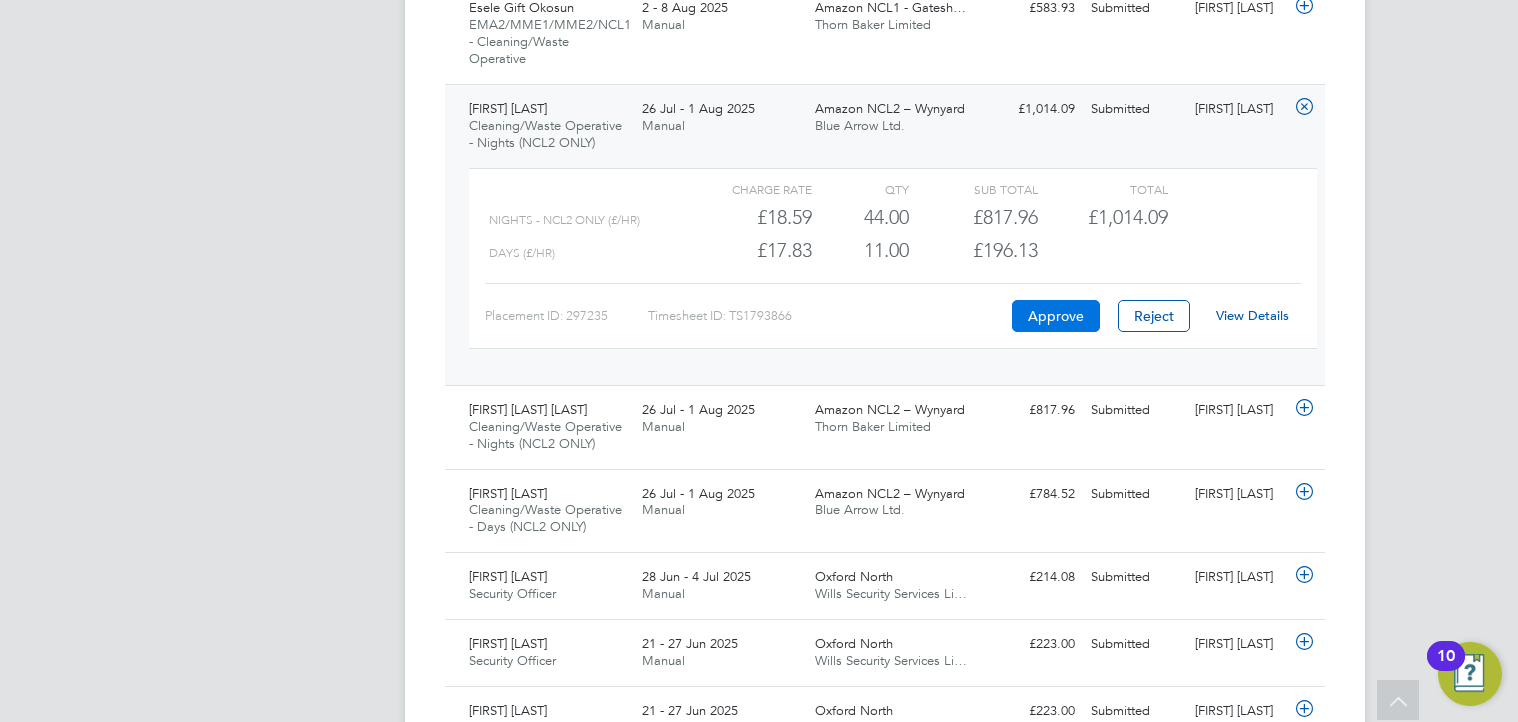 click on "Approve" 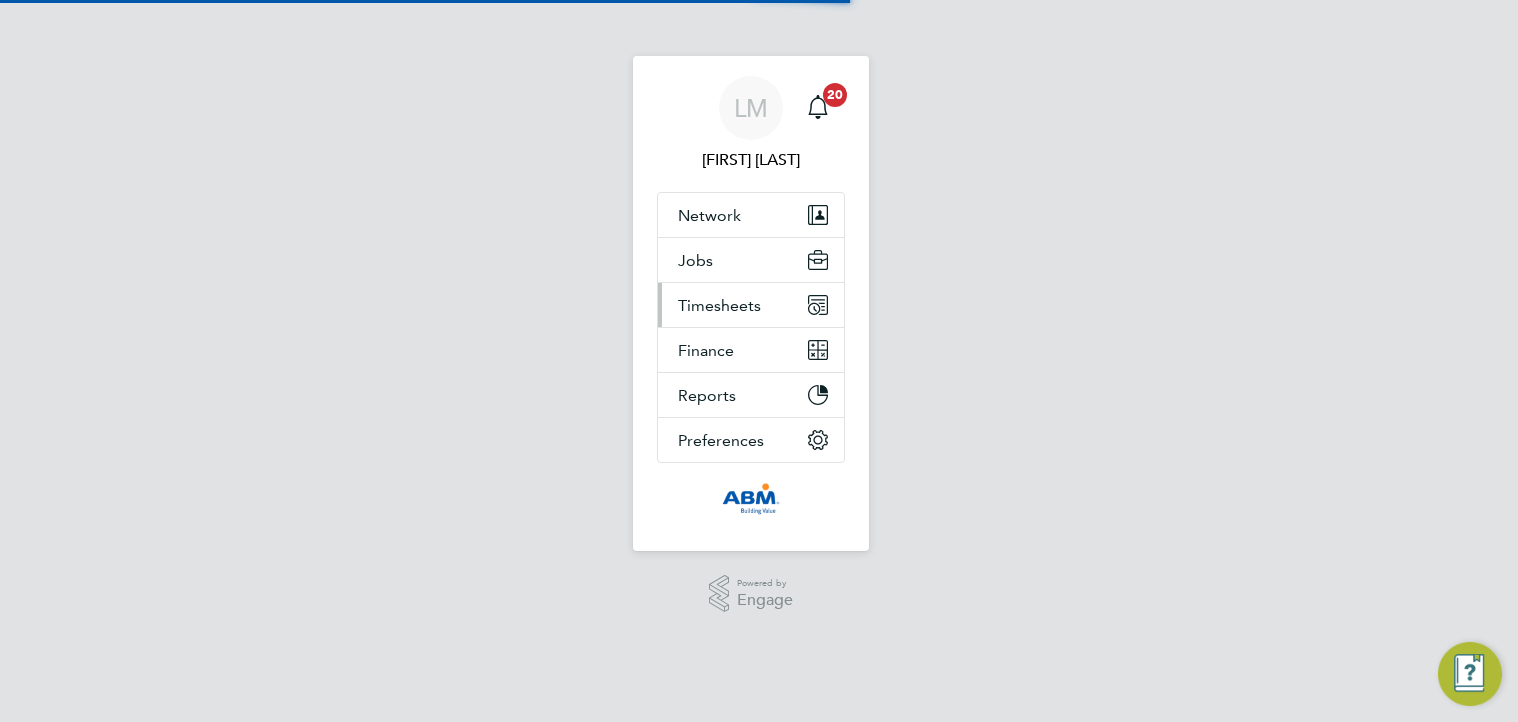 scroll, scrollTop: 0, scrollLeft: 0, axis: both 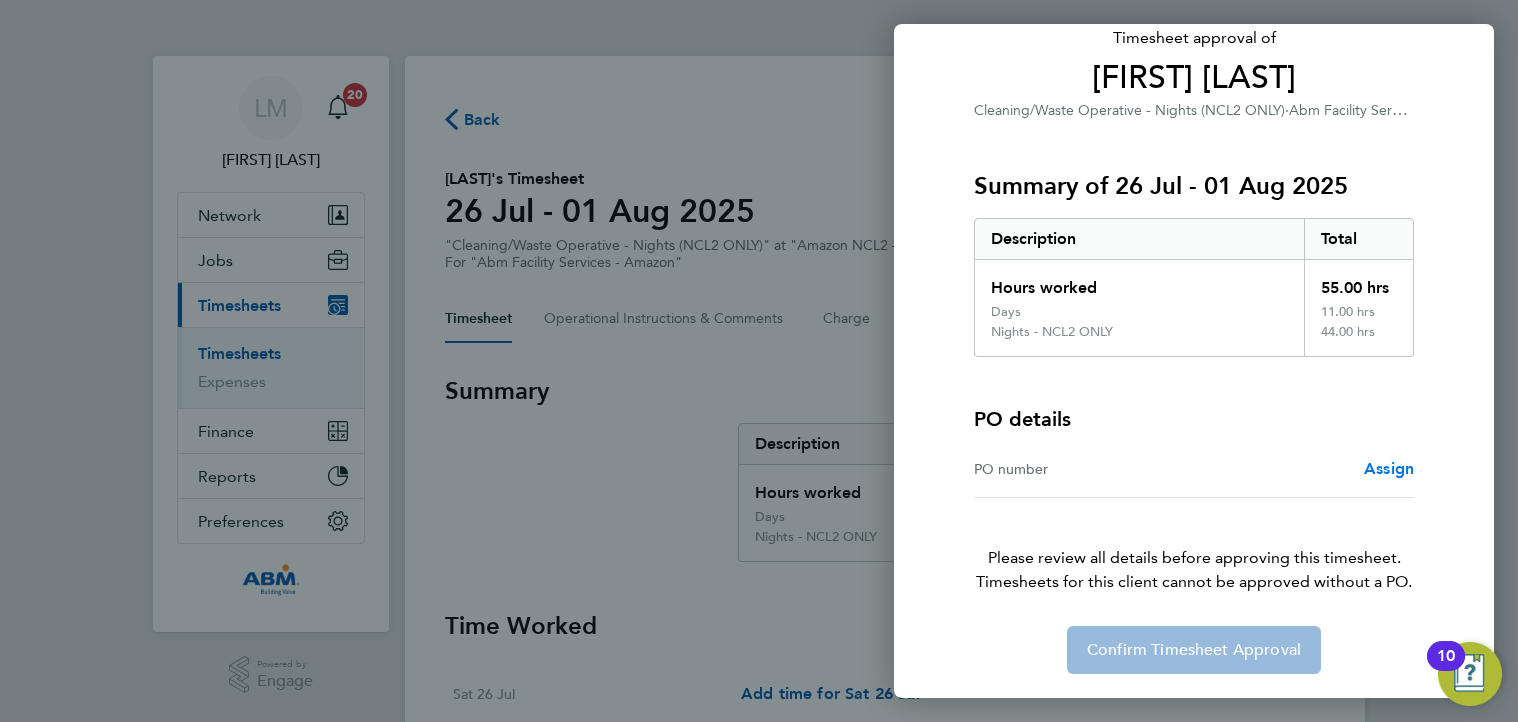 click on "Assign" at bounding box center (1389, 468) 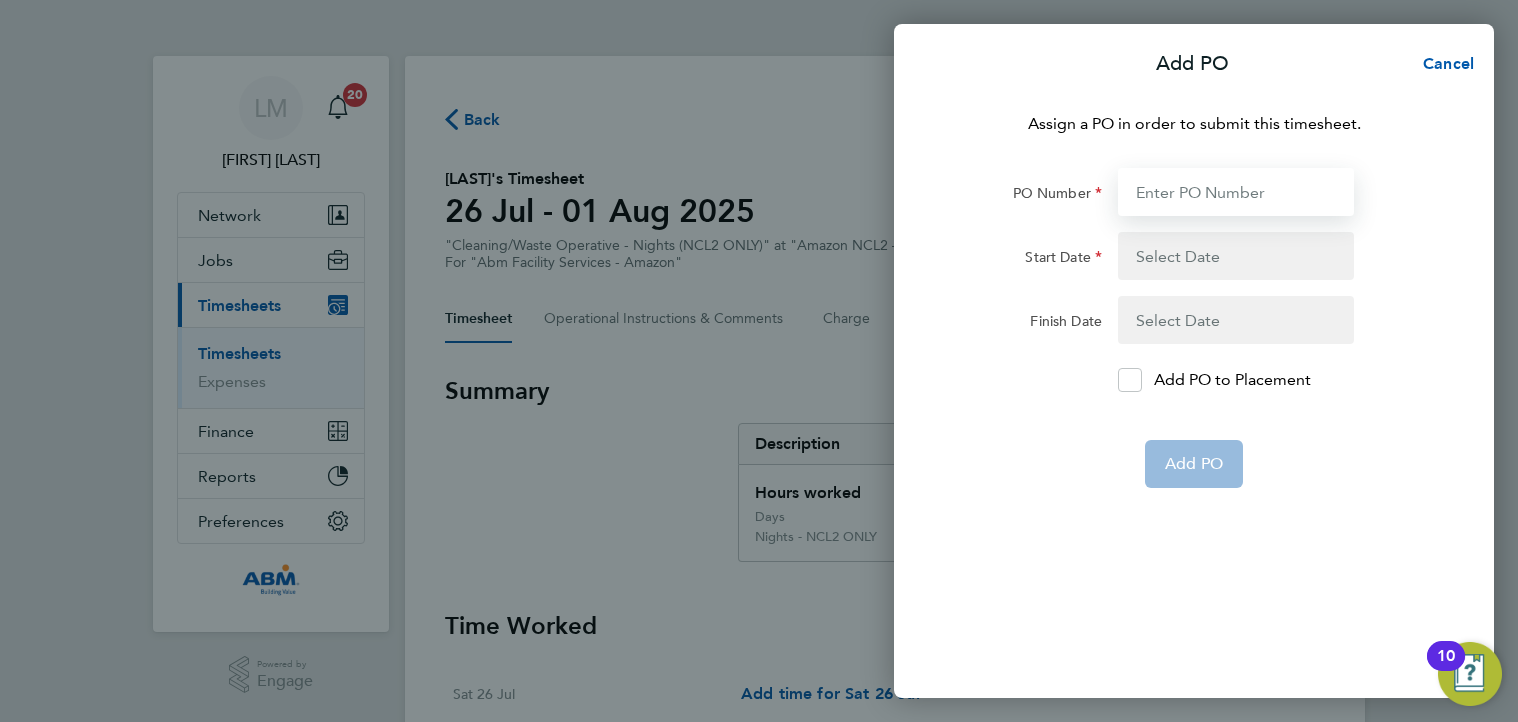 click on "PO Number" at bounding box center (1236, 192) 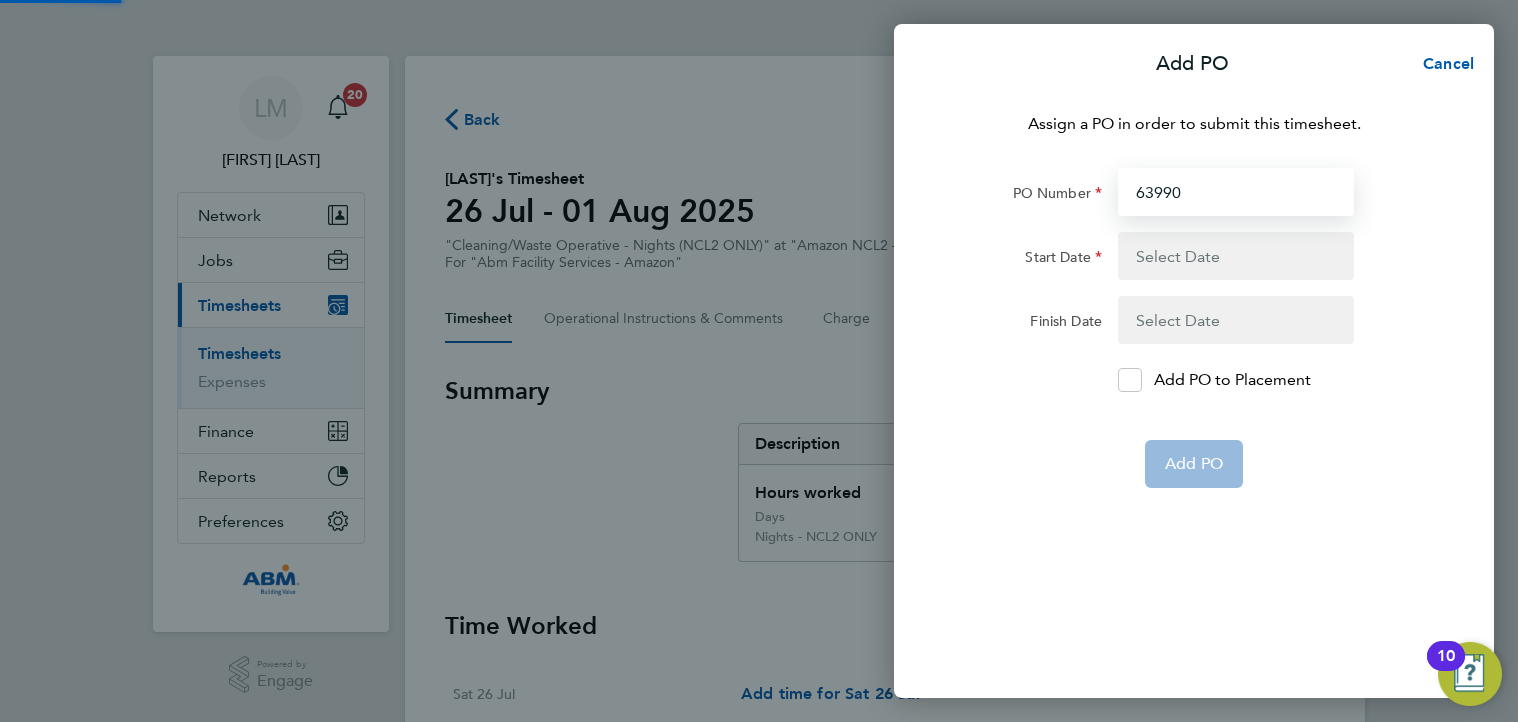 type on "639905" 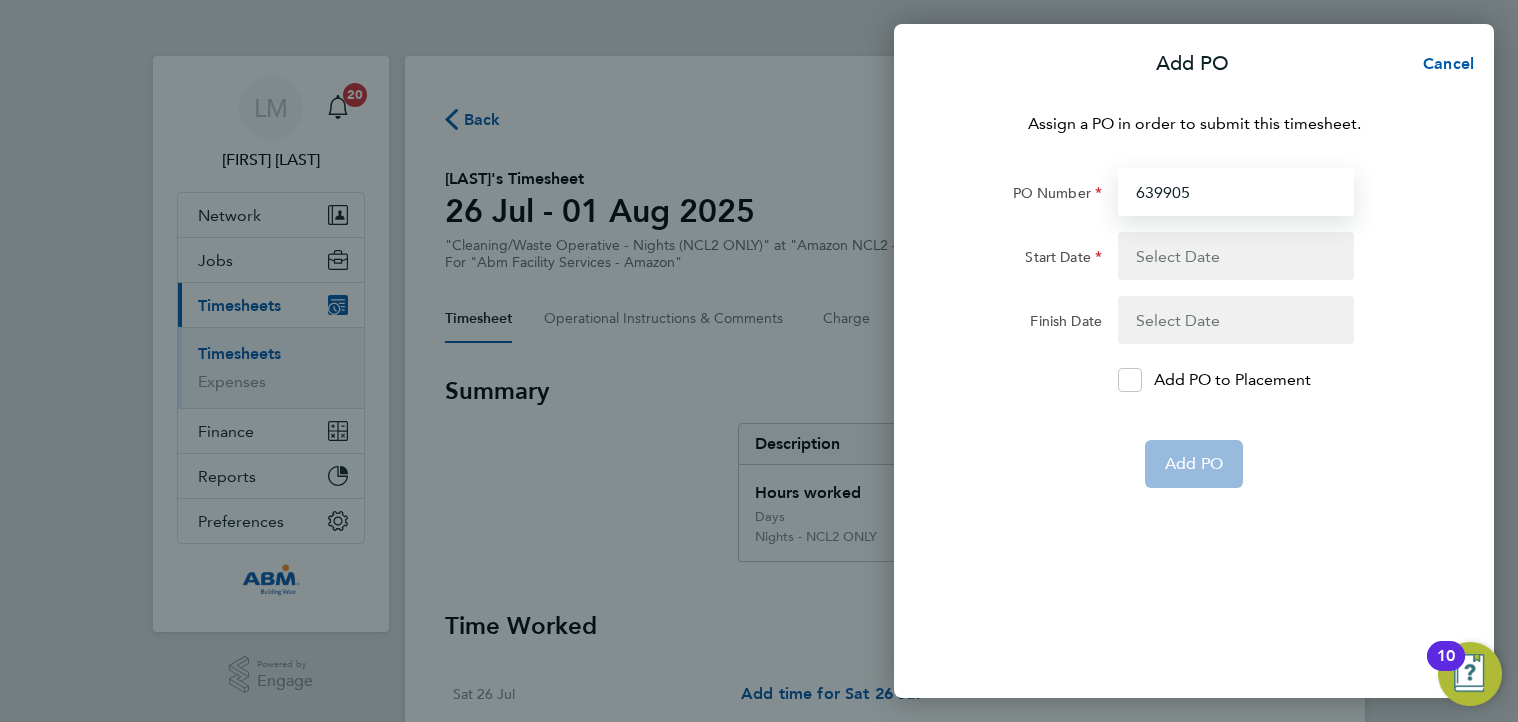 type on "26 Jul 25" 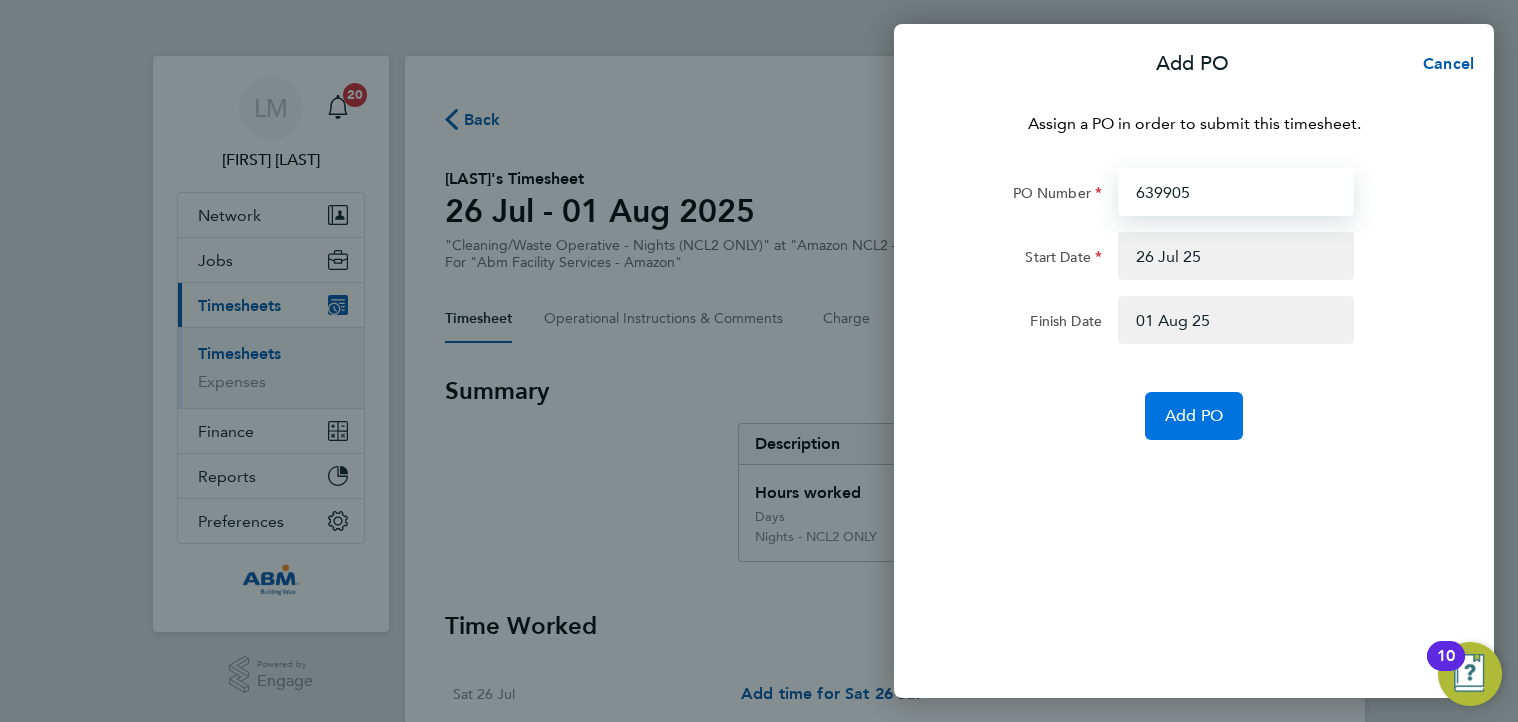 type on "639905" 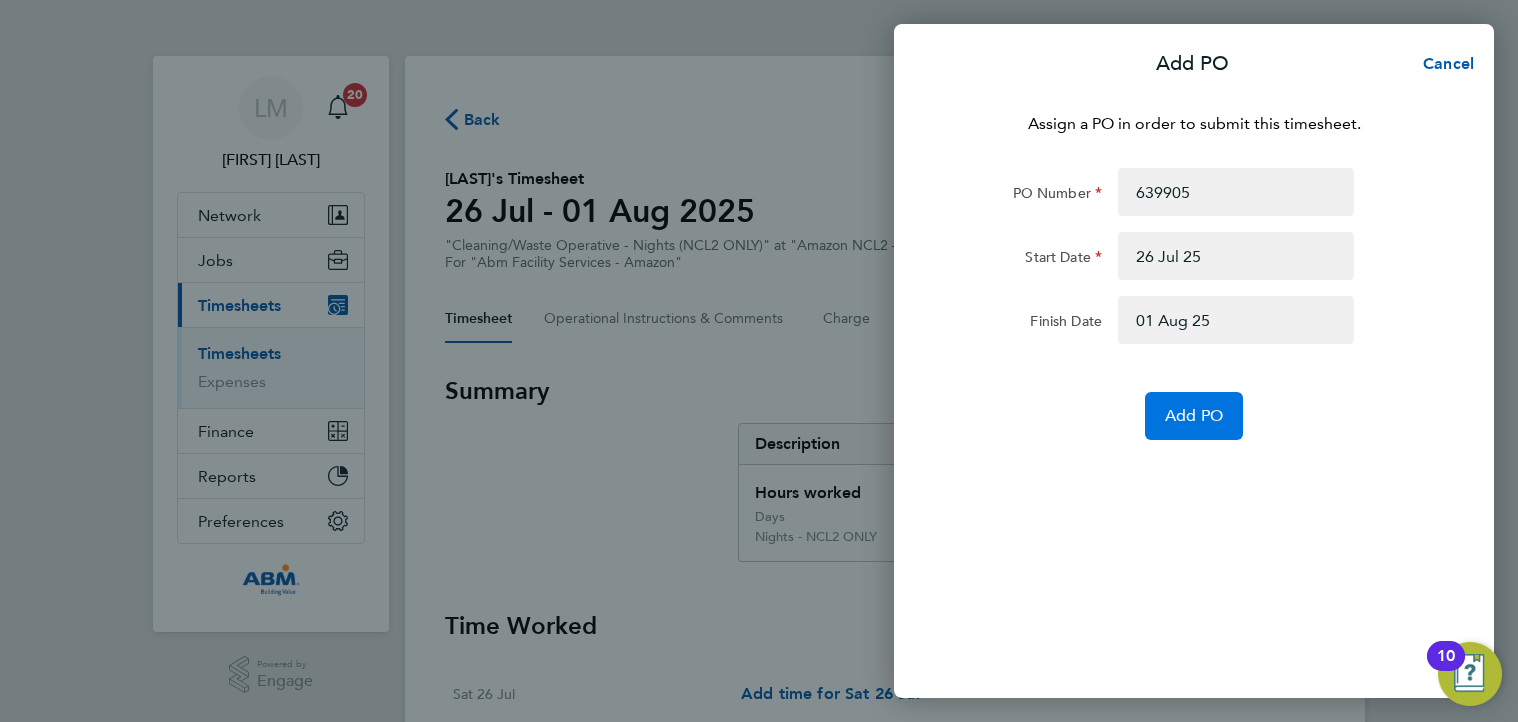 click on "Add PO" 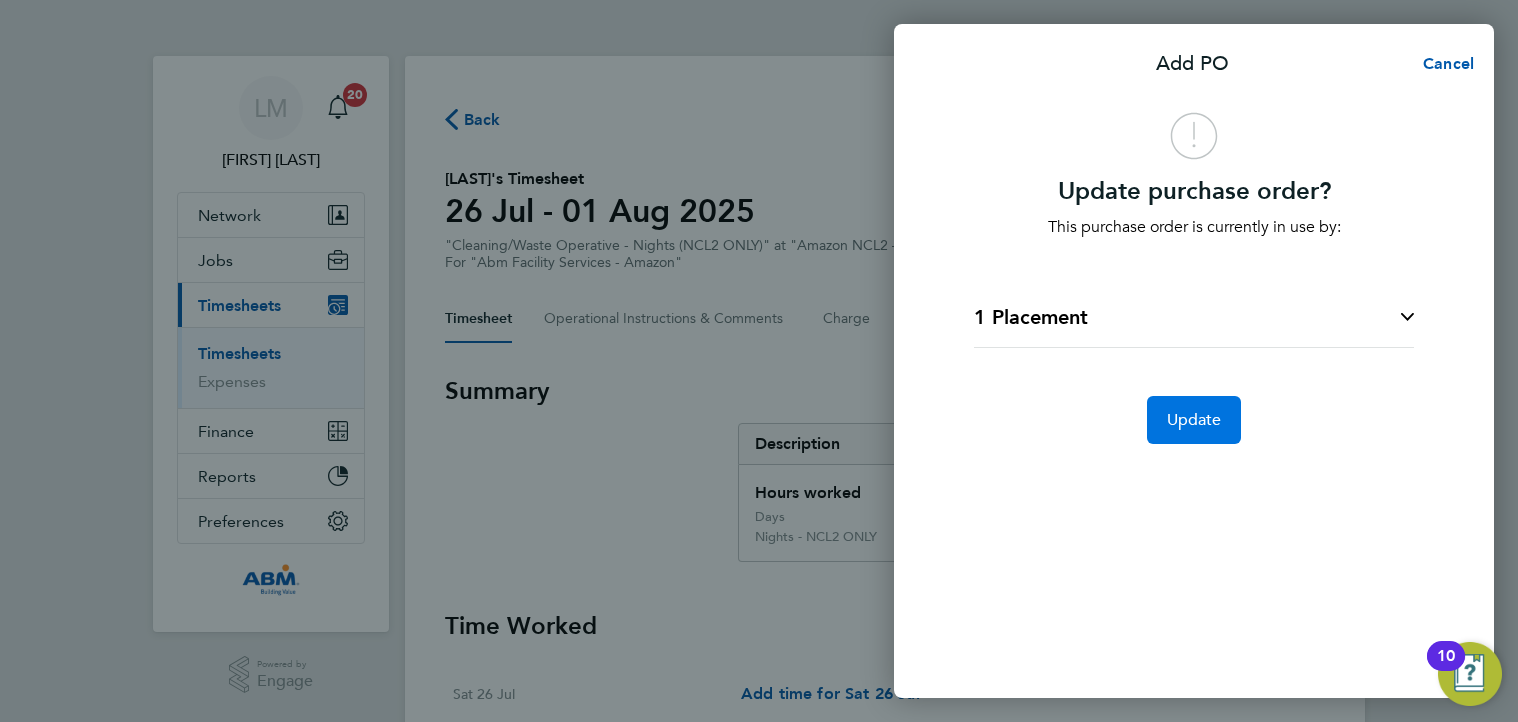 click on "Update" 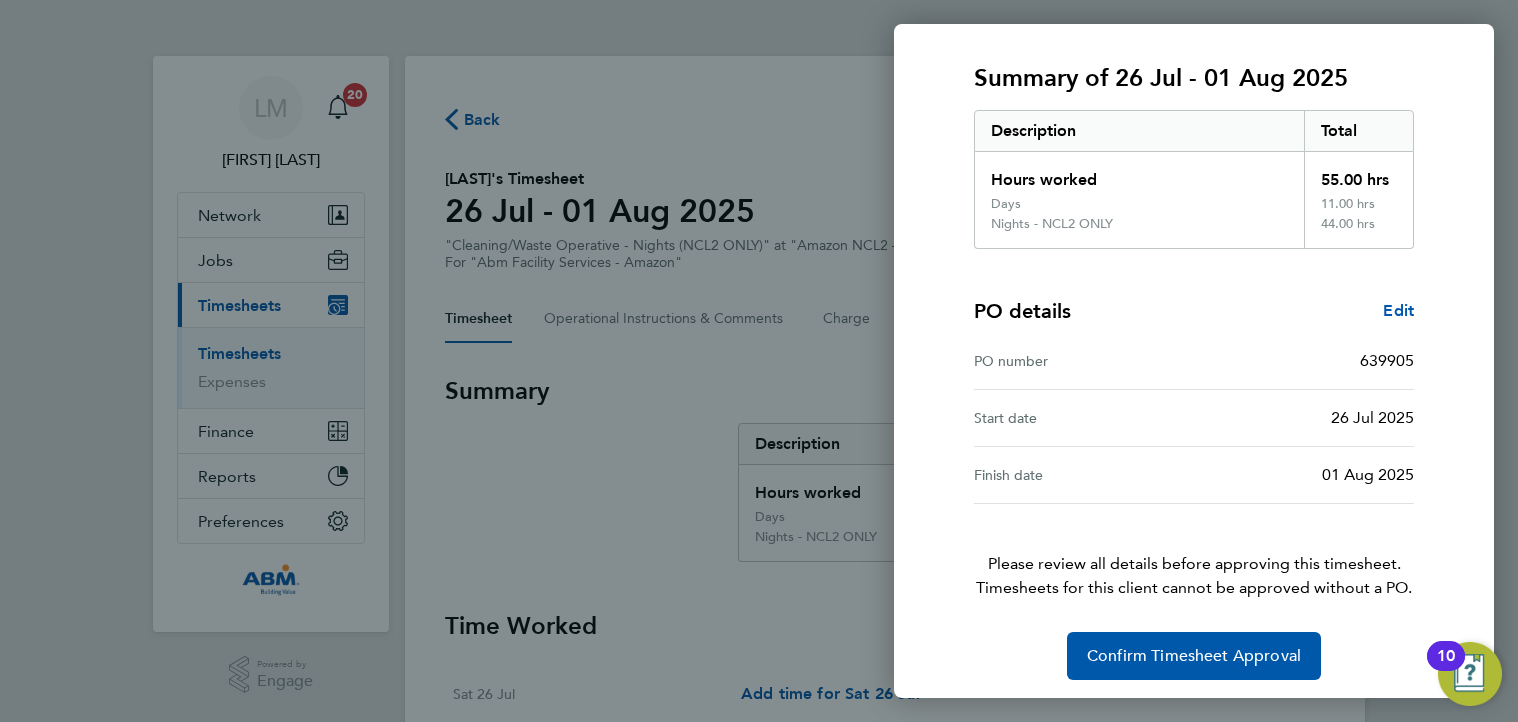 scroll, scrollTop: 256, scrollLeft: 0, axis: vertical 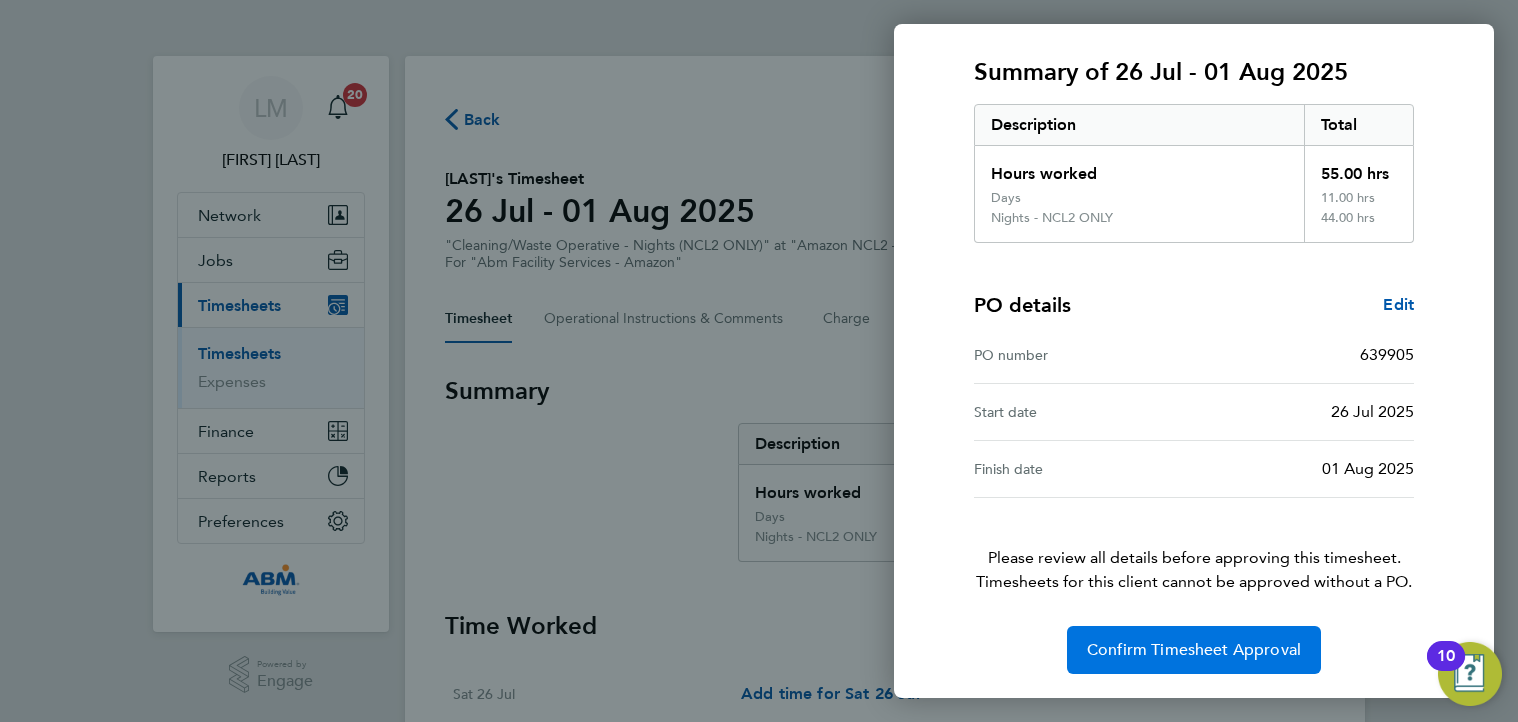 click on "Confirm Timesheet Approval" 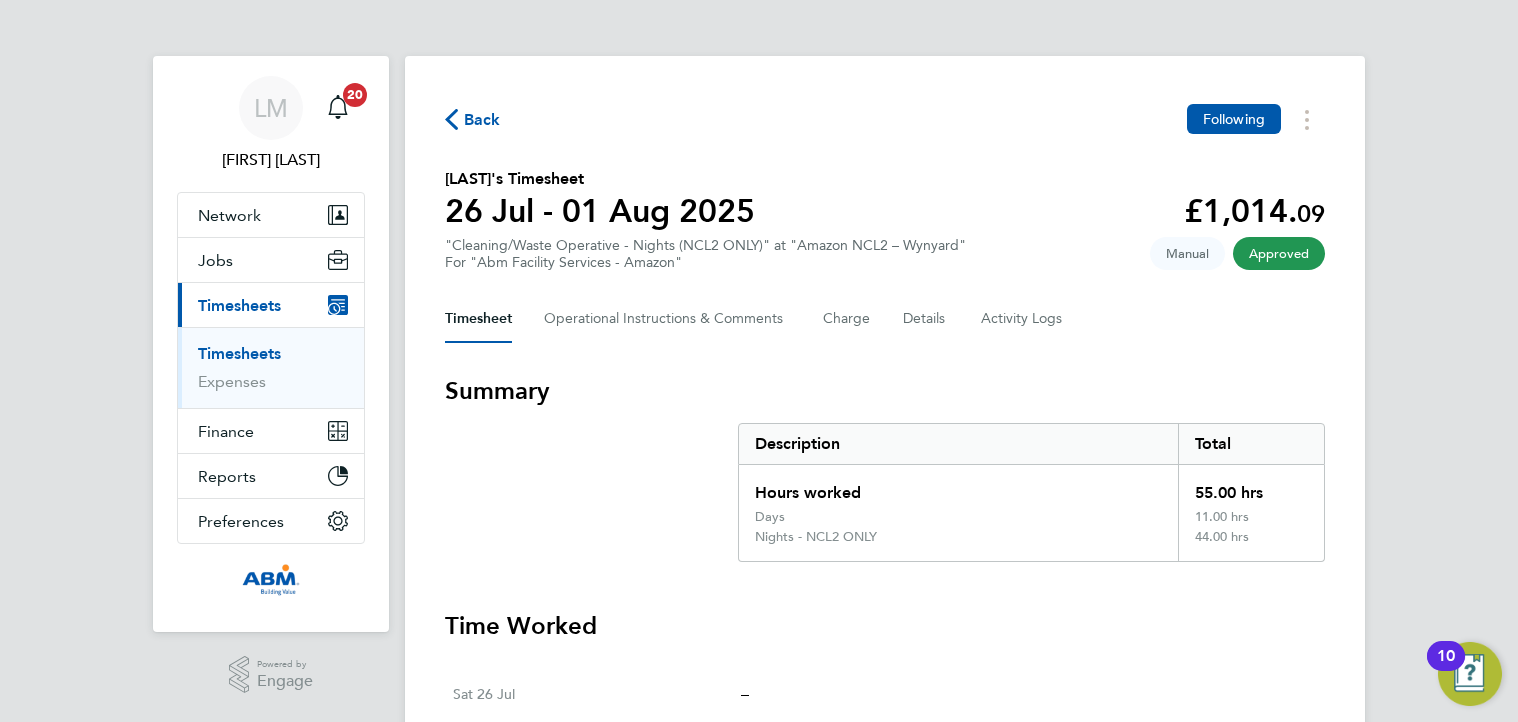 click 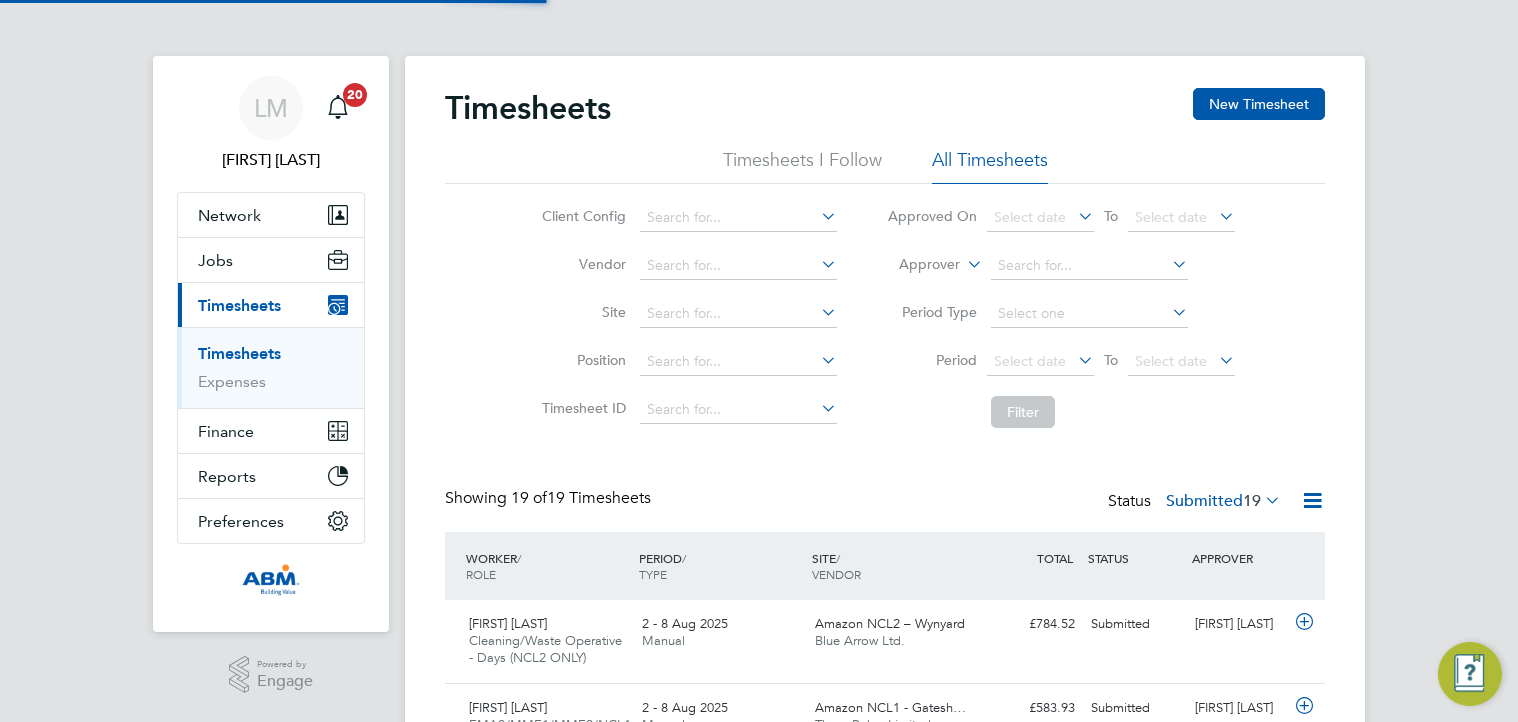 scroll, scrollTop: 10, scrollLeft: 10, axis: both 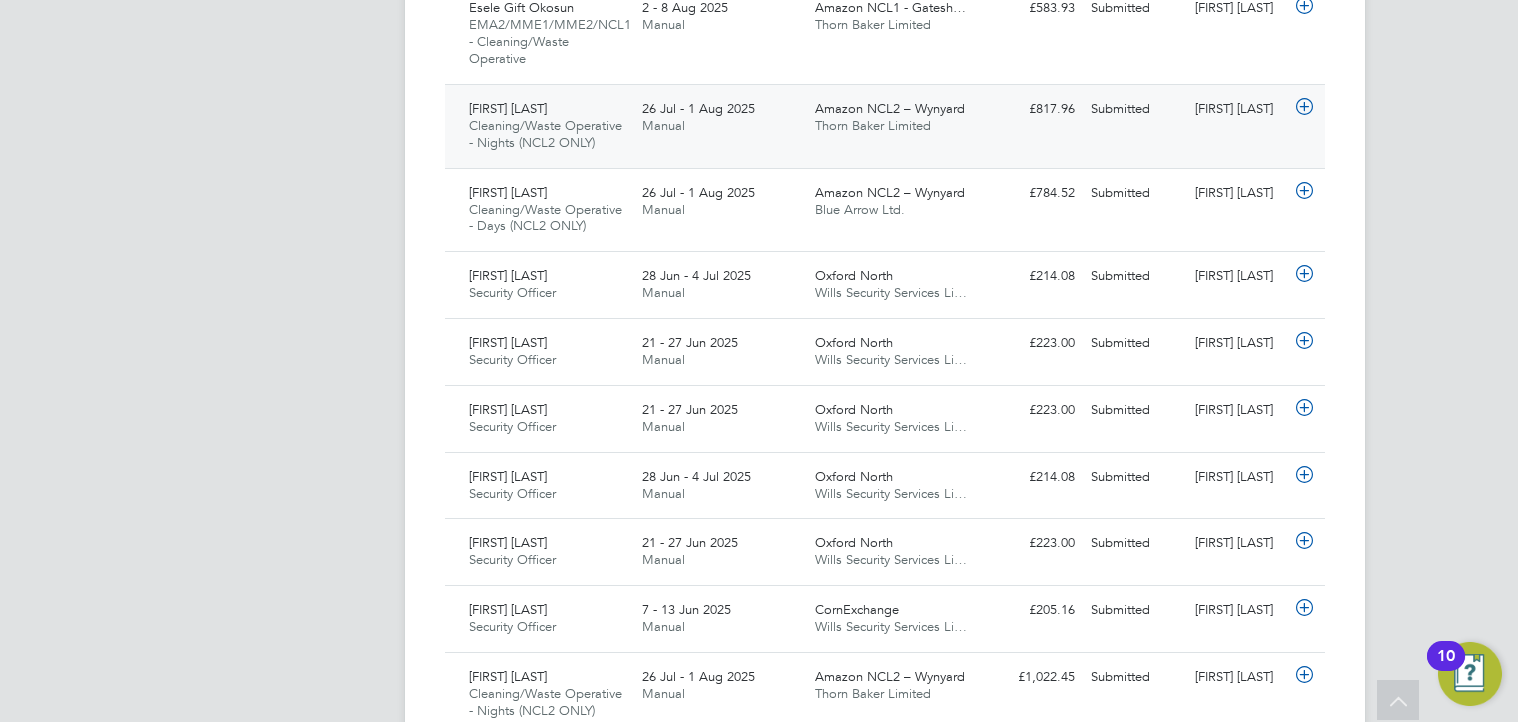 click on "Sulaiman Adamu Shehu Cleaning/Waste Operative - Nights (NCL2 ONLY)   26 Jul - 1 Aug 2025" 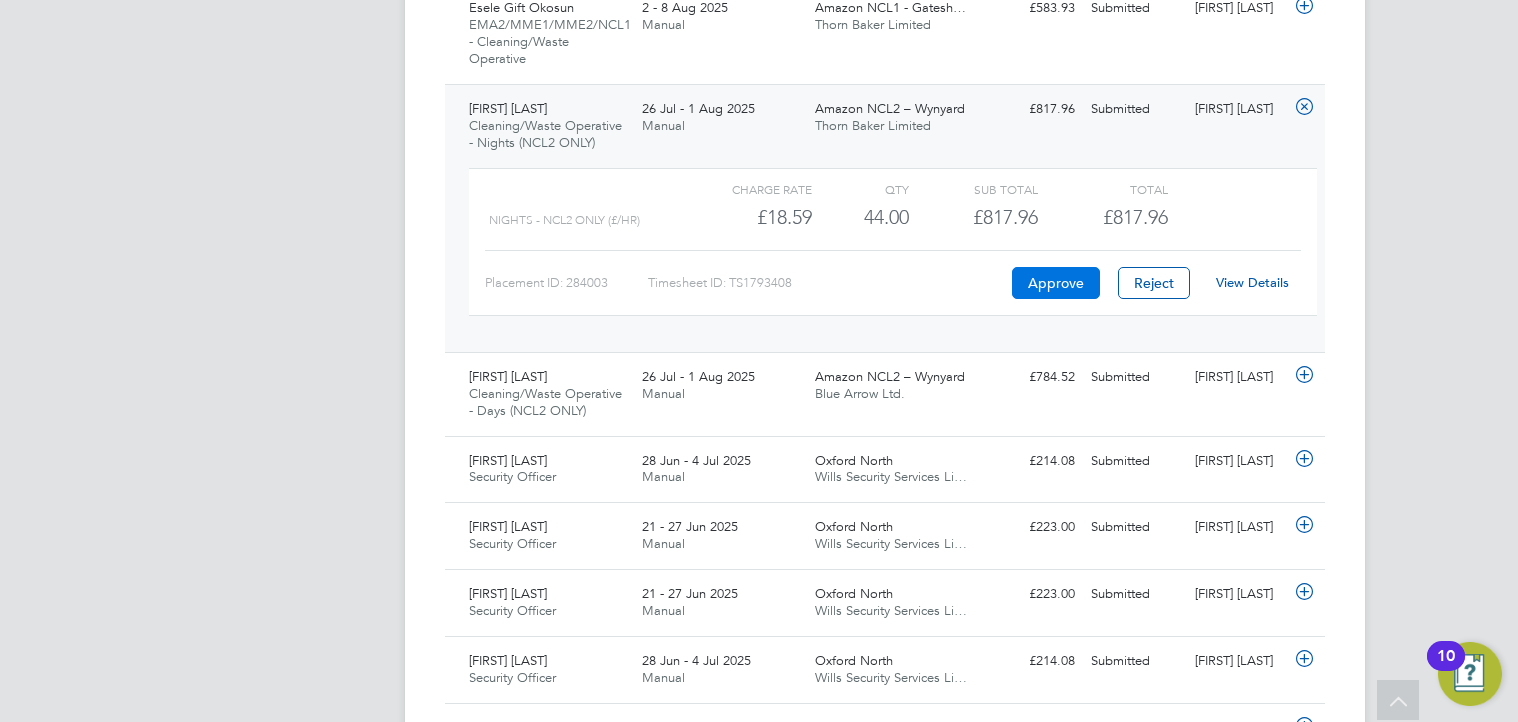 click on "Approve" 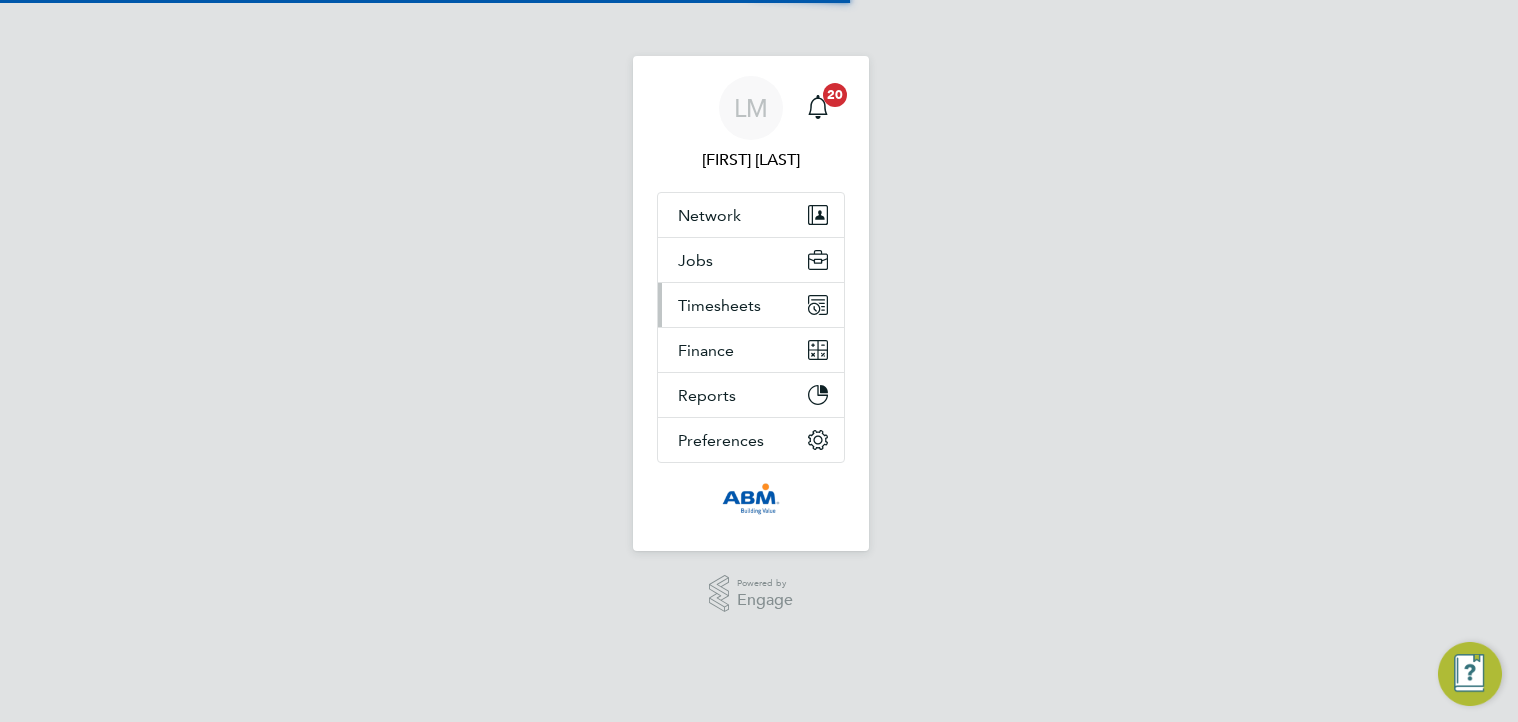 scroll, scrollTop: 0, scrollLeft: 0, axis: both 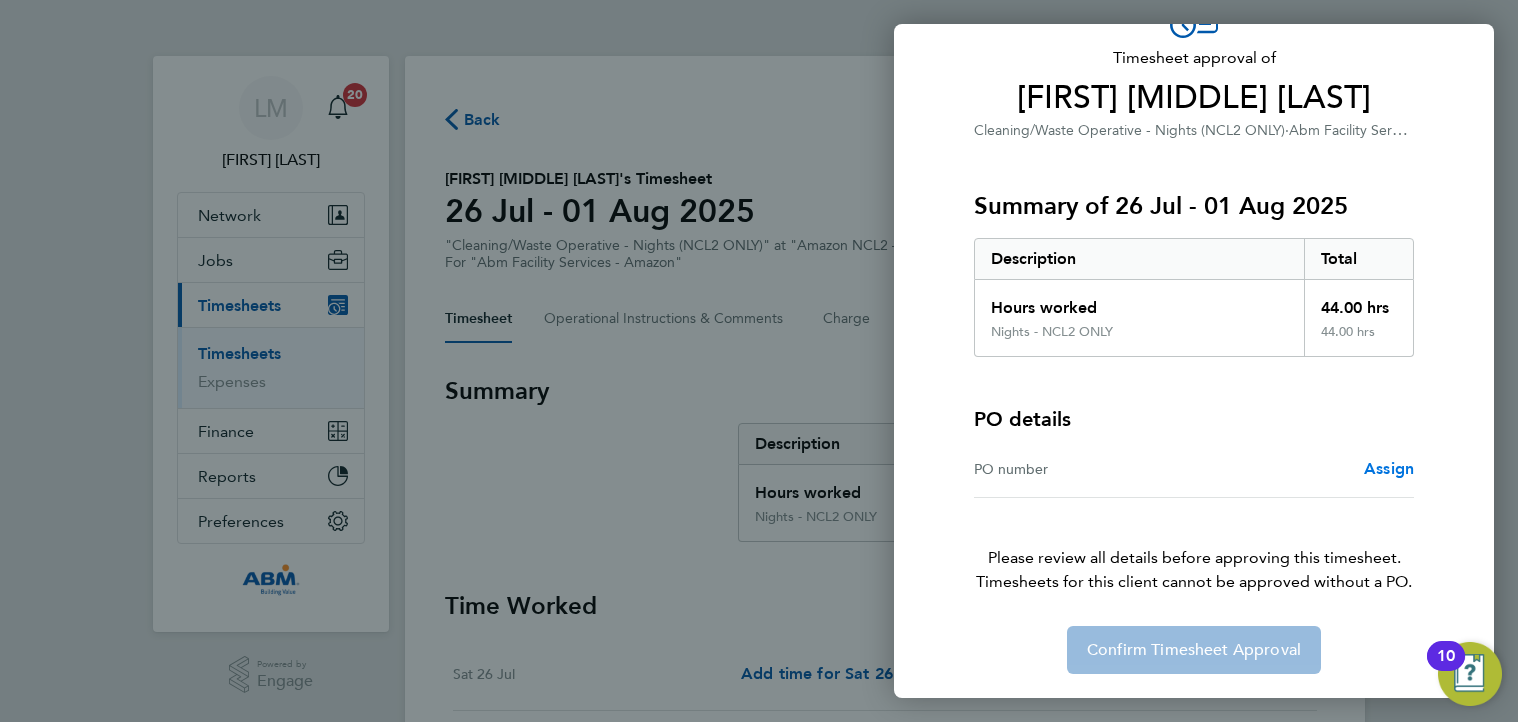 click on "Assign" at bounding box center [1389, 468] 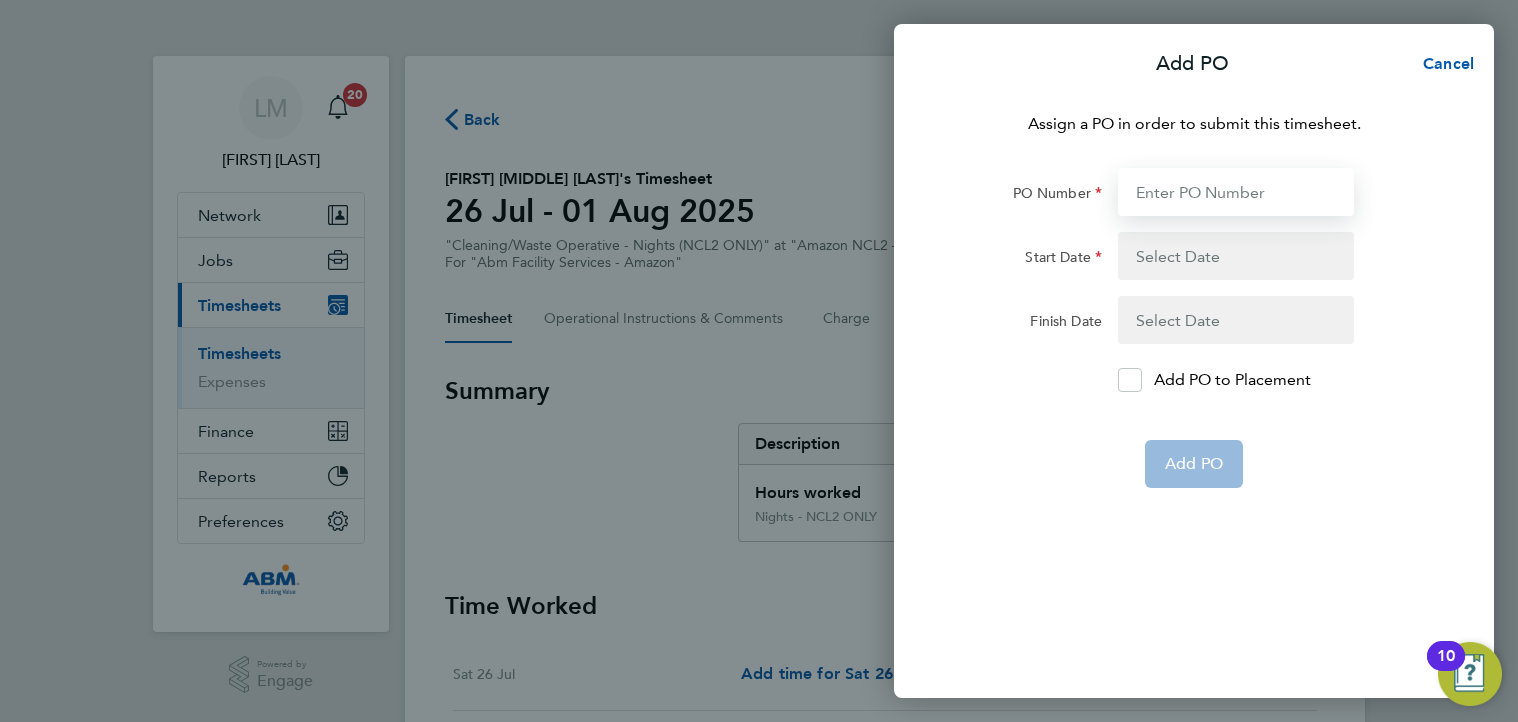 click on "PO Number" at bounding box center [1236, 192] 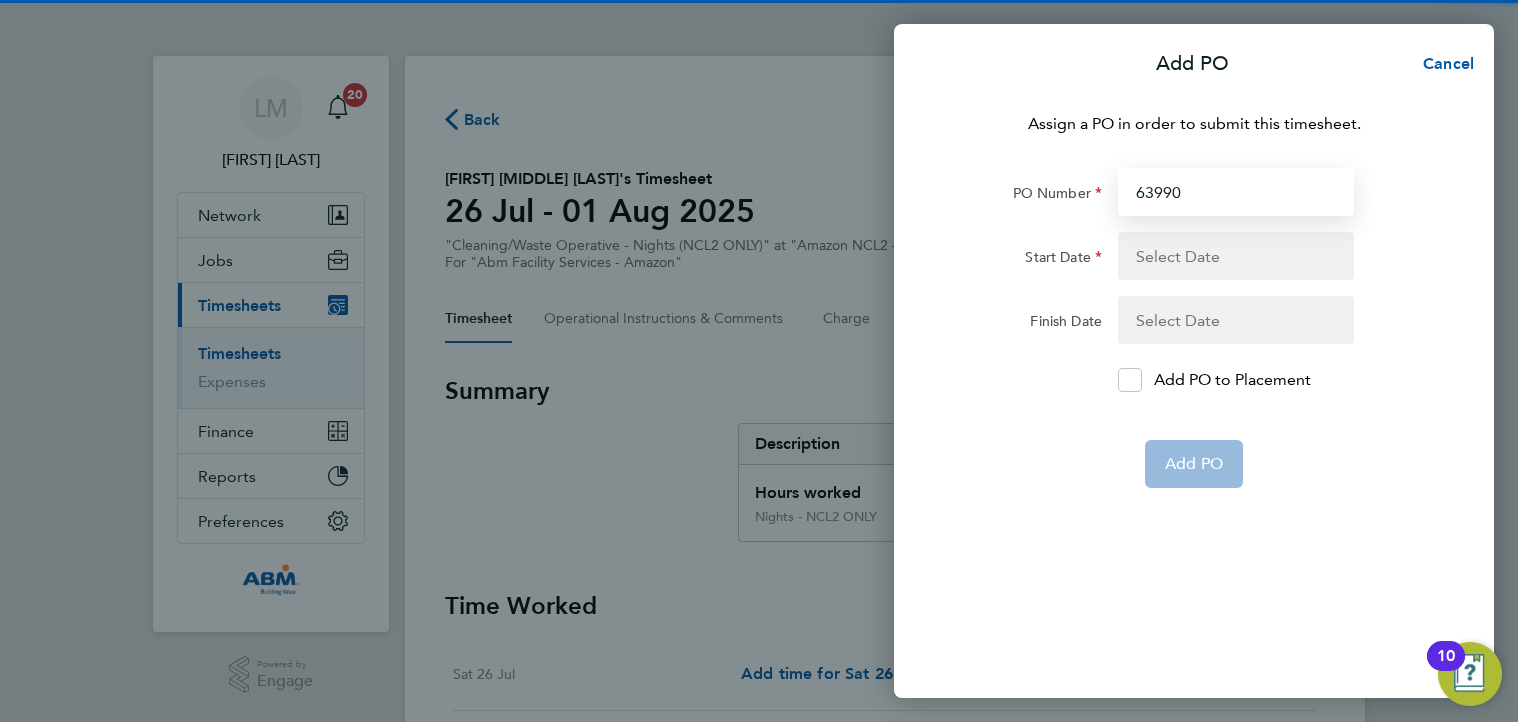 type on "639906" 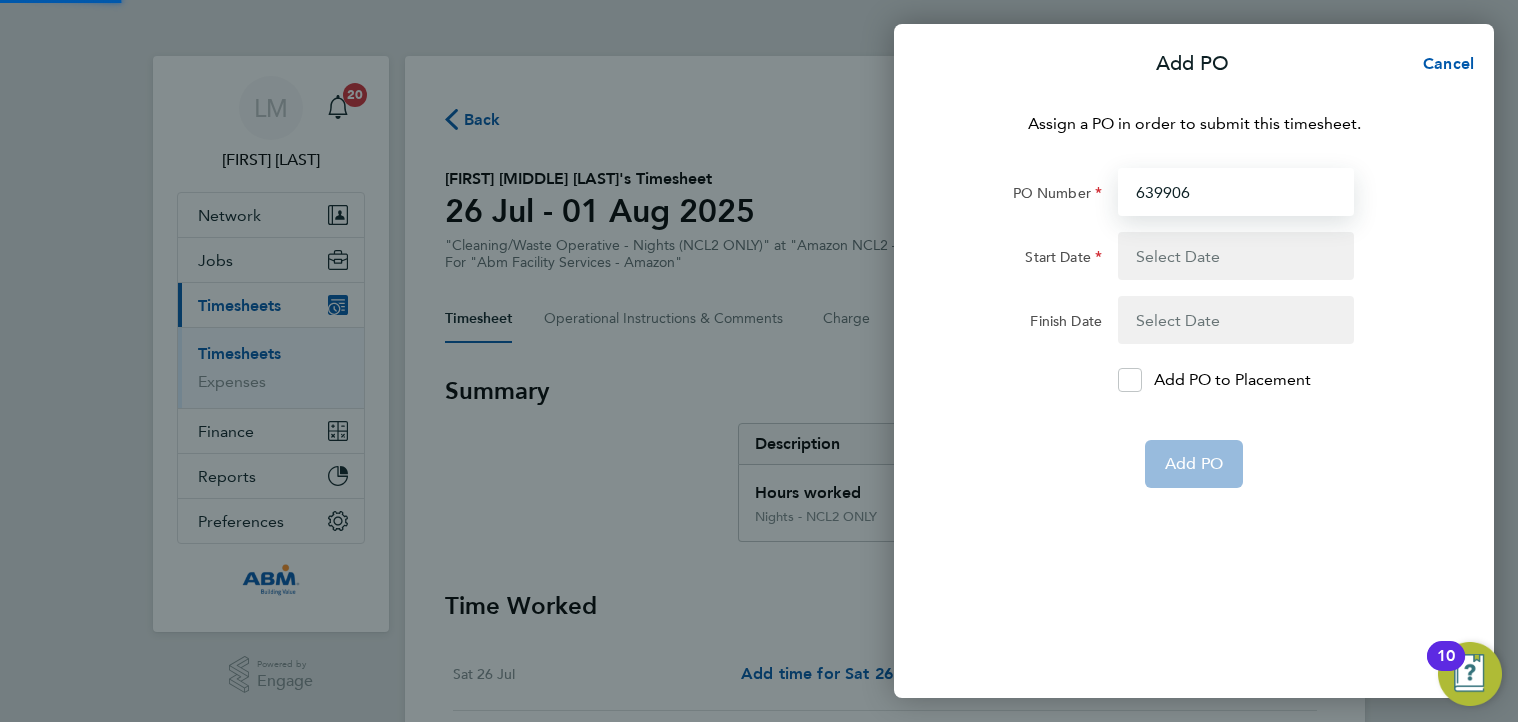 type on "26 Jul 25" 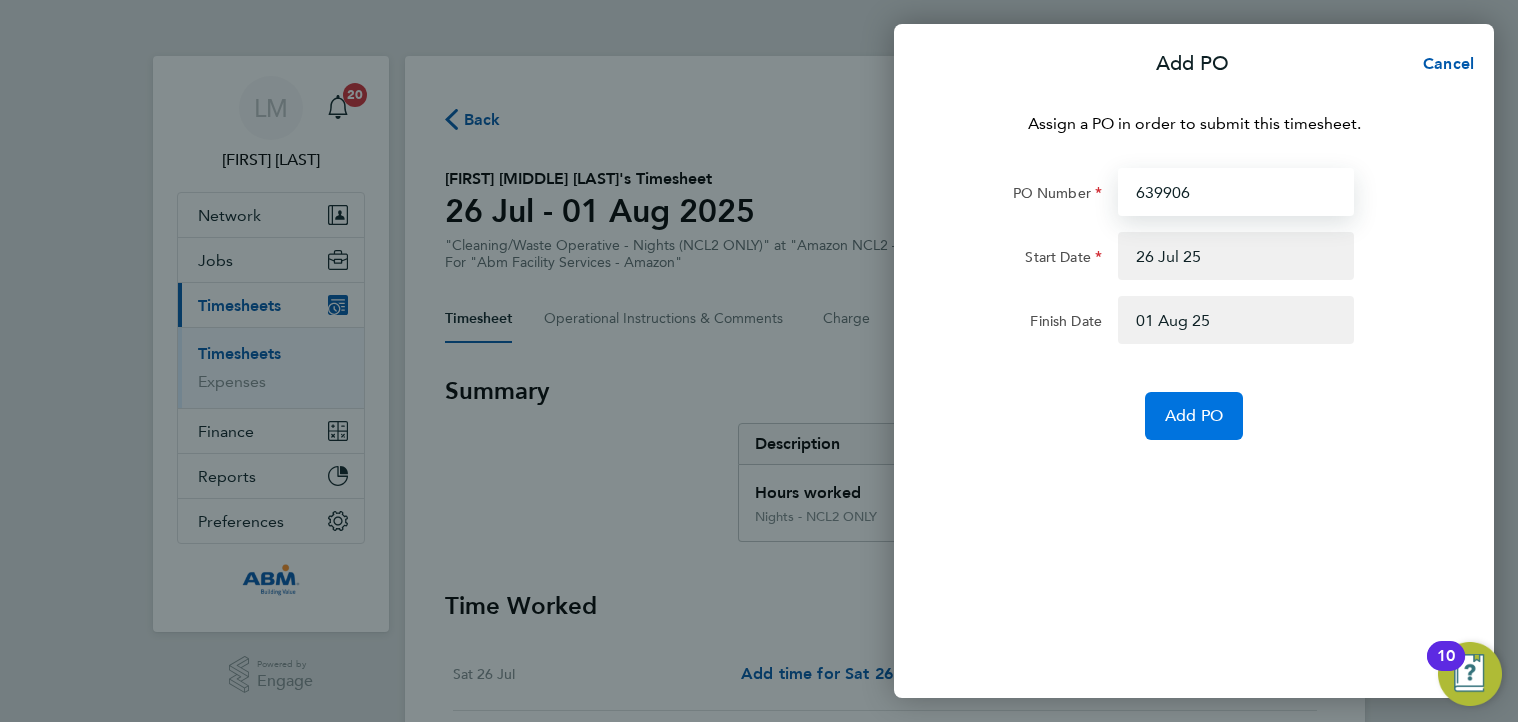 type on "639906" 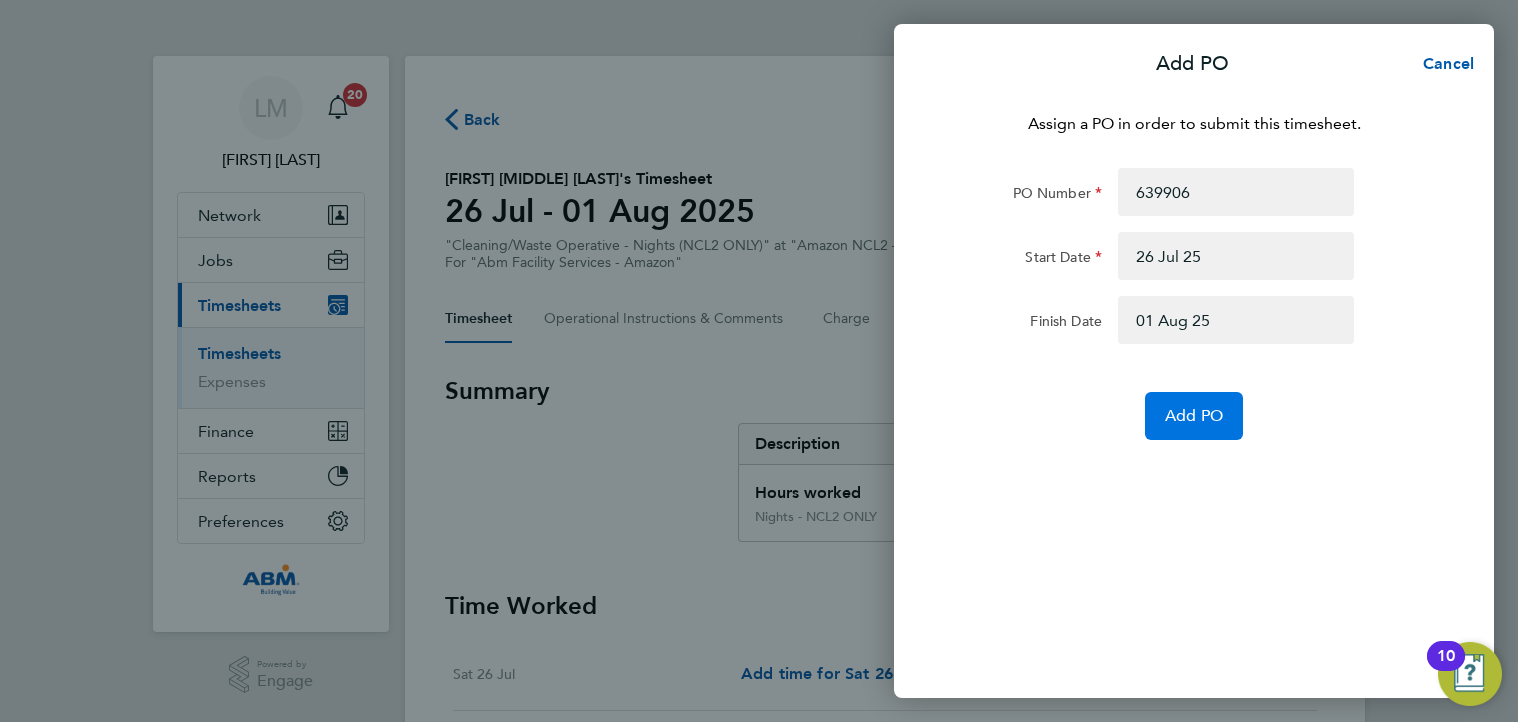 click on "Add PO" 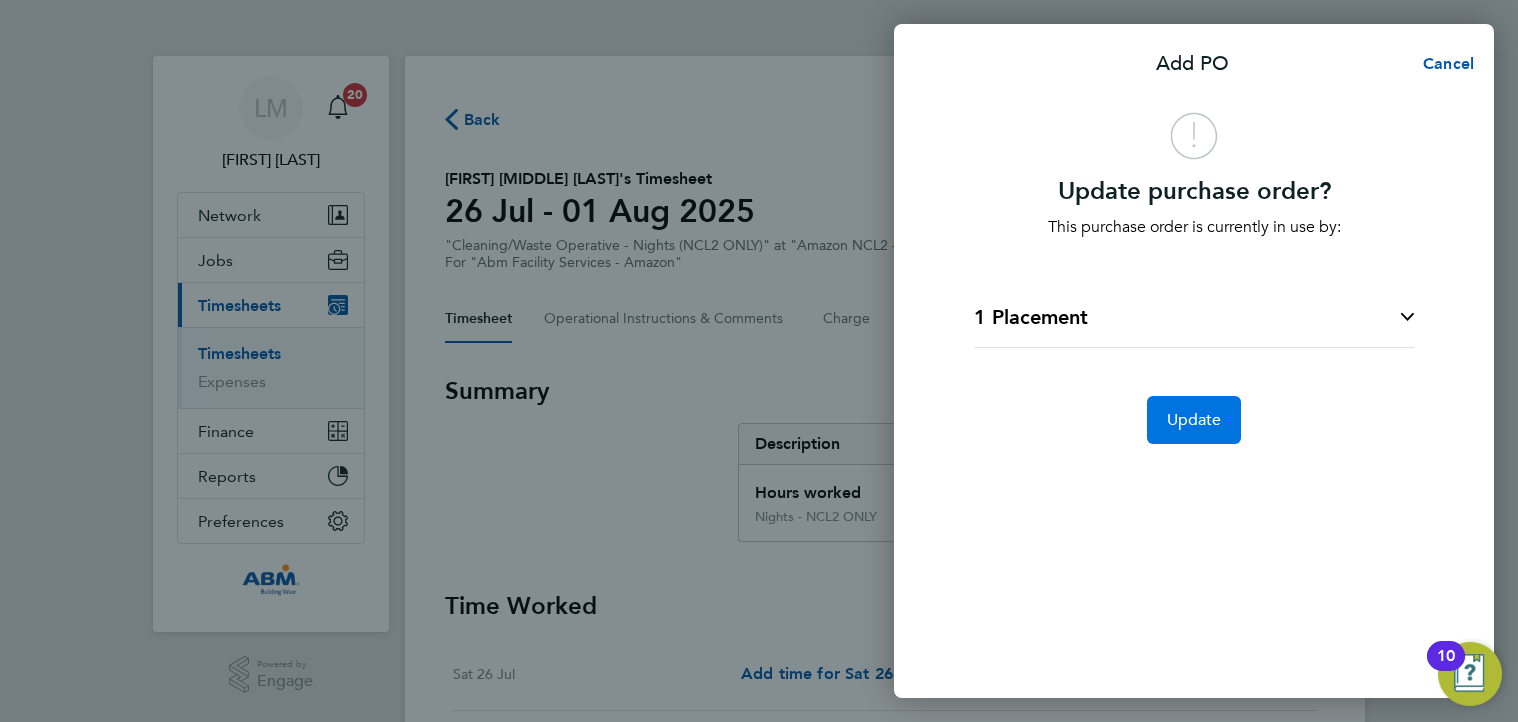 click on "Update" 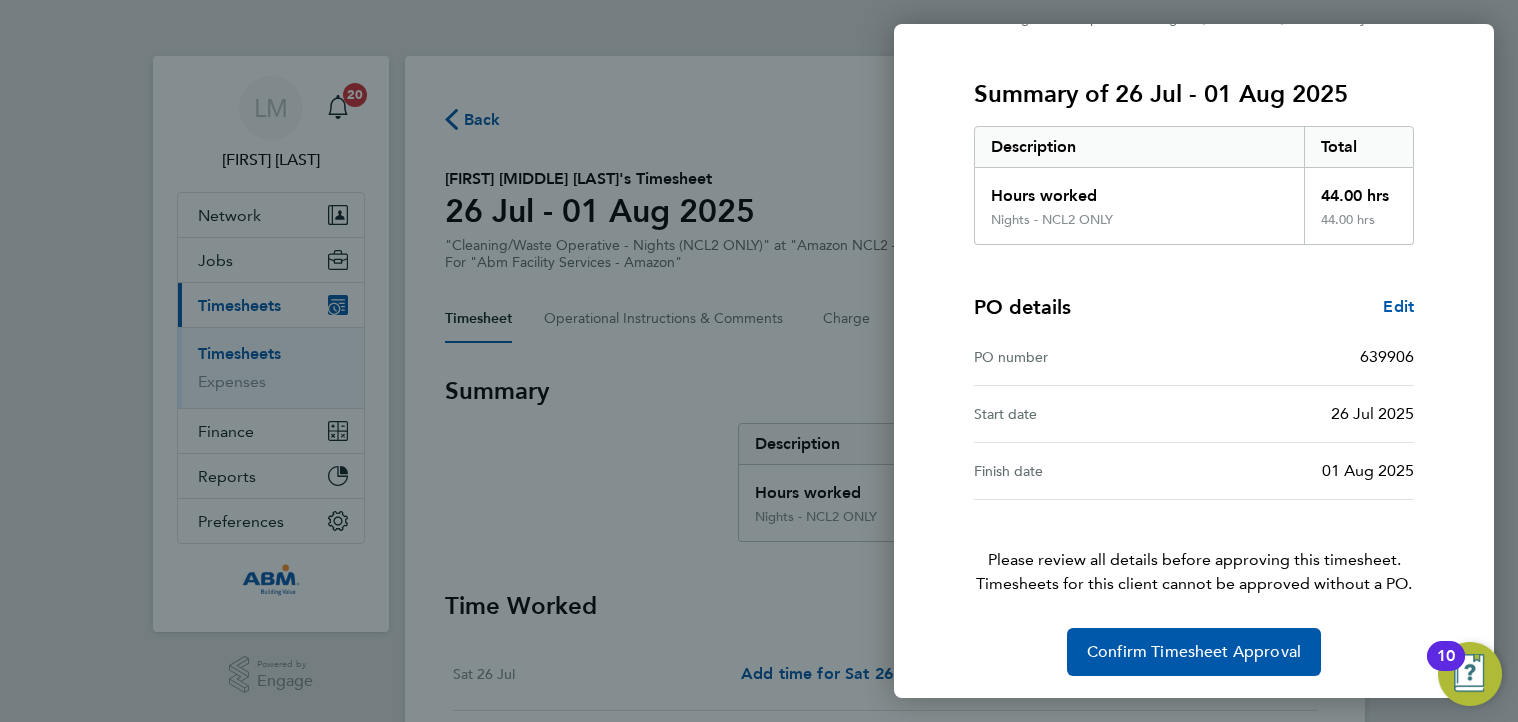 scroll, scrollTop: 236, scrollLeft: 0, axis: vertical 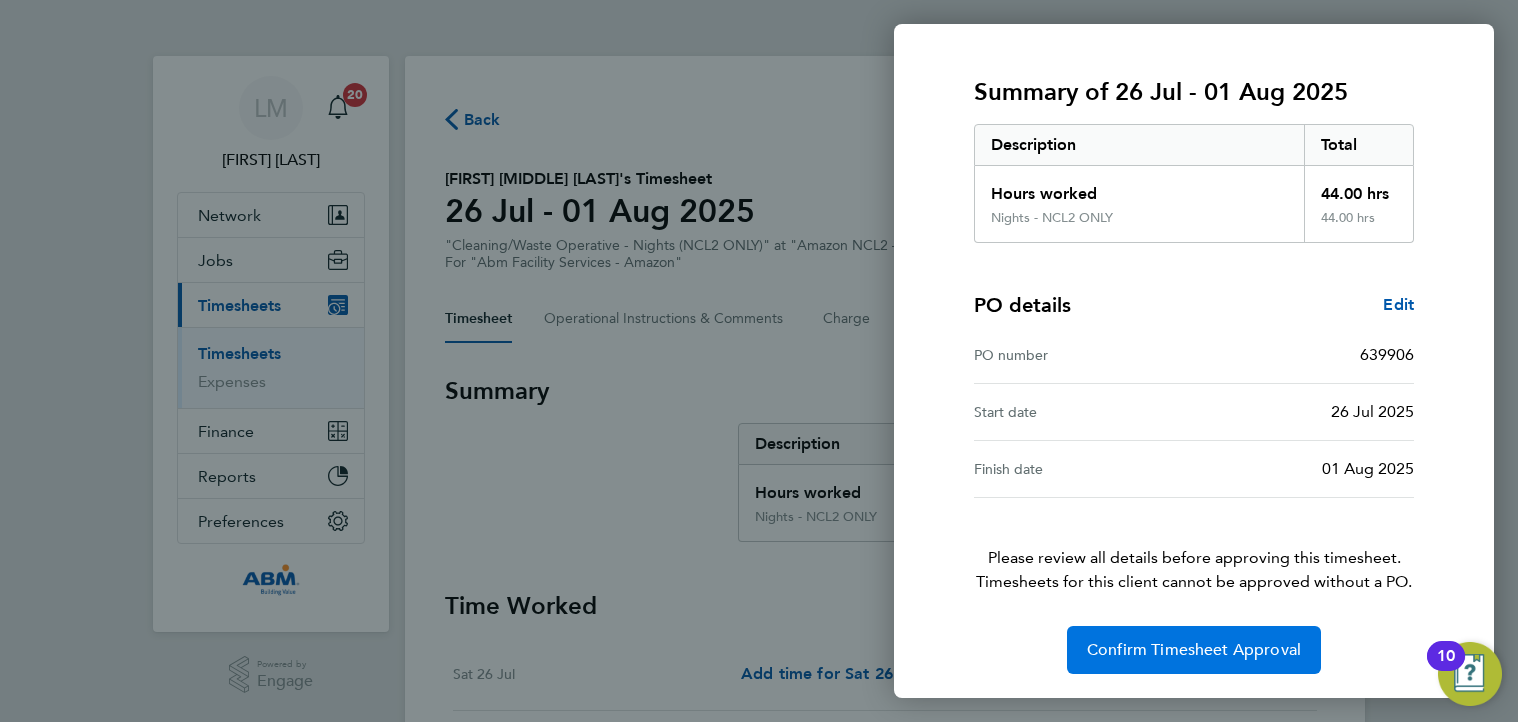 click on "Confirm Timesheet Approval" 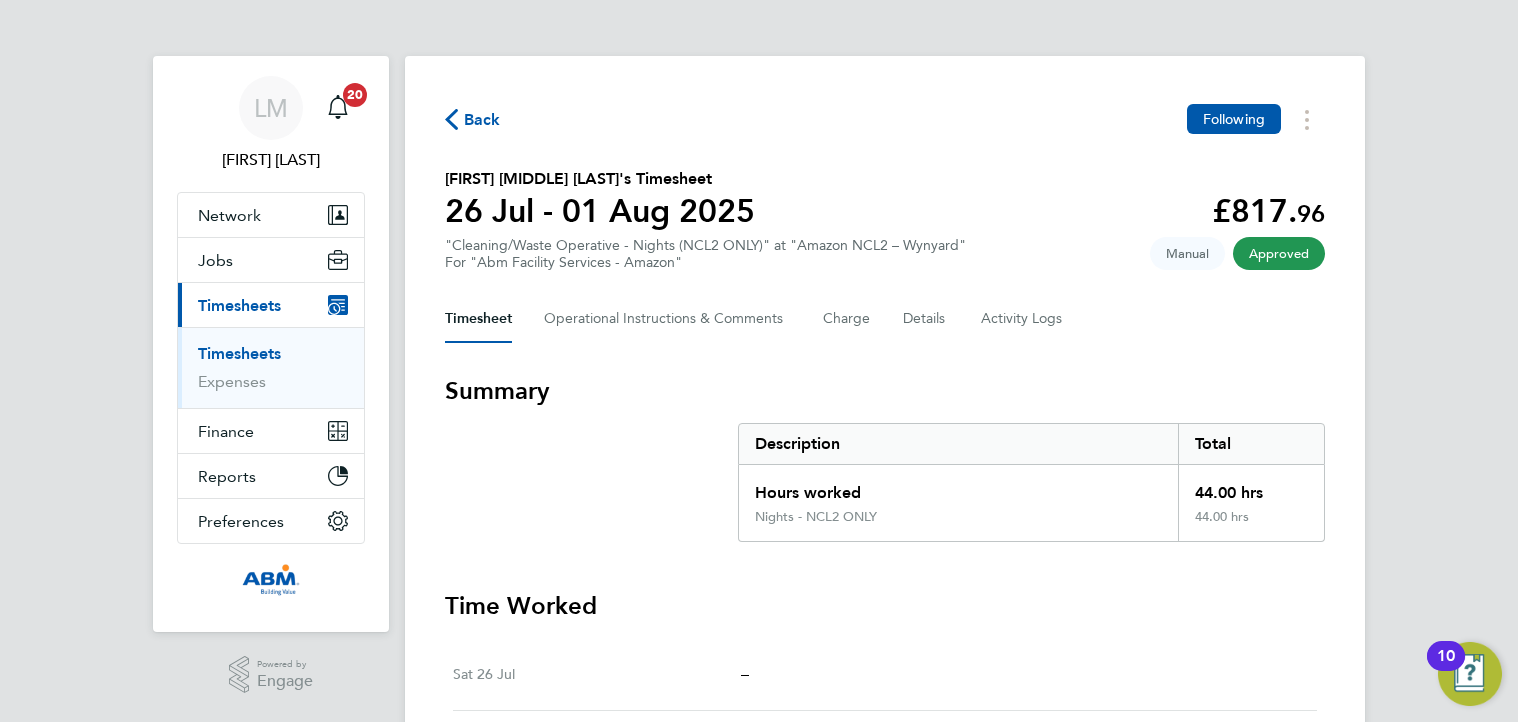 click 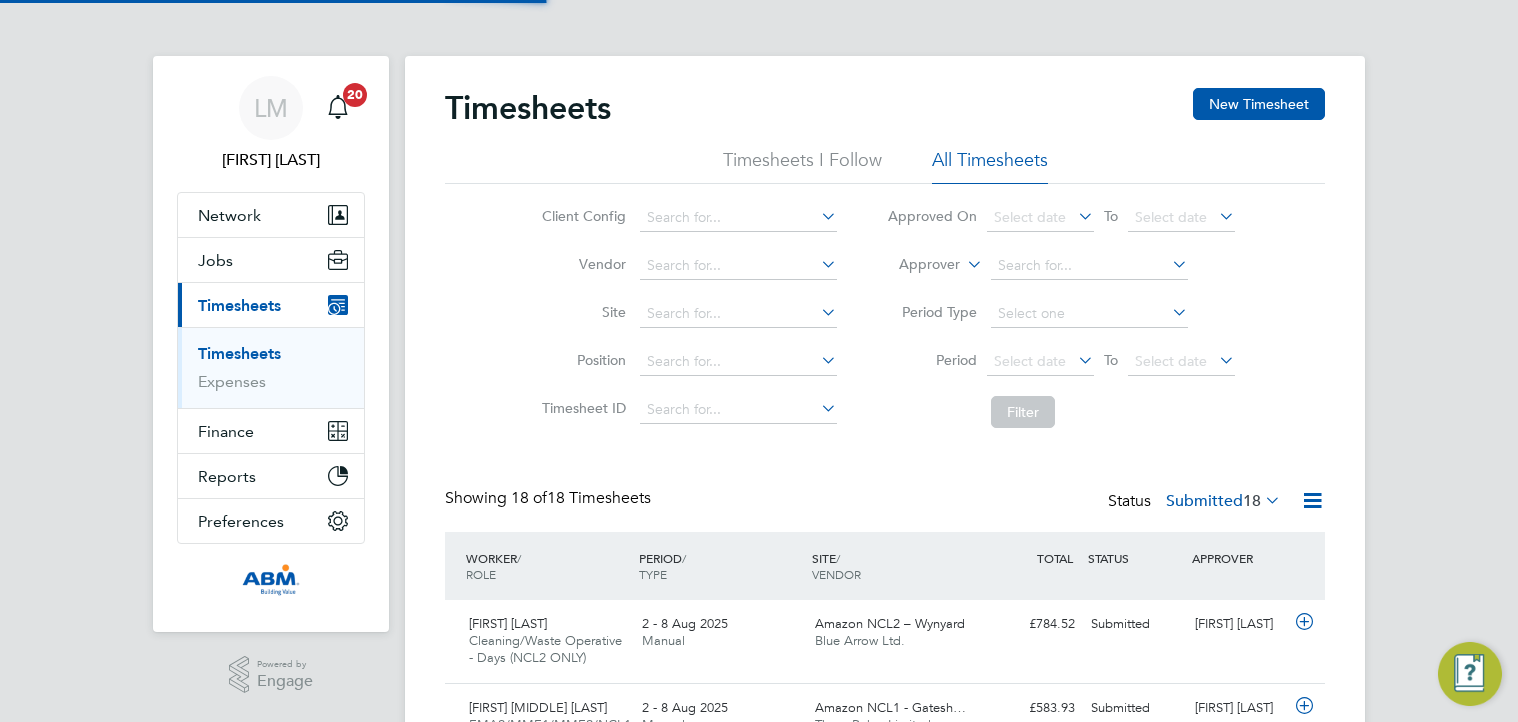 scroll, scrollTop: 10, scrollLeft: 10, axis: both 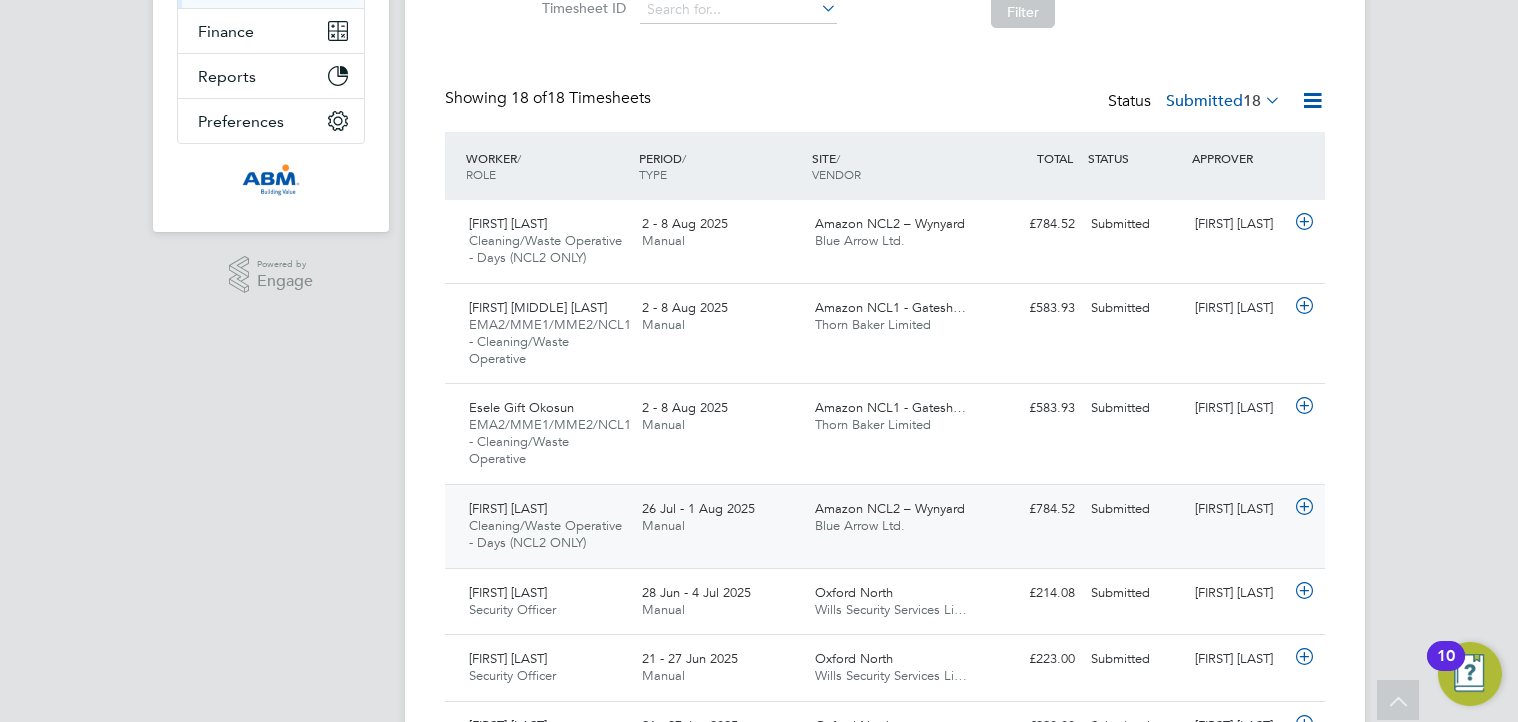 click on "Cleaning/Waste Operative - Days (NCL2 ONLY)" 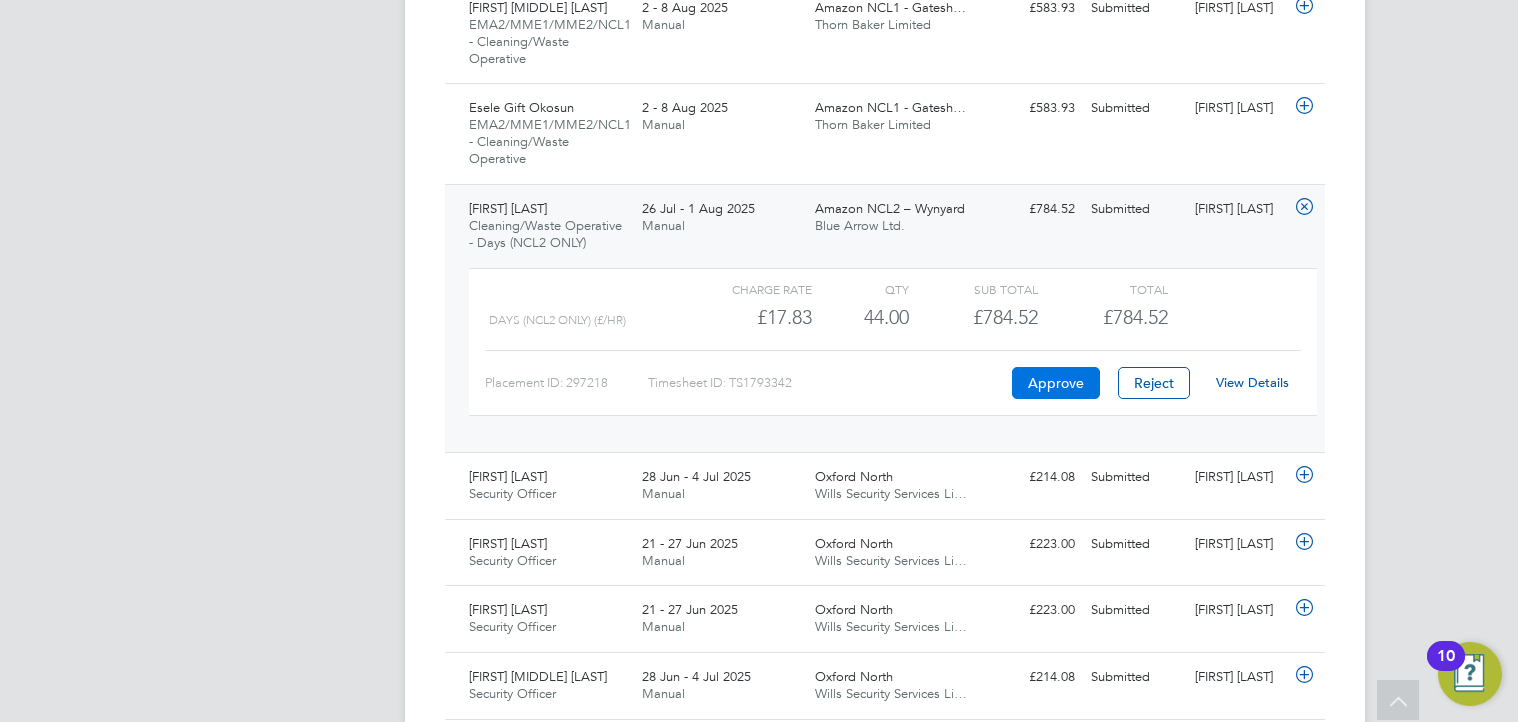 click on "Approve" 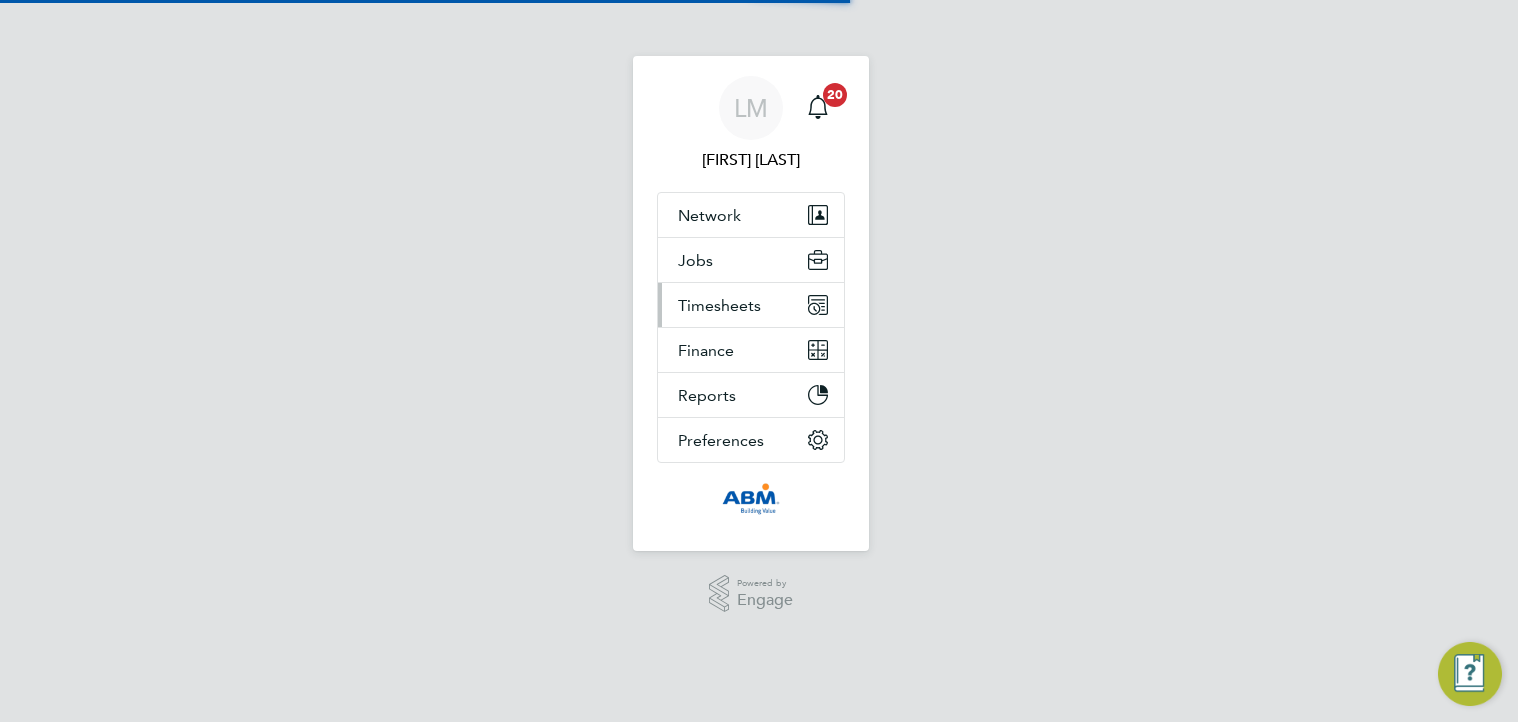 scroll, scrollTop: 0, scrollLeft: 0, axis: both 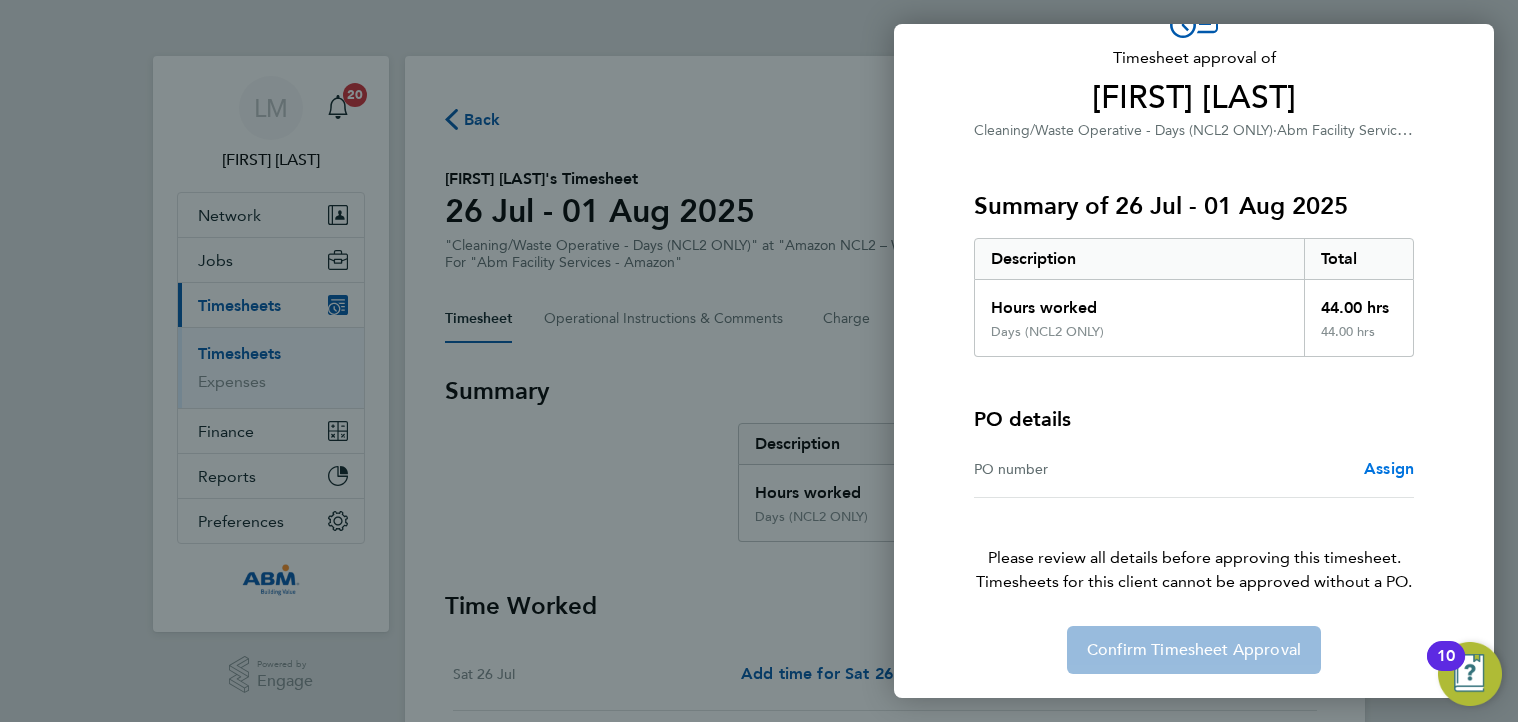 click on "Assign" at bounding box center (1389, 468) 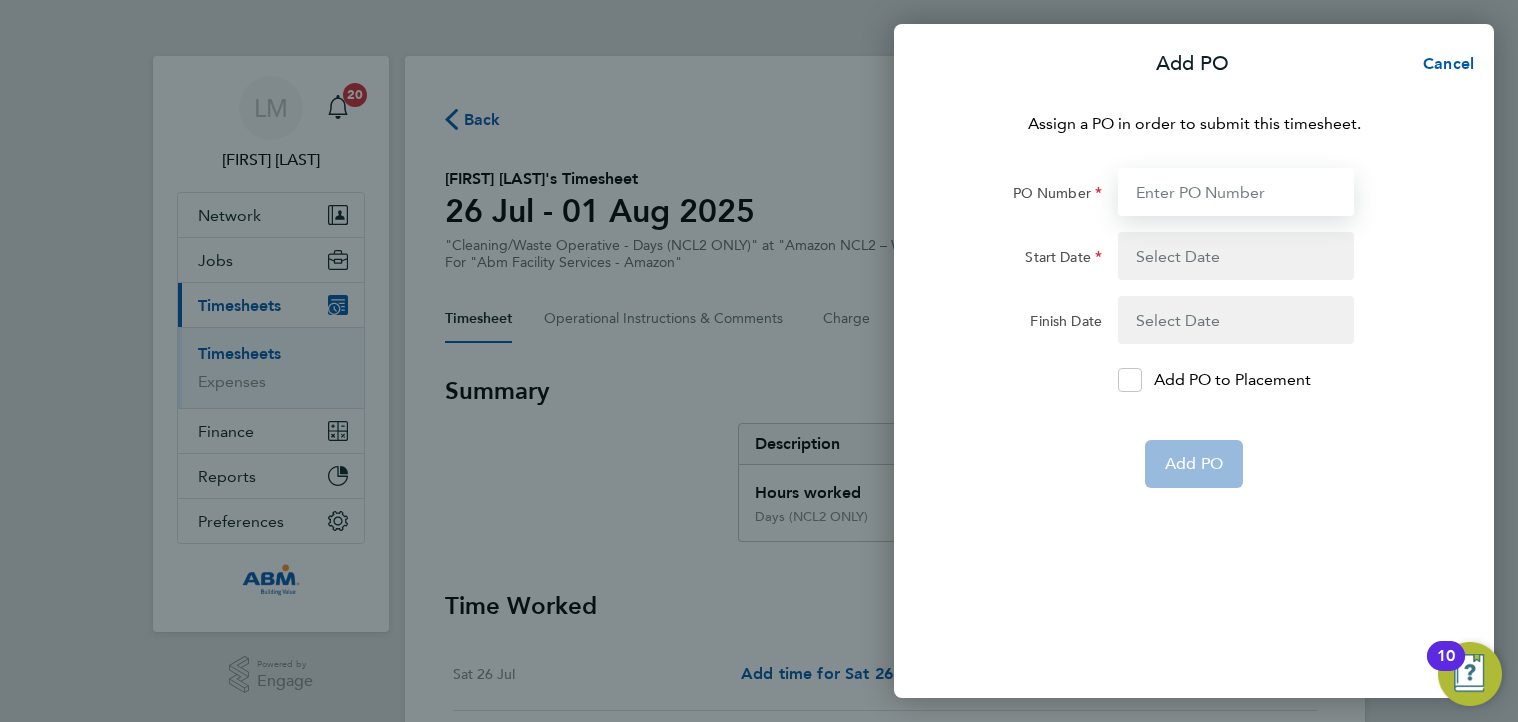 click on "PO Number" at bounding box center [1236, 192] 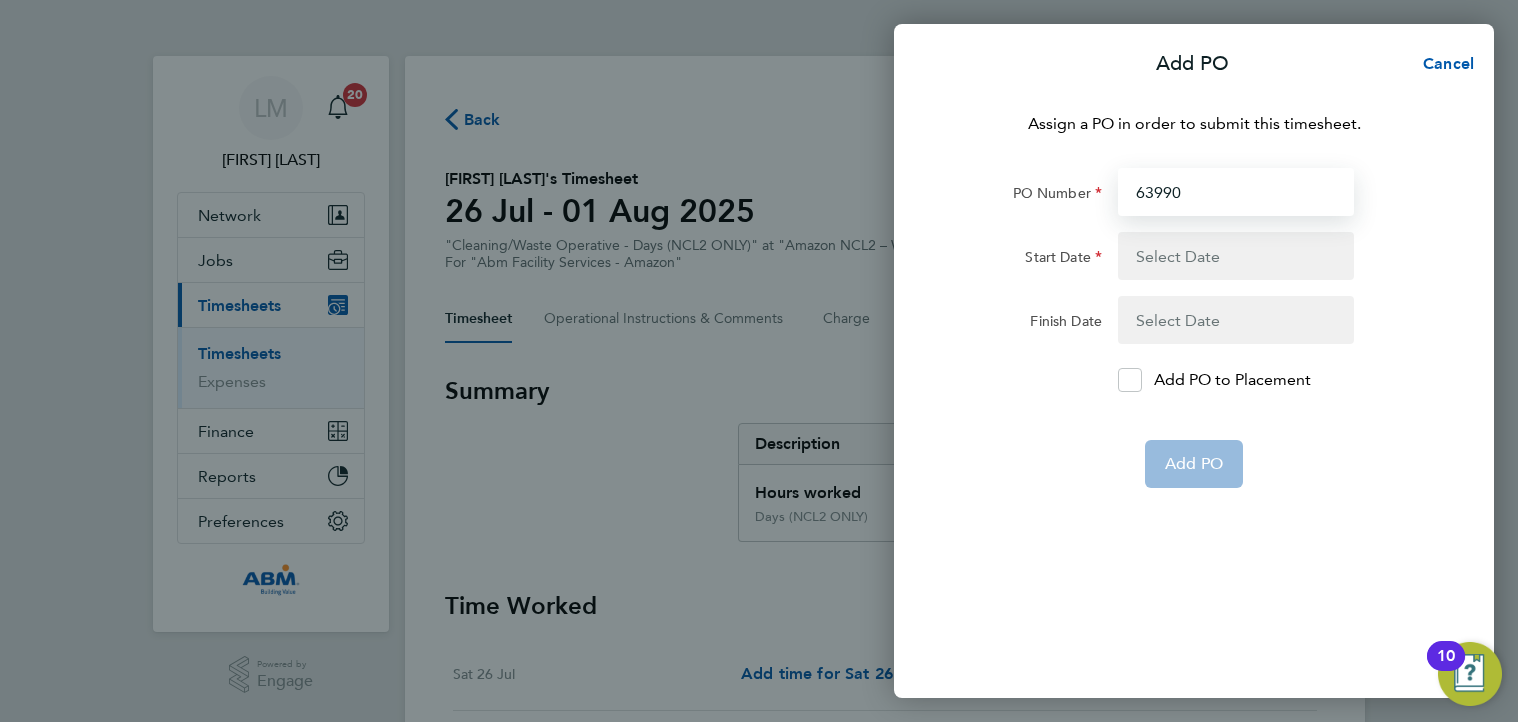 type on "639905" 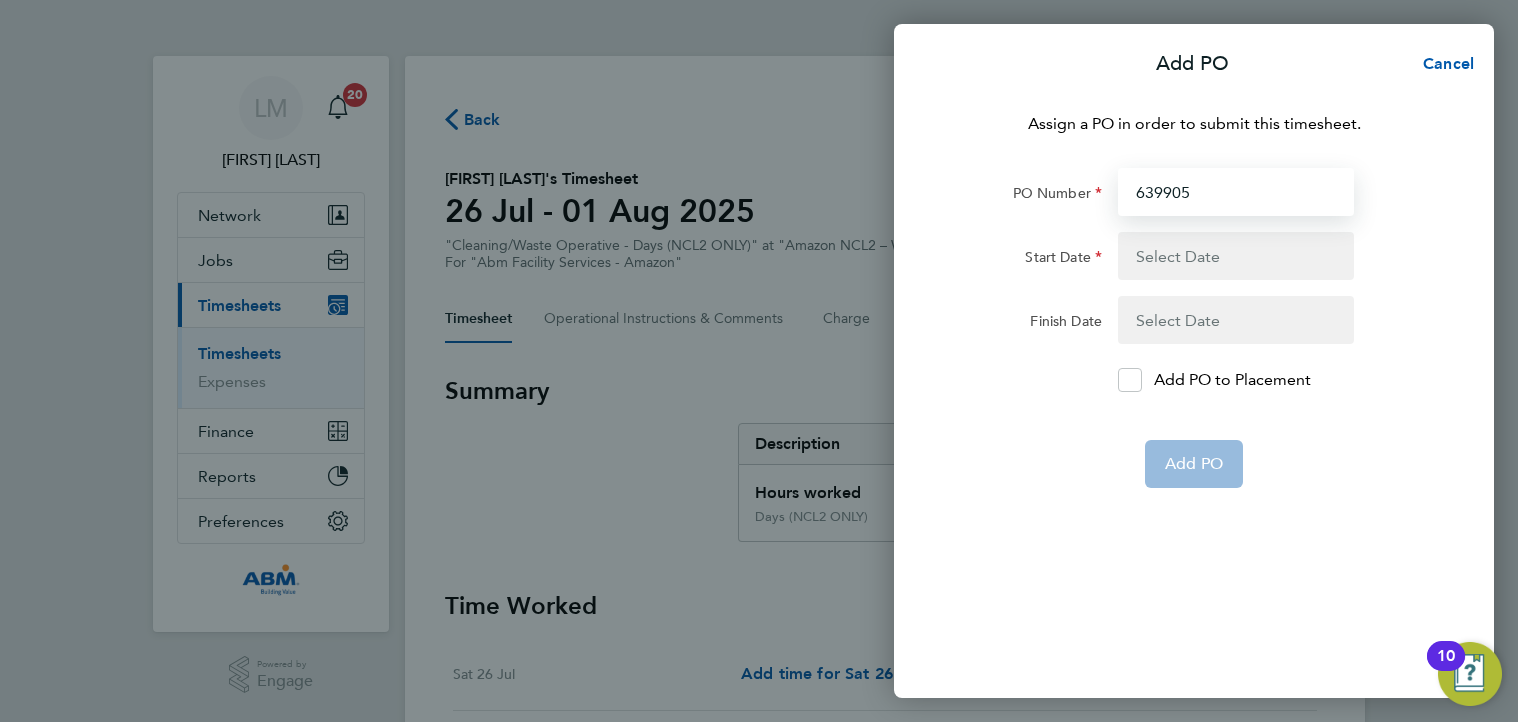 type on "26 Jul 25" 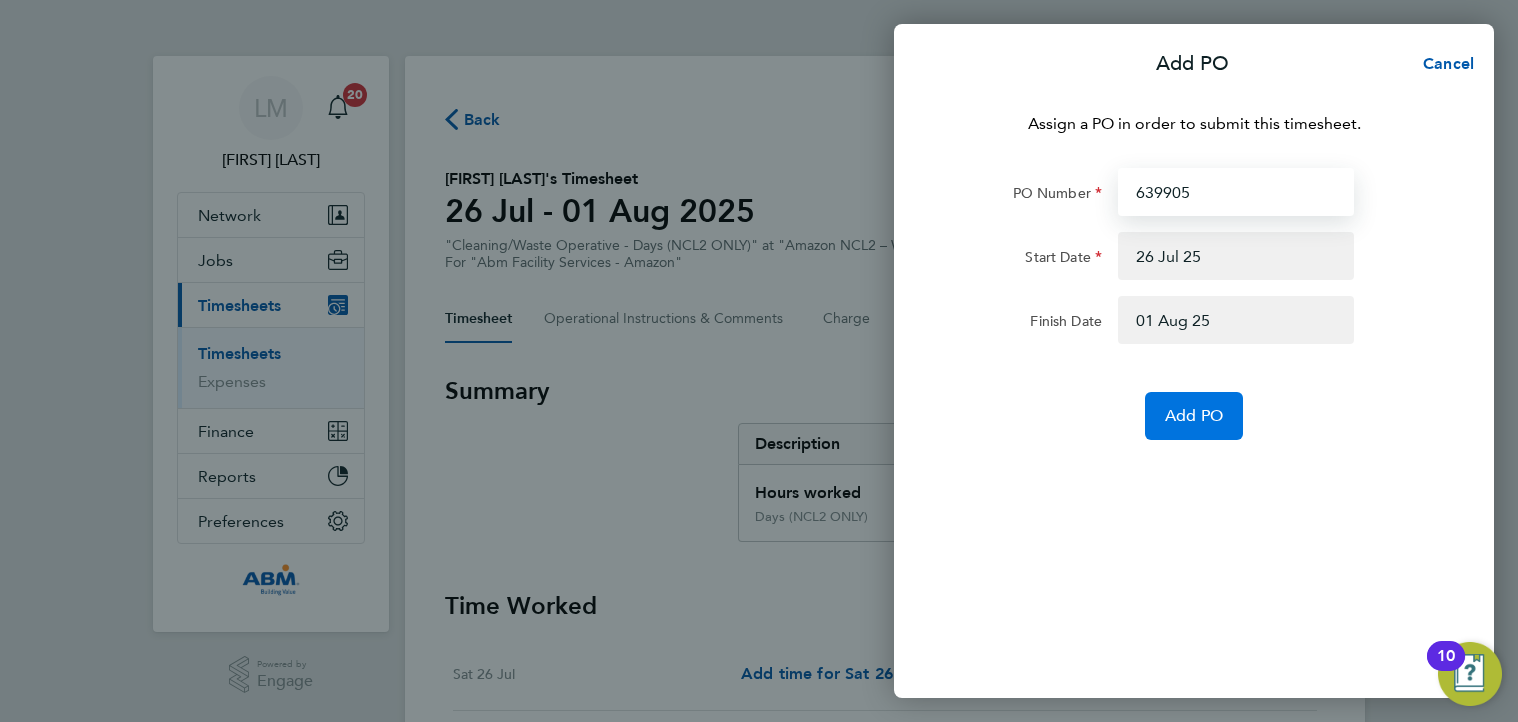type on "639905" 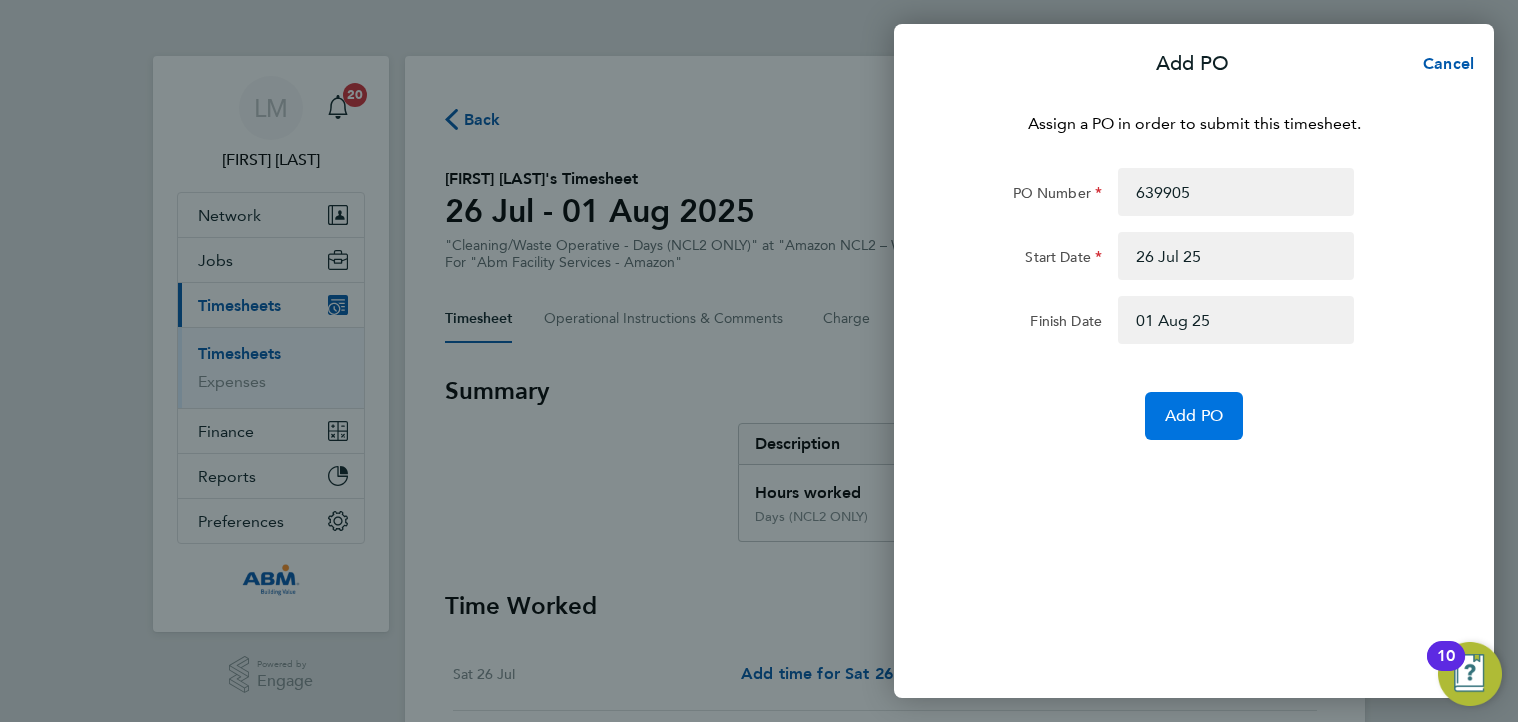 click on "Add PO" 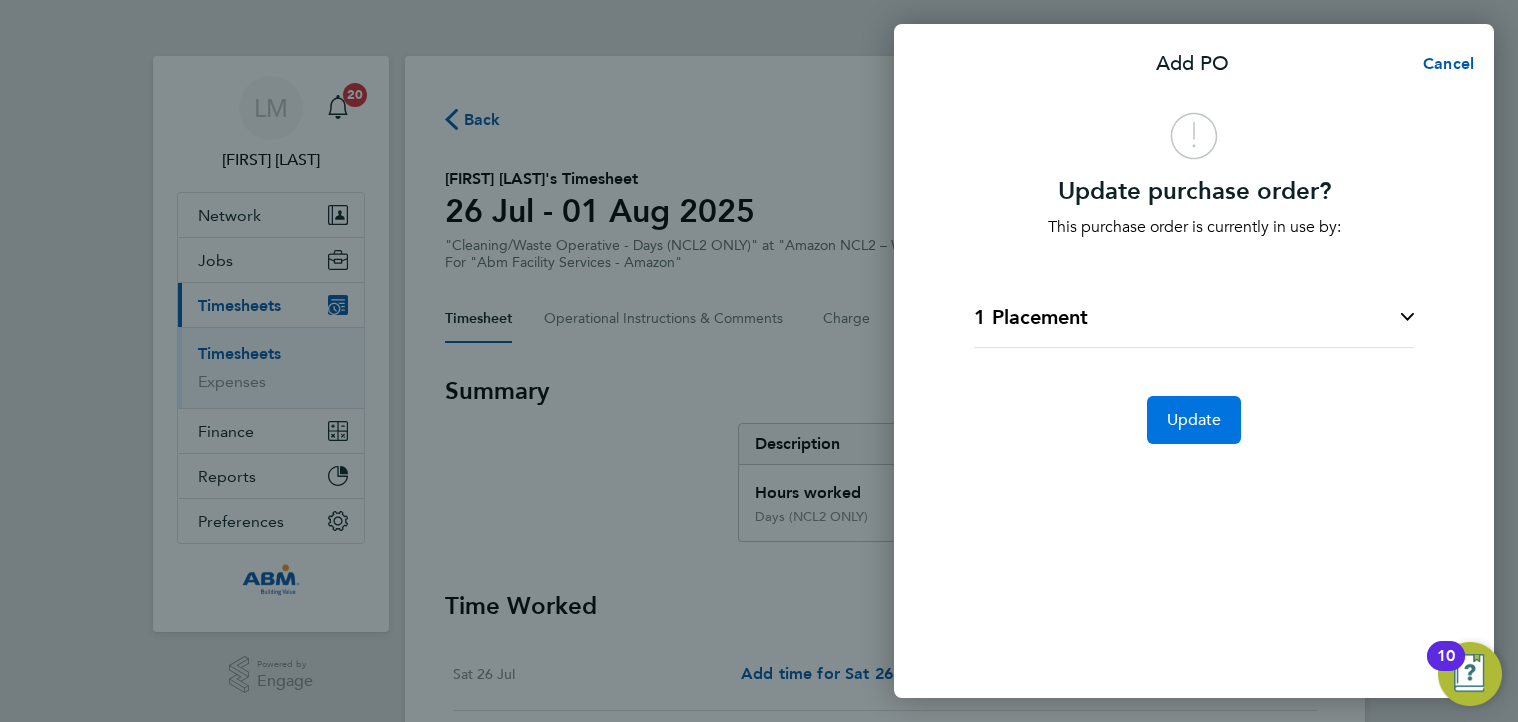 click on "Update" 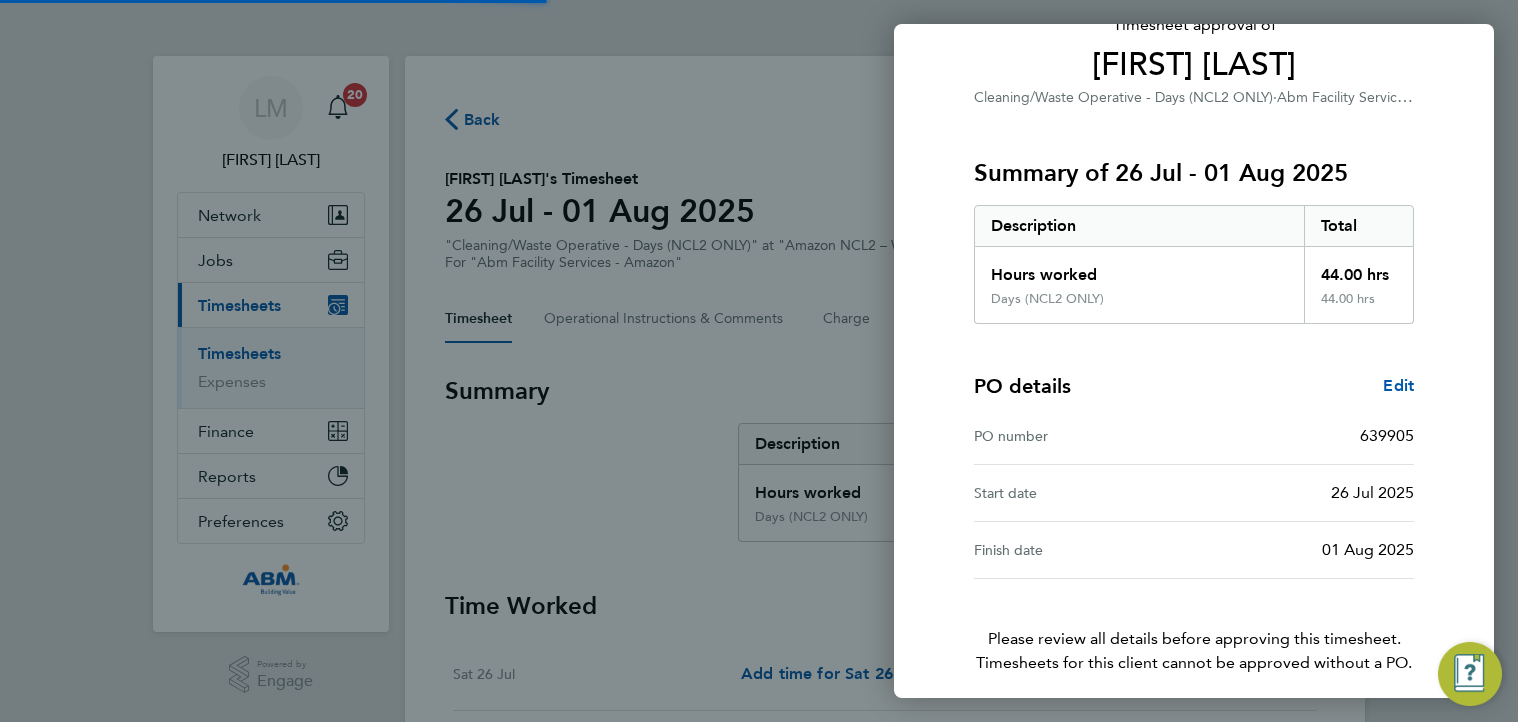 scroll, scrollTop: 236, scrollLeft: 0, axis: vertical 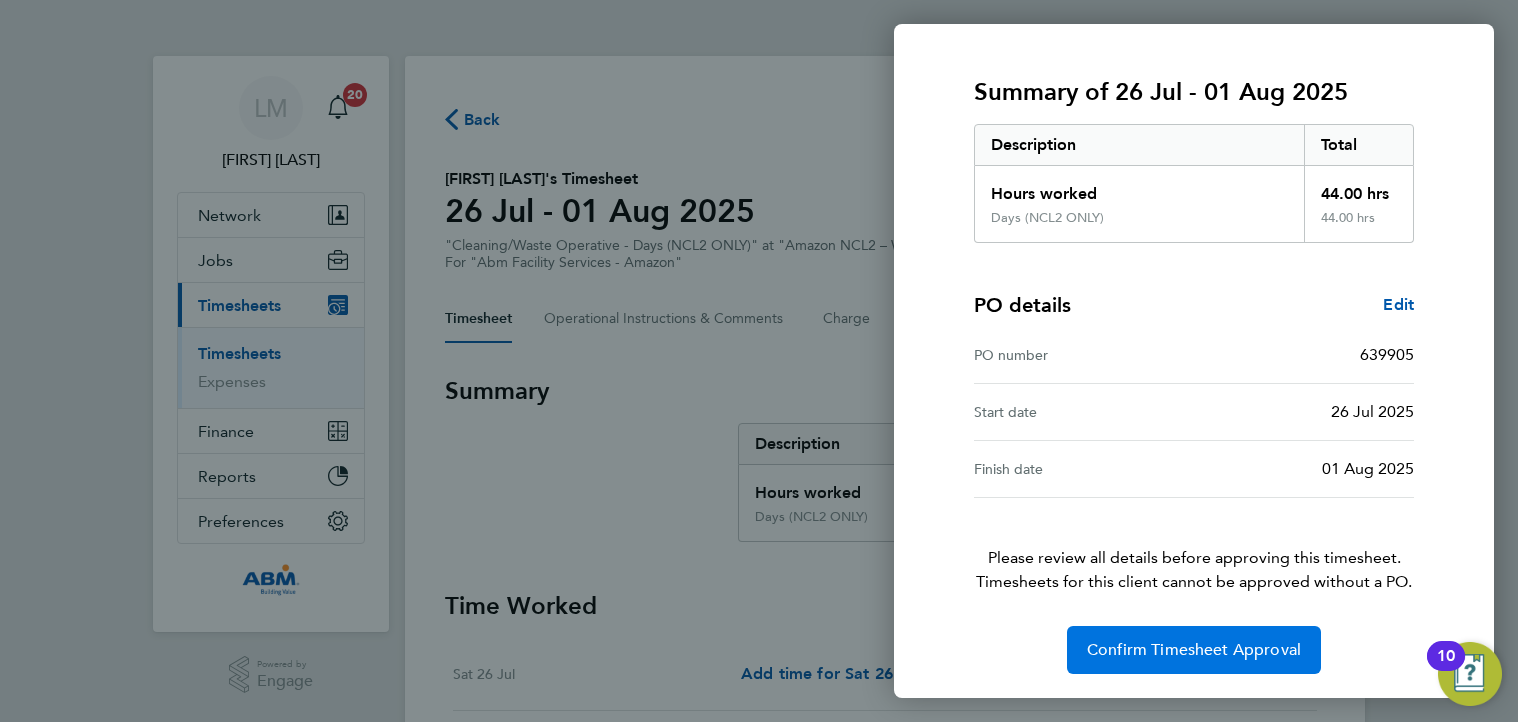 click on "Confirm Timesheet Approval" 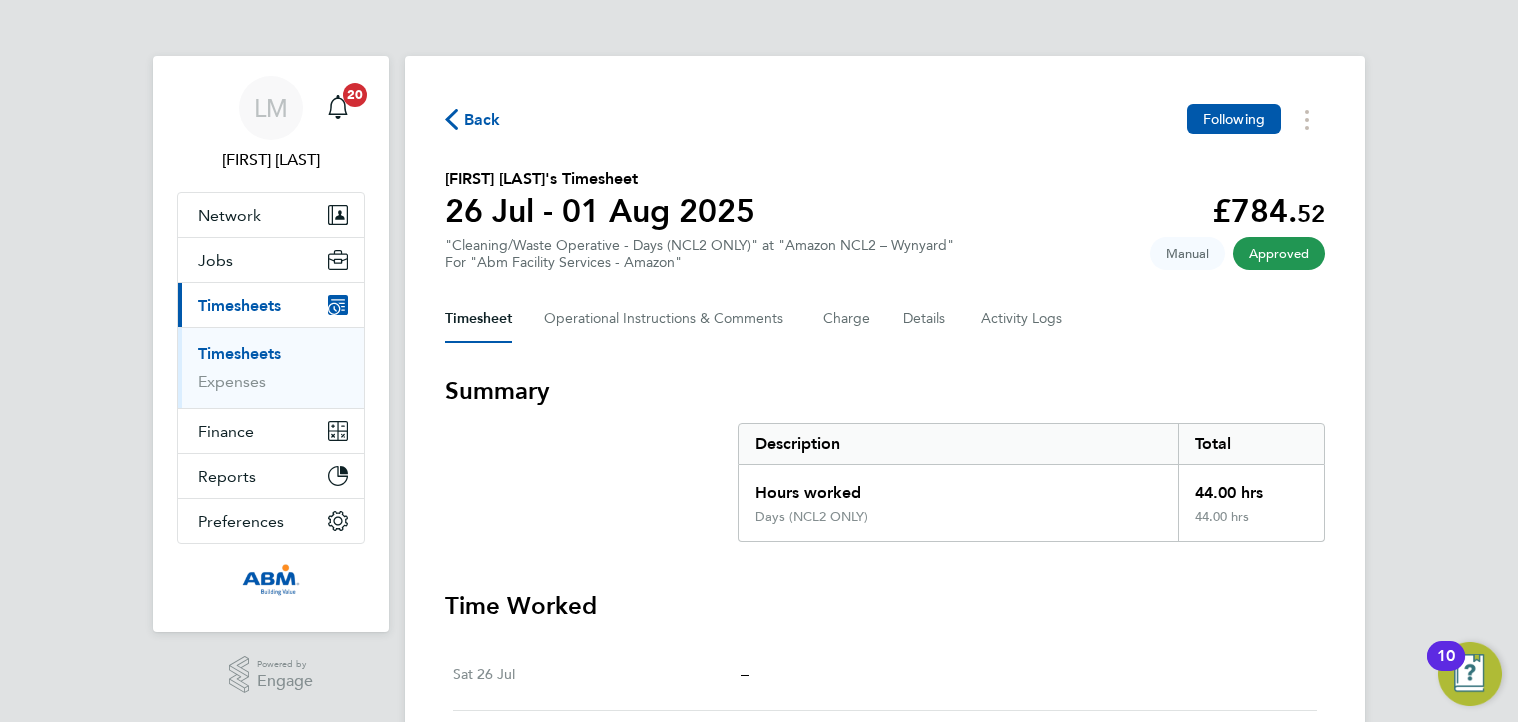 scroll, scrollTop: 100, scrollLeft: 0, axis: vertical 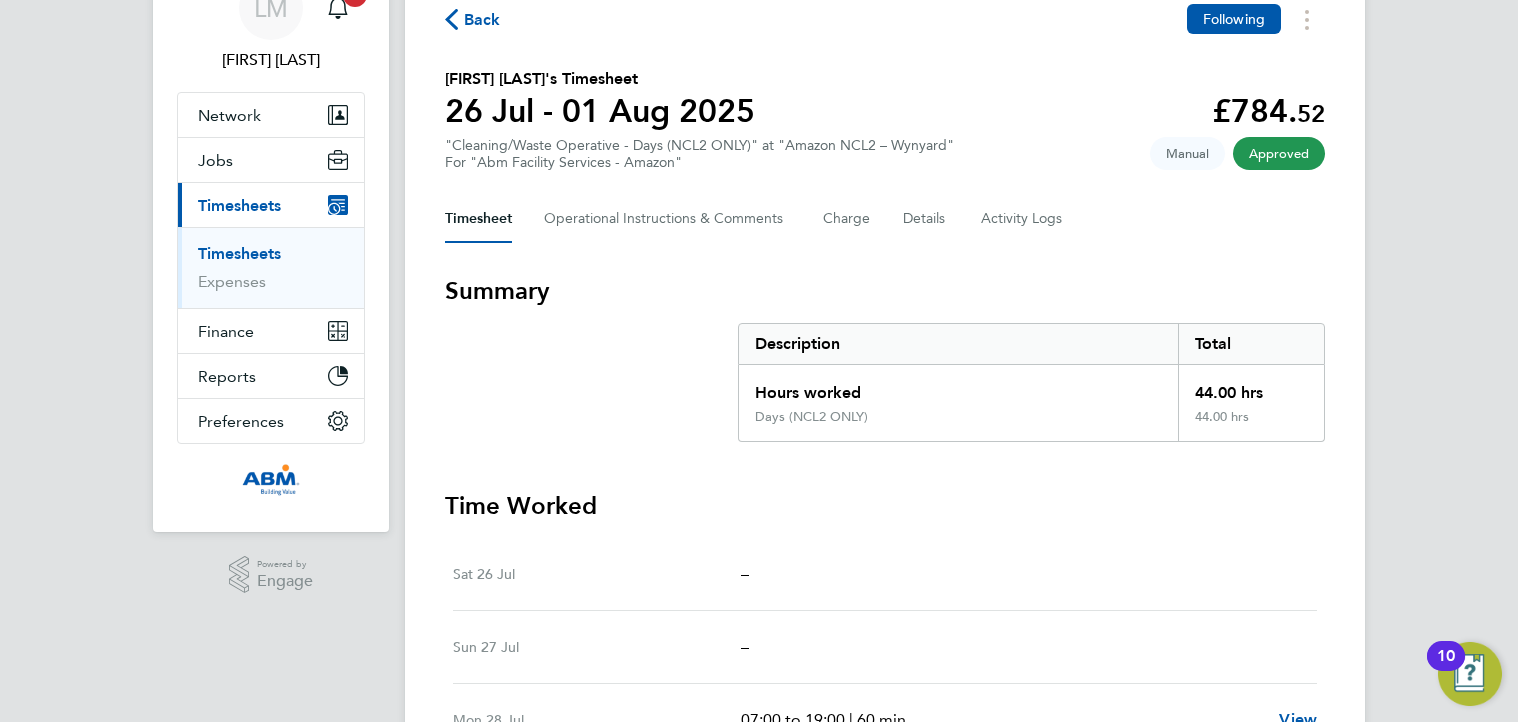 click on "Back  Following
Henry Odiase's Timesheet   26 Jul - 01 Aug 2025   £784. 52  "Cleaning/Waste Operative - Days (NCL2 ONLY)" at "Amazon NCL2 – Wynyard"  For "Abm Facility Services - Amazon"  Approved   Manual   Timesheet   Operational Instructions & Comments   Charge   Details   Activity Logs   Summary   Description   Total   Hours worked   44.00 hrs   Days (NCL2 ONLY)   44.00 hrs   Time Worked   Sat 26 Jul   –   Sun 27 Jul   –   Mon 28 Jul   07:00 to 19:00   |   60 min   11.00 hrs   |   Days (NCL2 ONLY)   (£17.83) =   £196.13   View   Tue 29 Jul   07:00 to 19:00   |   60 min   11.00 hrs   |   Days (NCL2 ONLY)   (£17.83) =   £196.13   View   Wed 30 Jul   07:00 to 19:00   |   60 min   11.00 hrs   |   Days (NCL2 ONLY)   (£17.83) =   £196.13   View   Thu 31 Jul   07:00 to 19:00   |   60 min   11.00 hrs   |   Days (NCL2 ONLY)   (£17.83) =   £196.13   View   Fri 01 Aug   –" 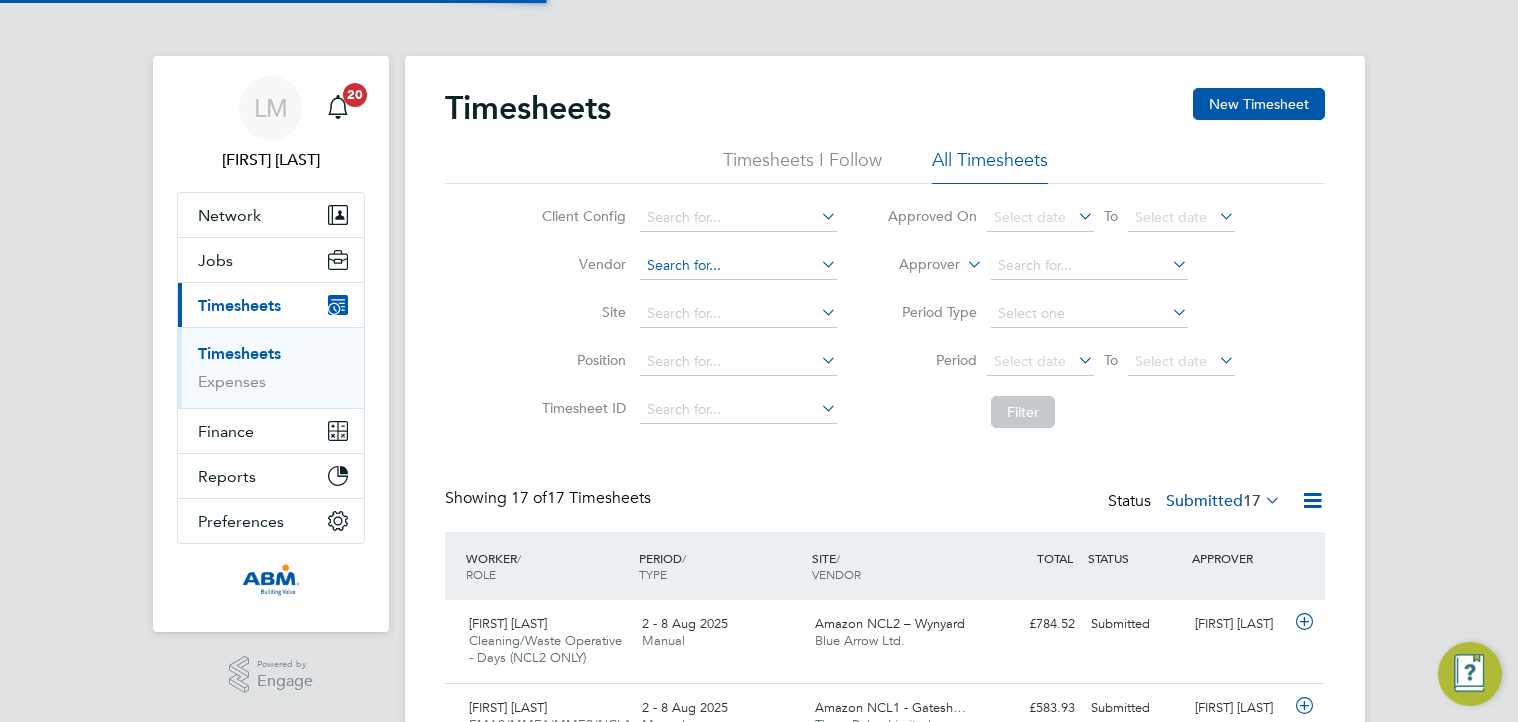 scroll, scrollTop: 10, scrollLeft: 10, axis: both 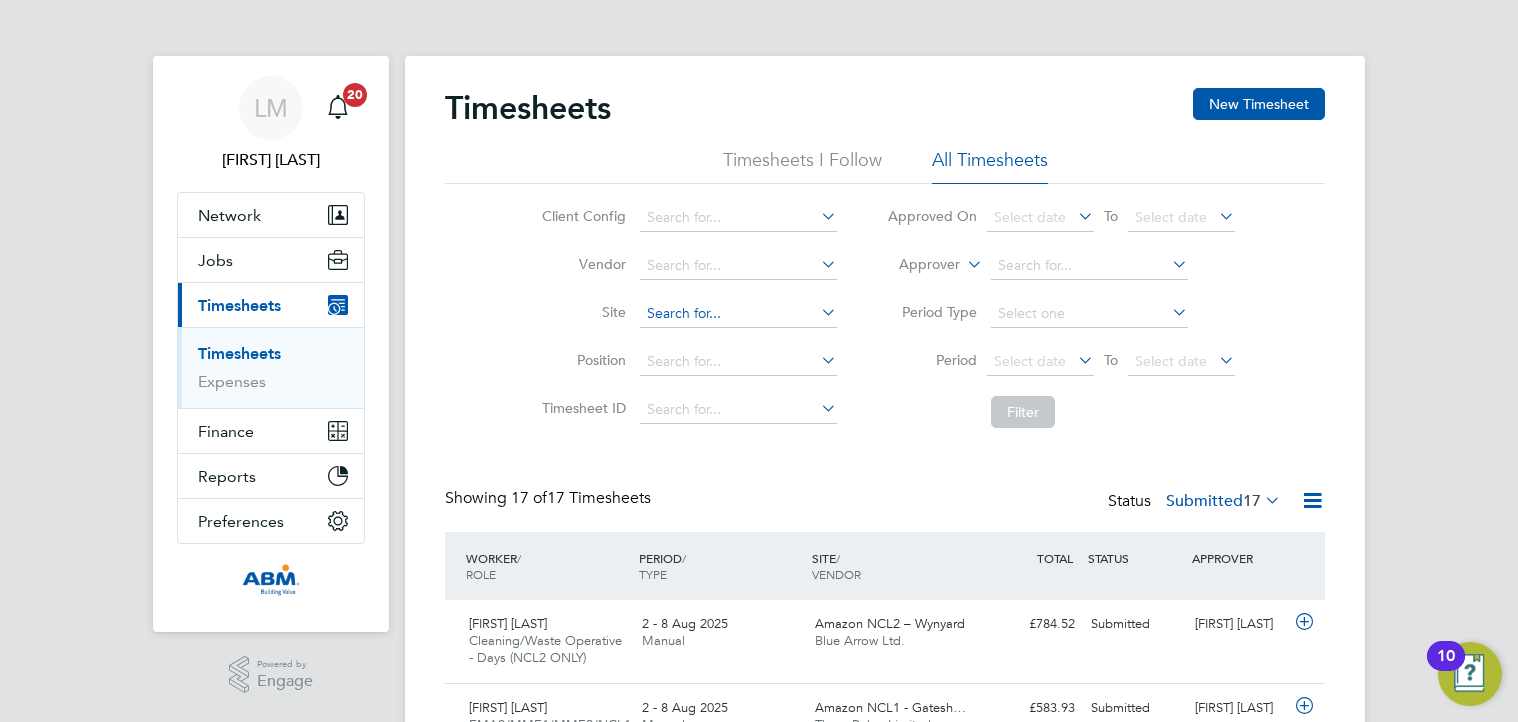 click 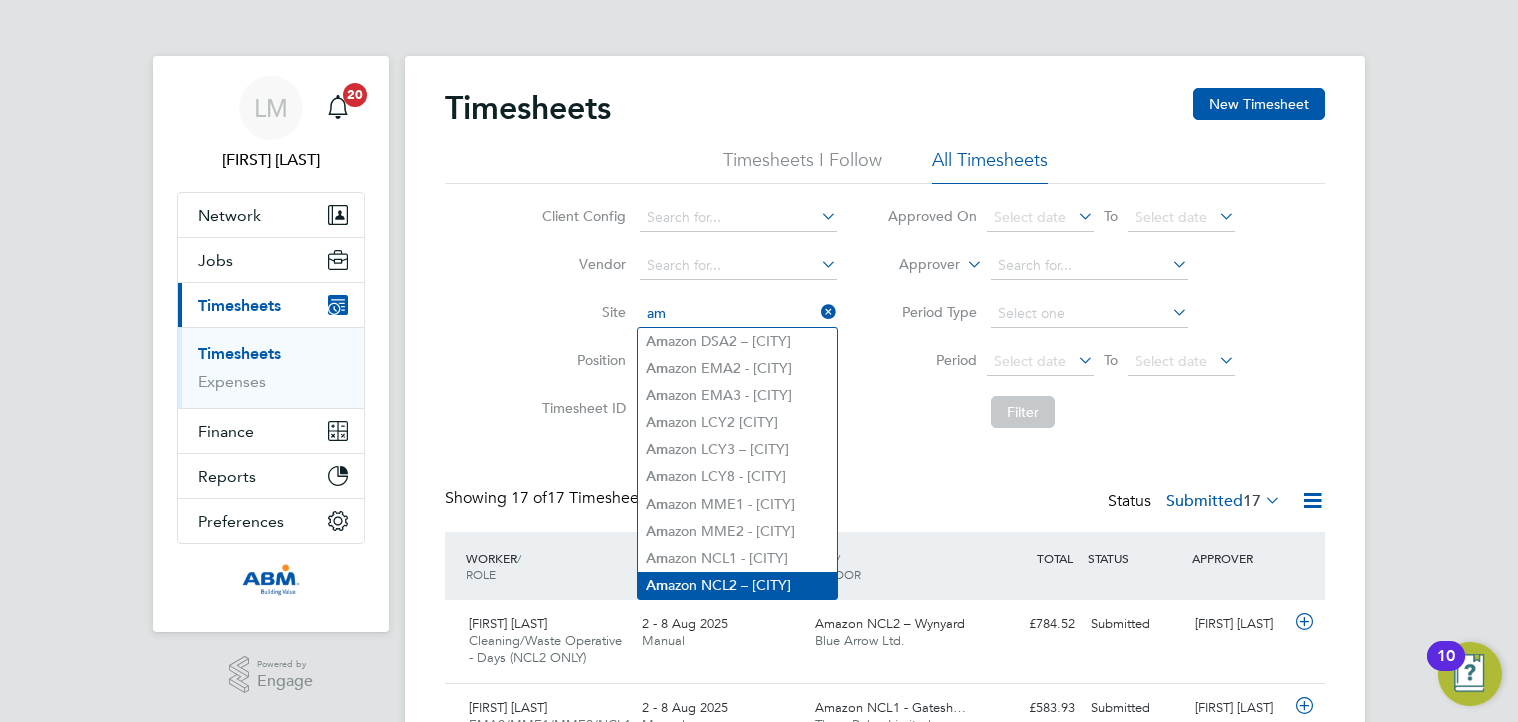 click on "Am azon NCL2 – Wynyard" 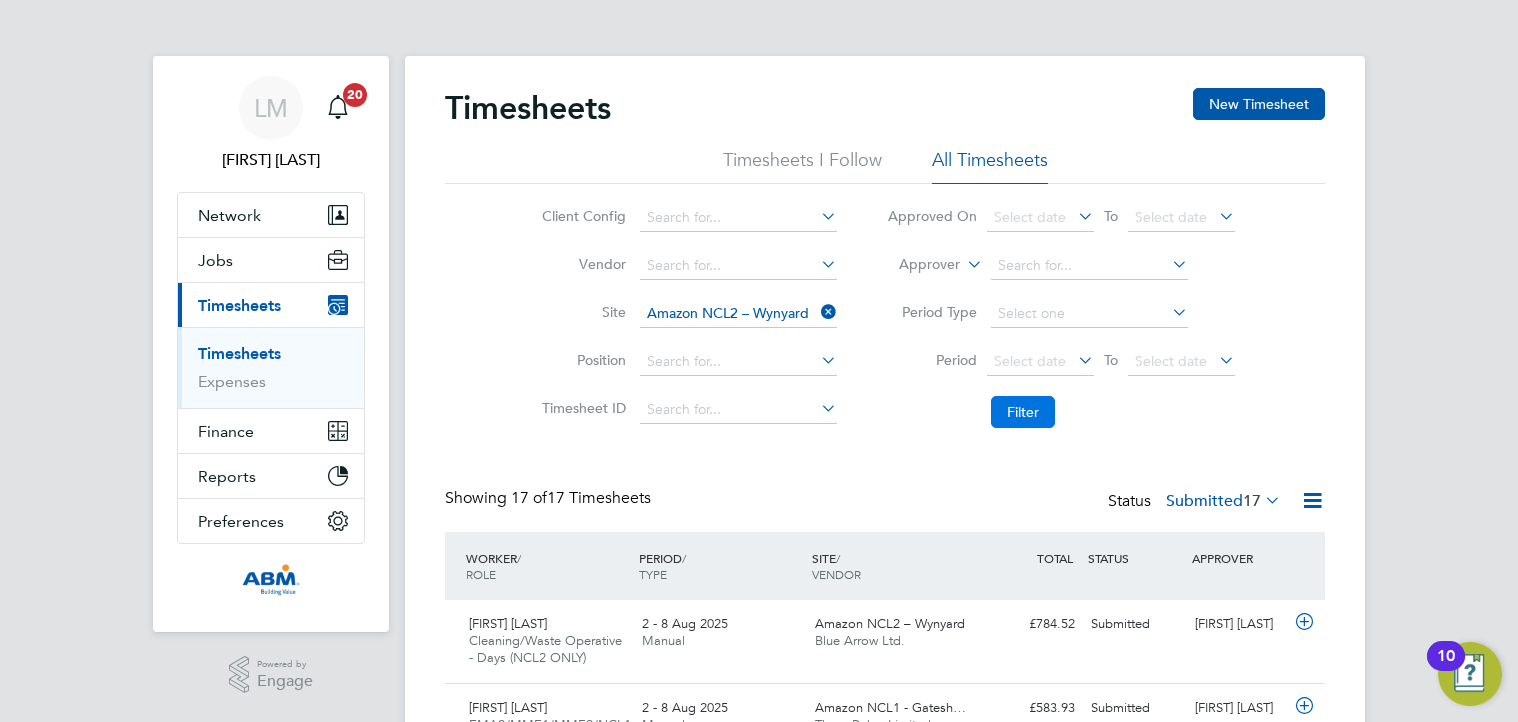 click on "Filter" 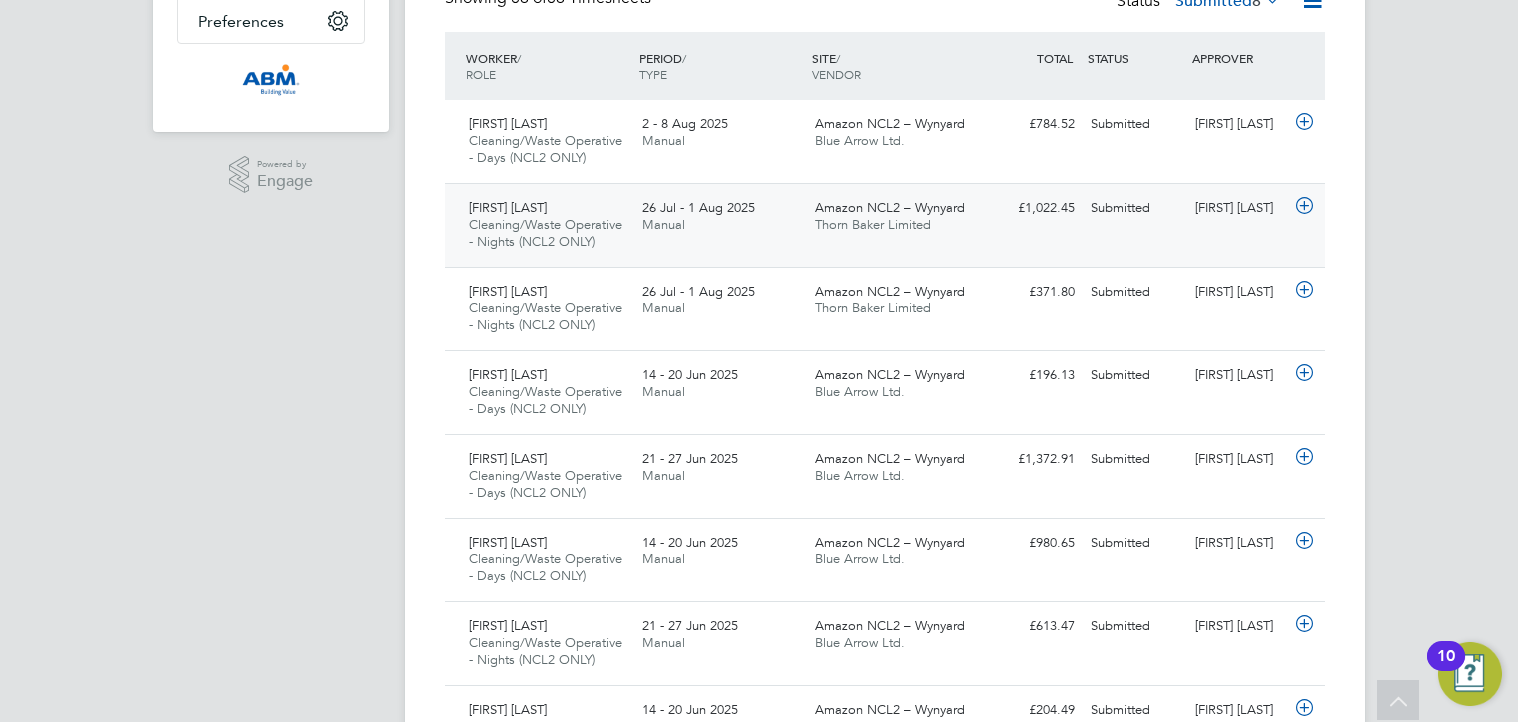 click on "Manual" 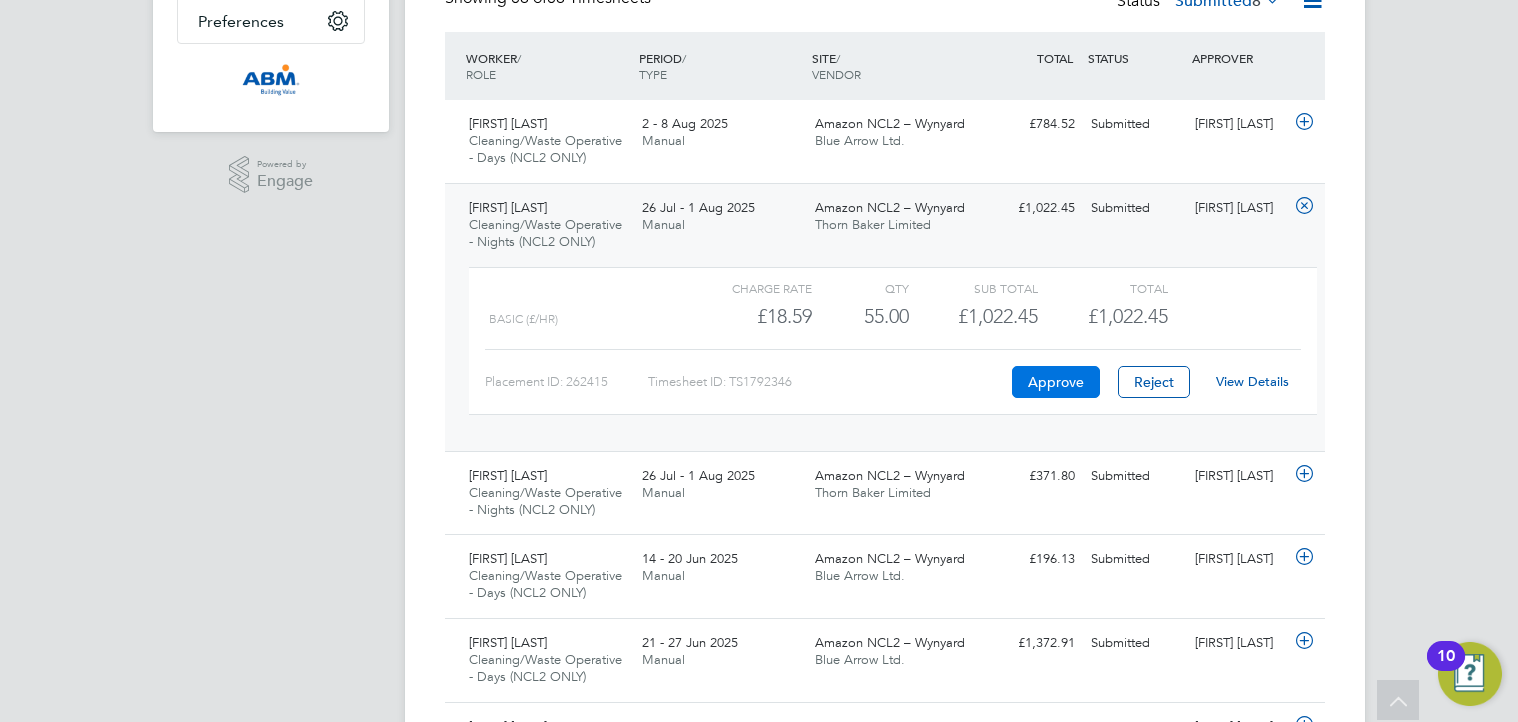 click on "Approve" 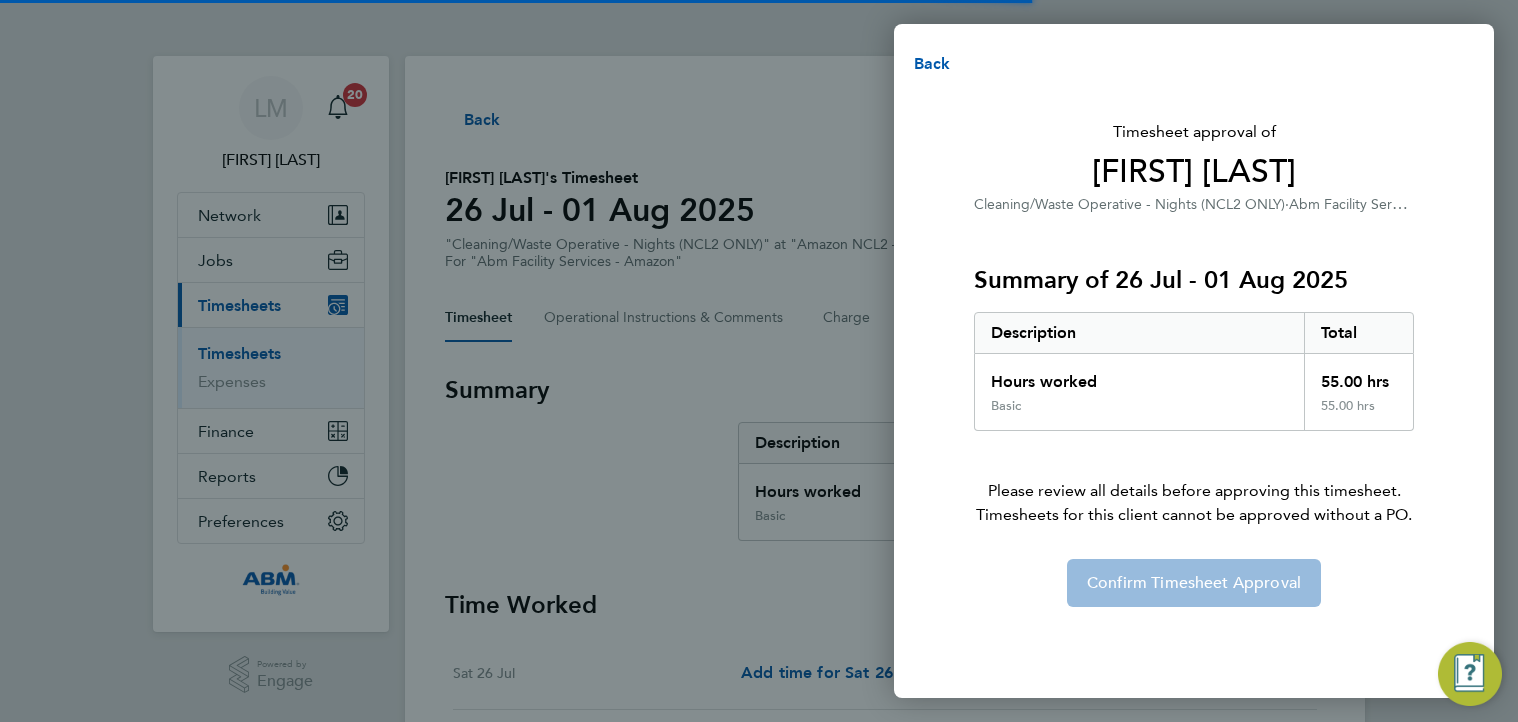 scroll, scrollTop: 0, scrollLeft: 0, axis: both 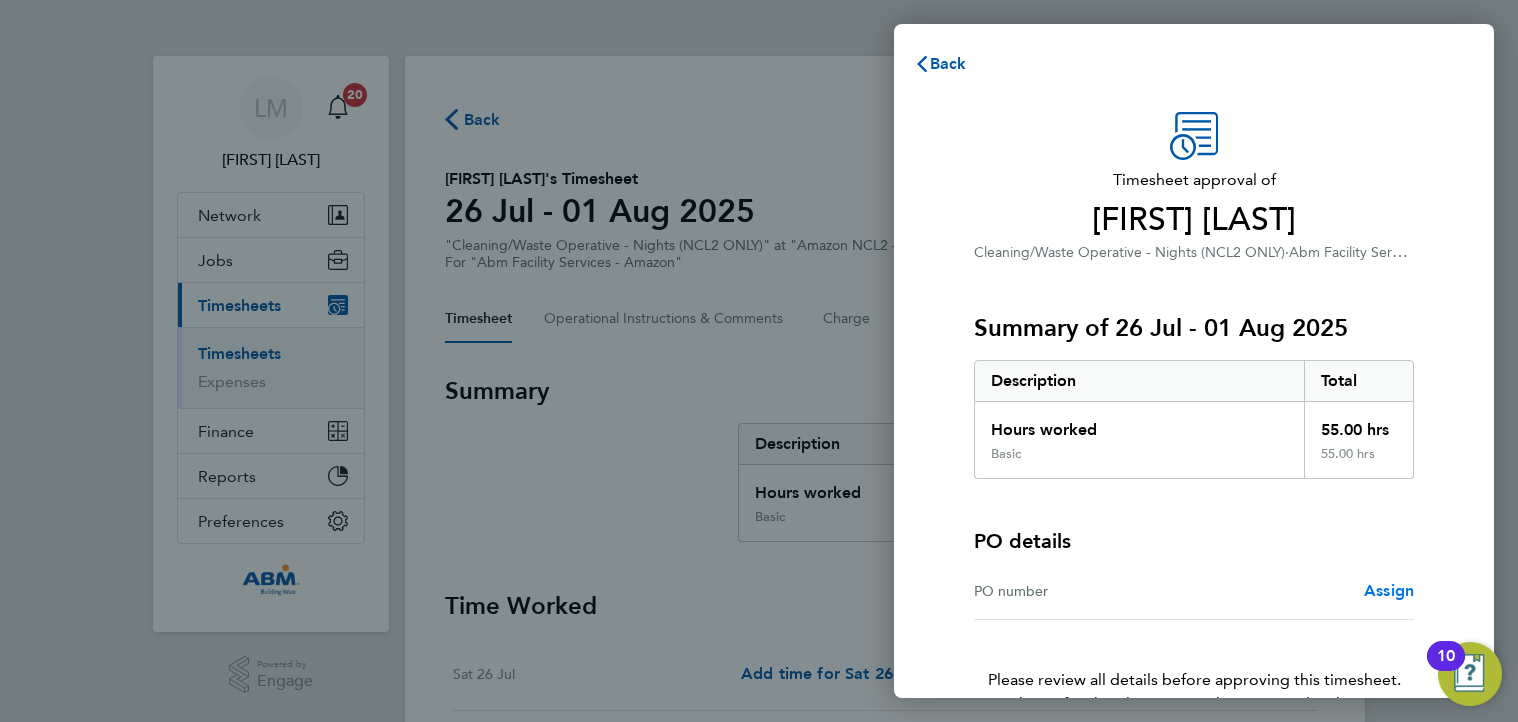 click on "Assign" at bounding box center [1389, 590] 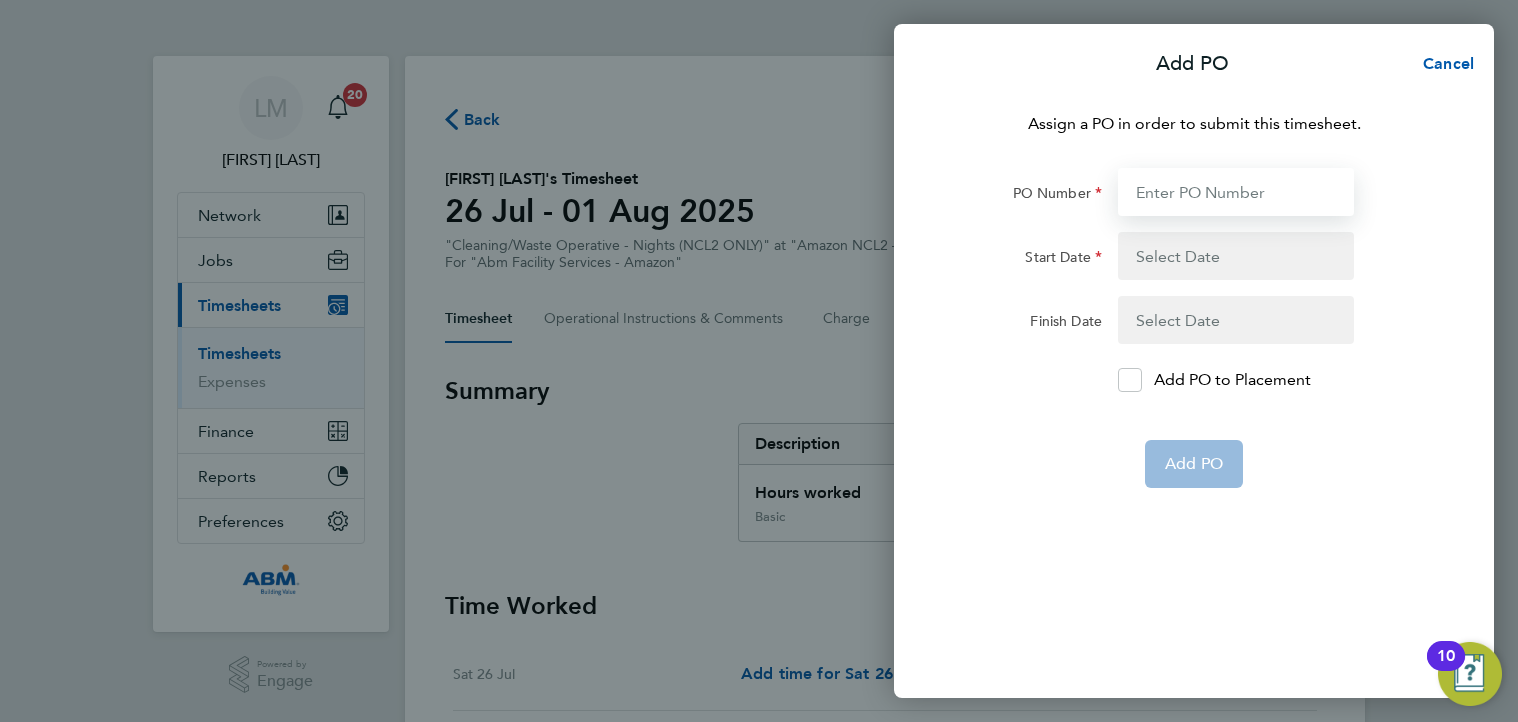 click on "PO Number" at bounding box center [1236, 192] 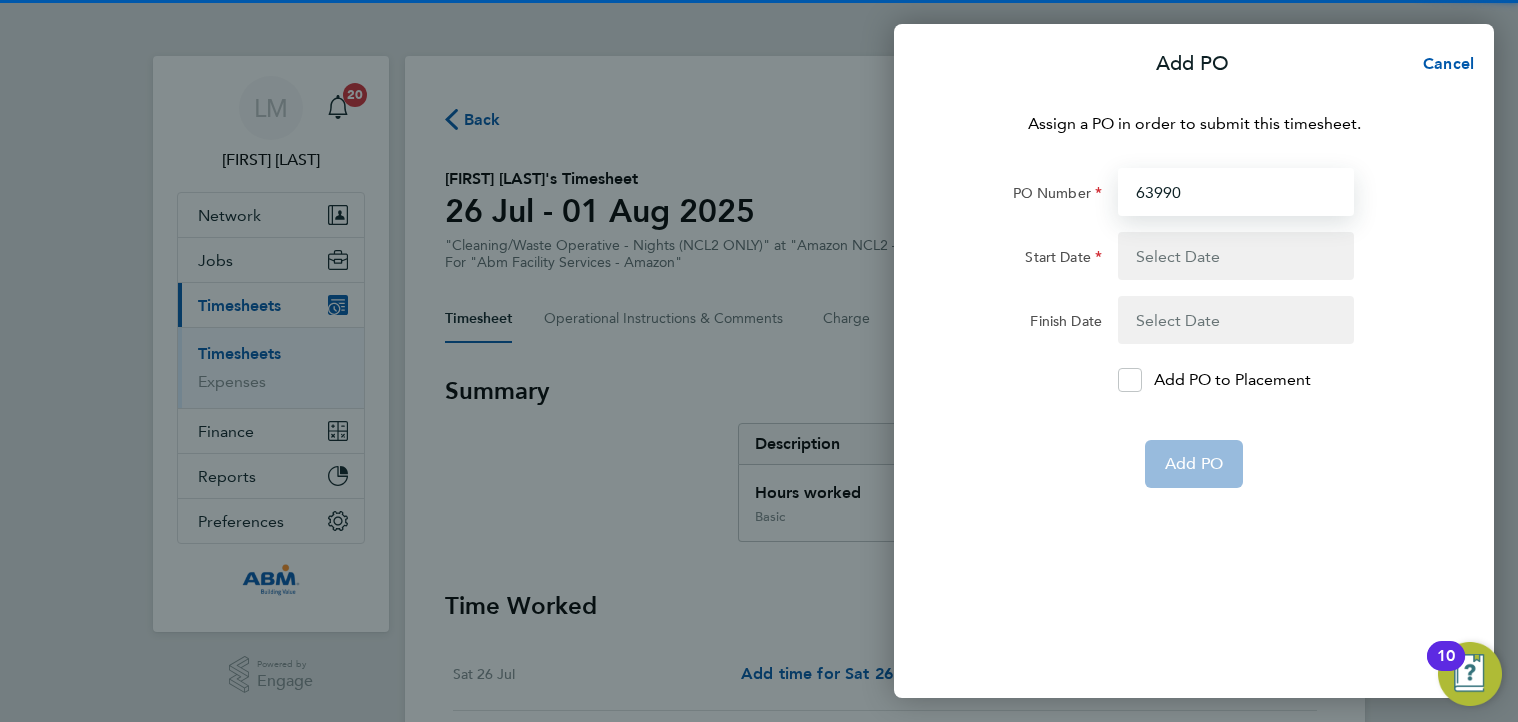 type on "639906" 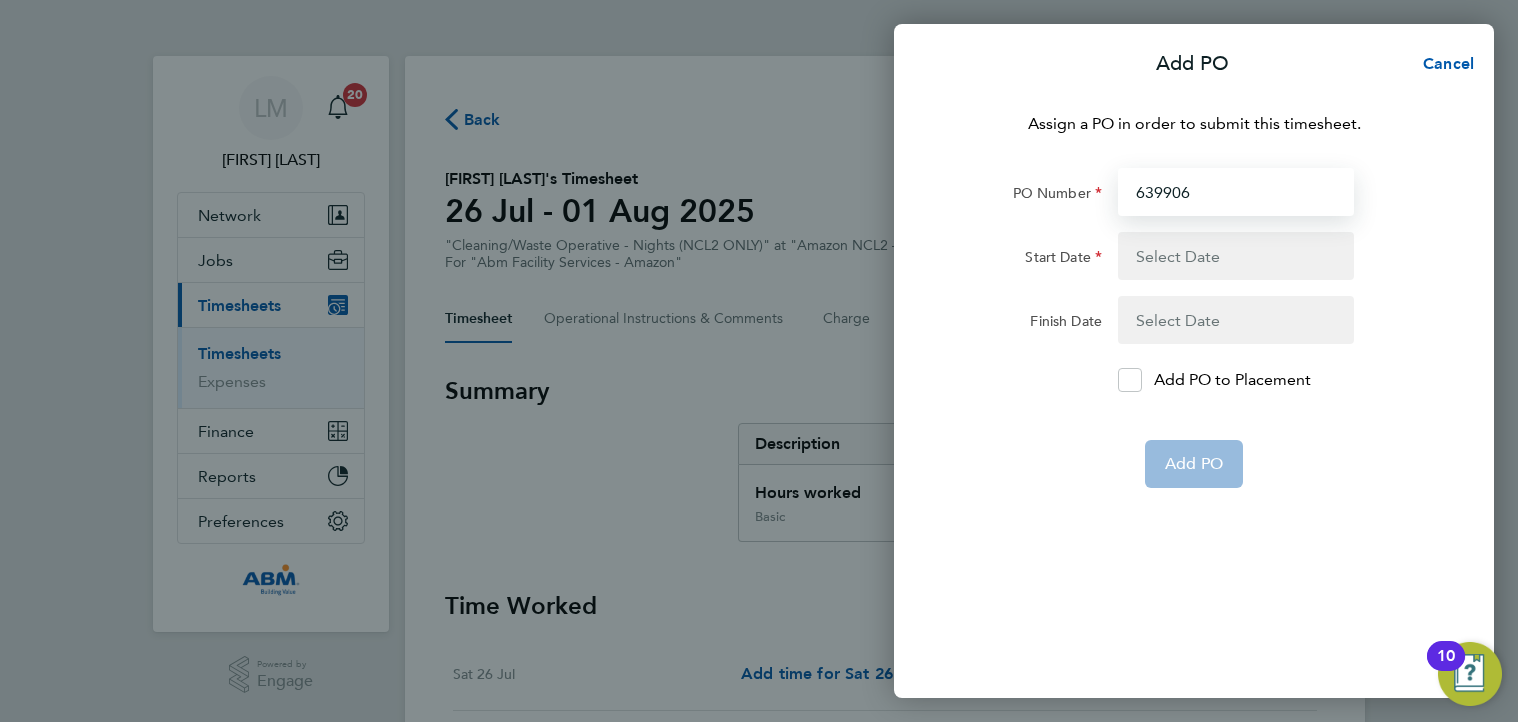 type on "26 Jul 25" 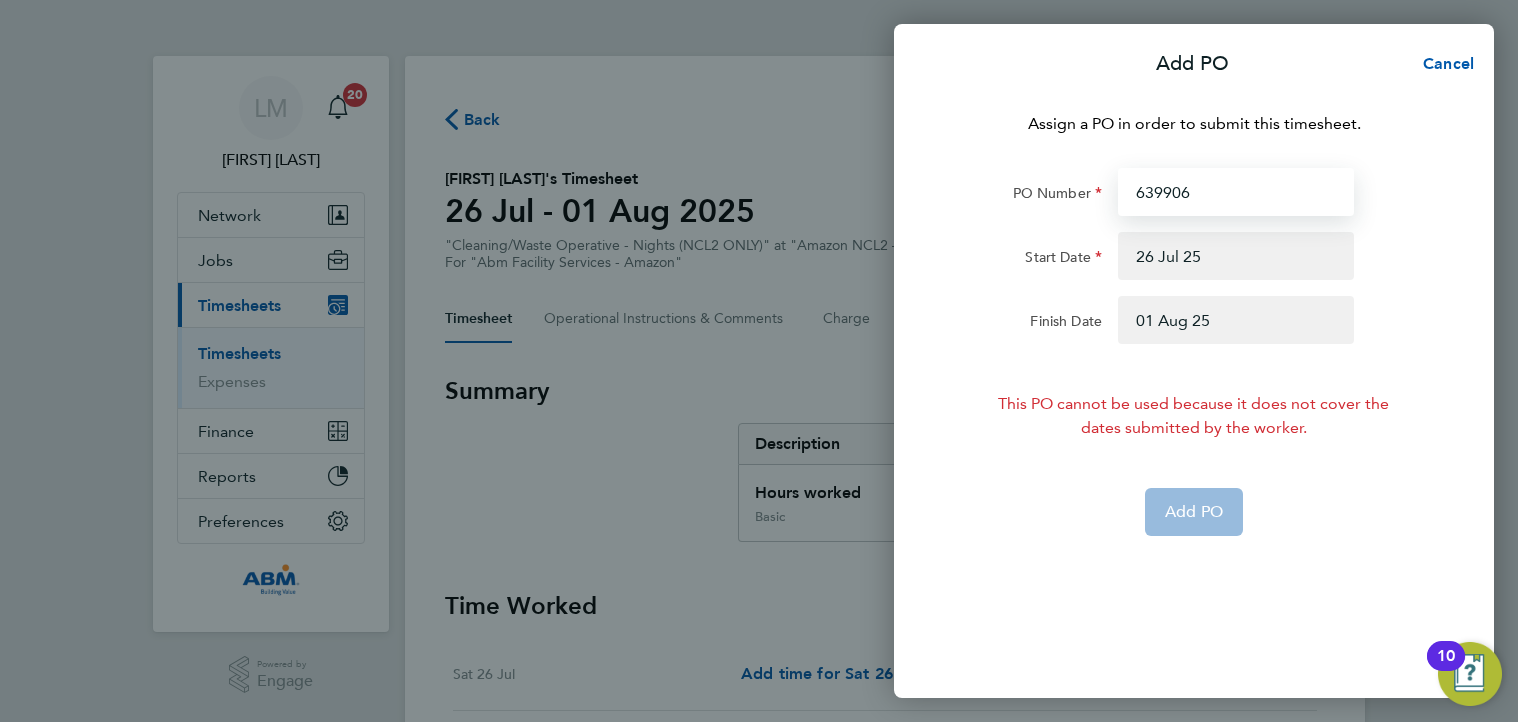 type on "639906" 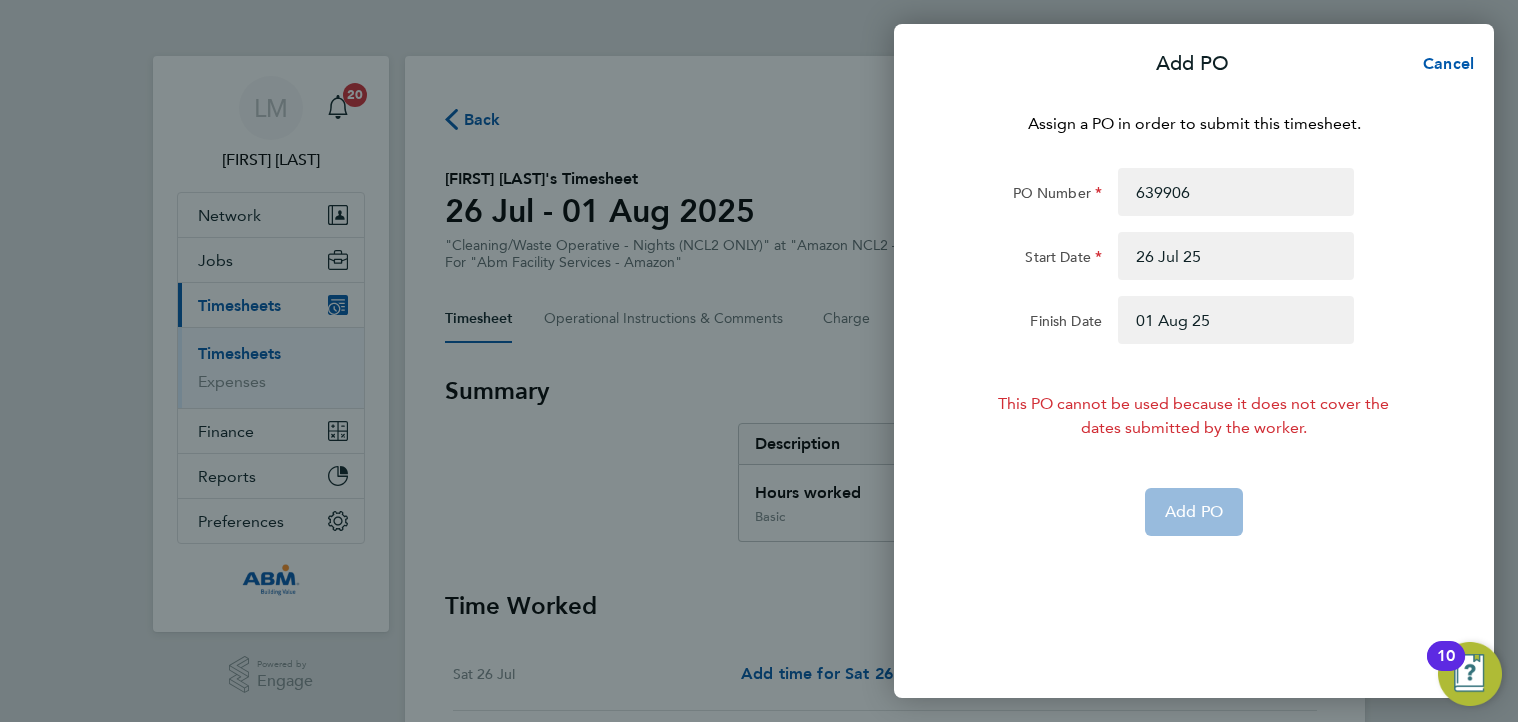 click 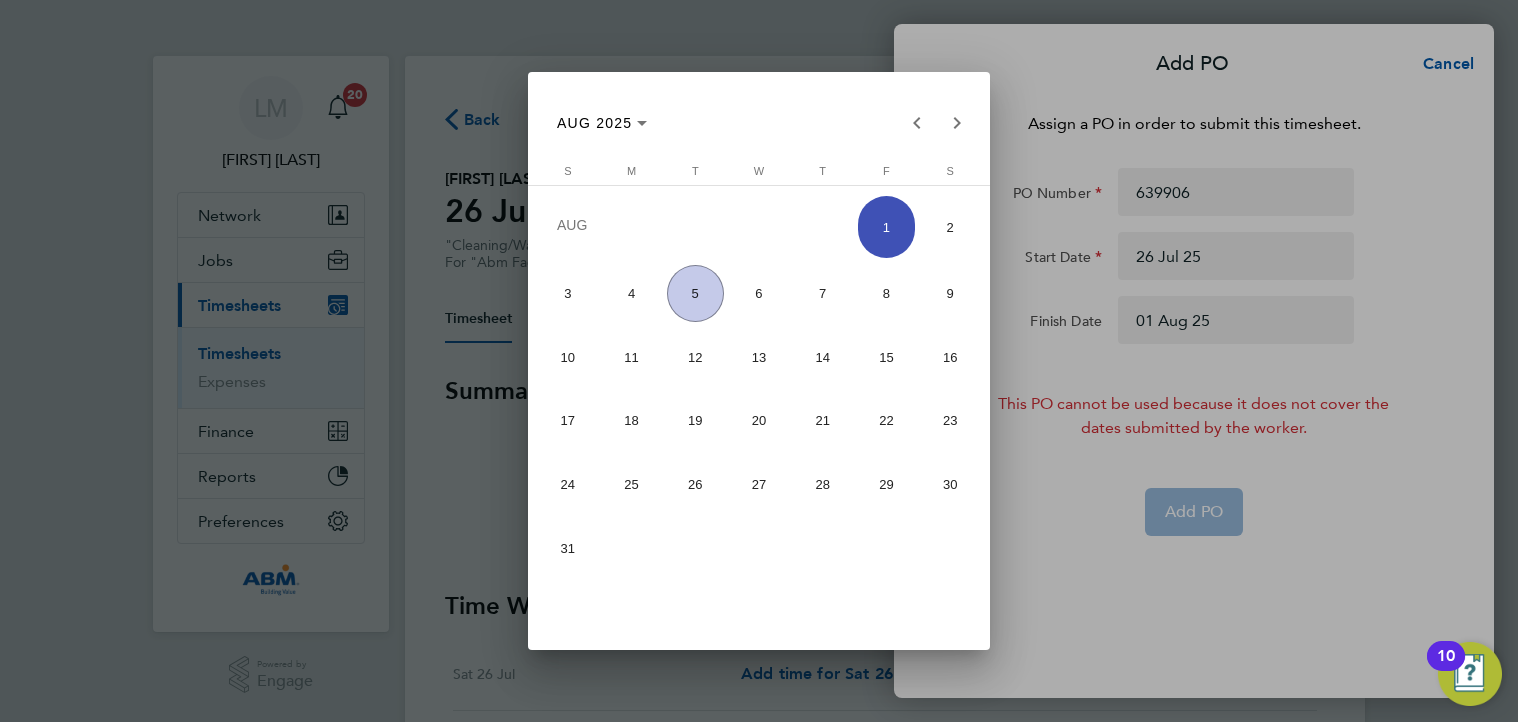 click on "2" at bounding box center (949, 227) 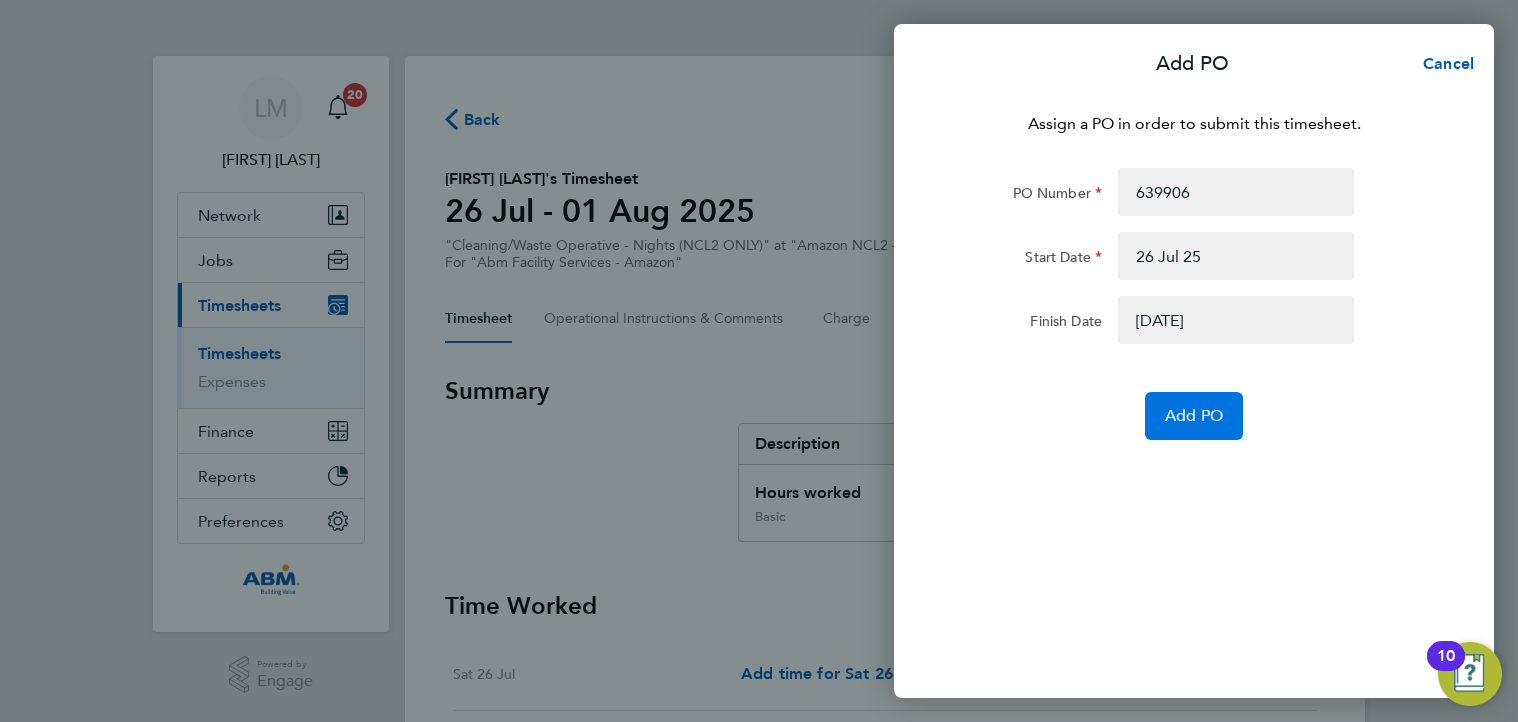click on "Add PO" 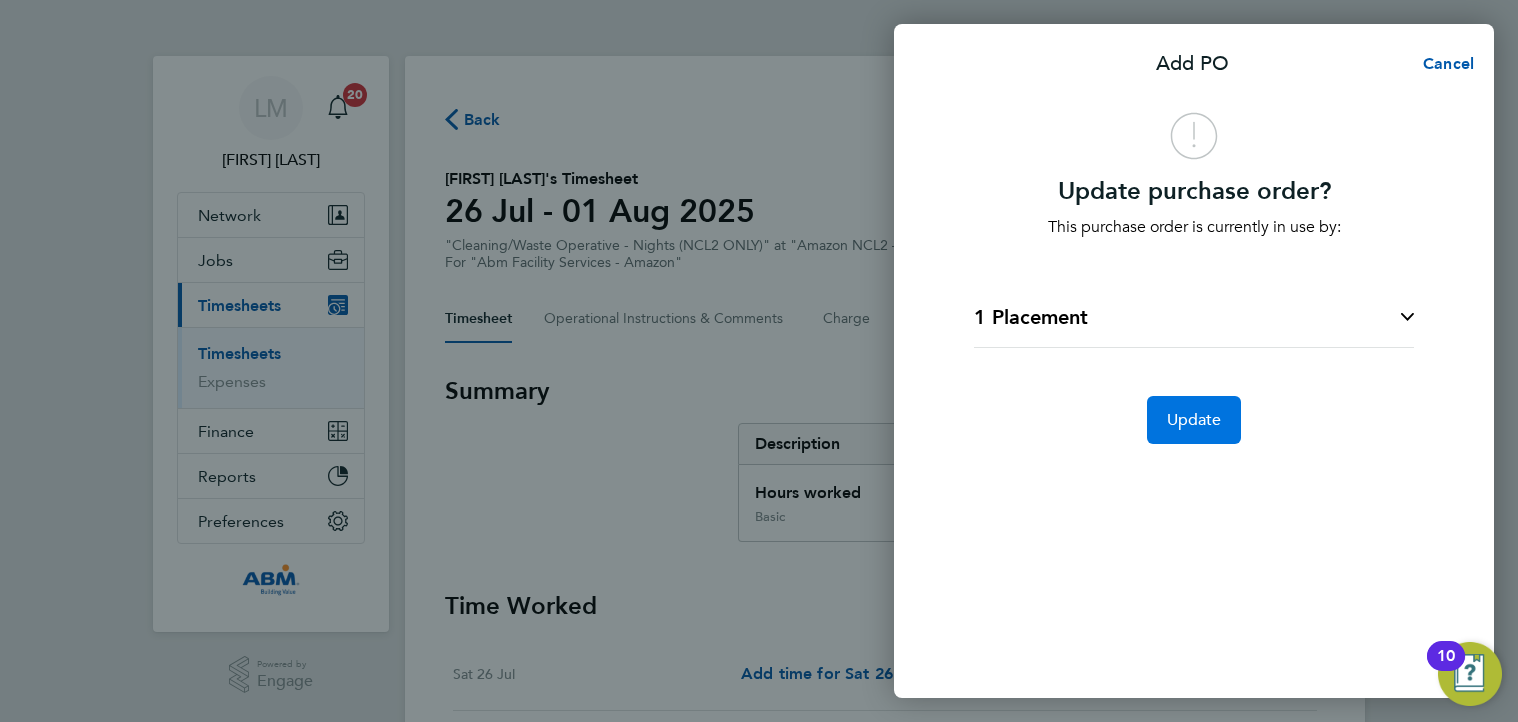 click on "Update" 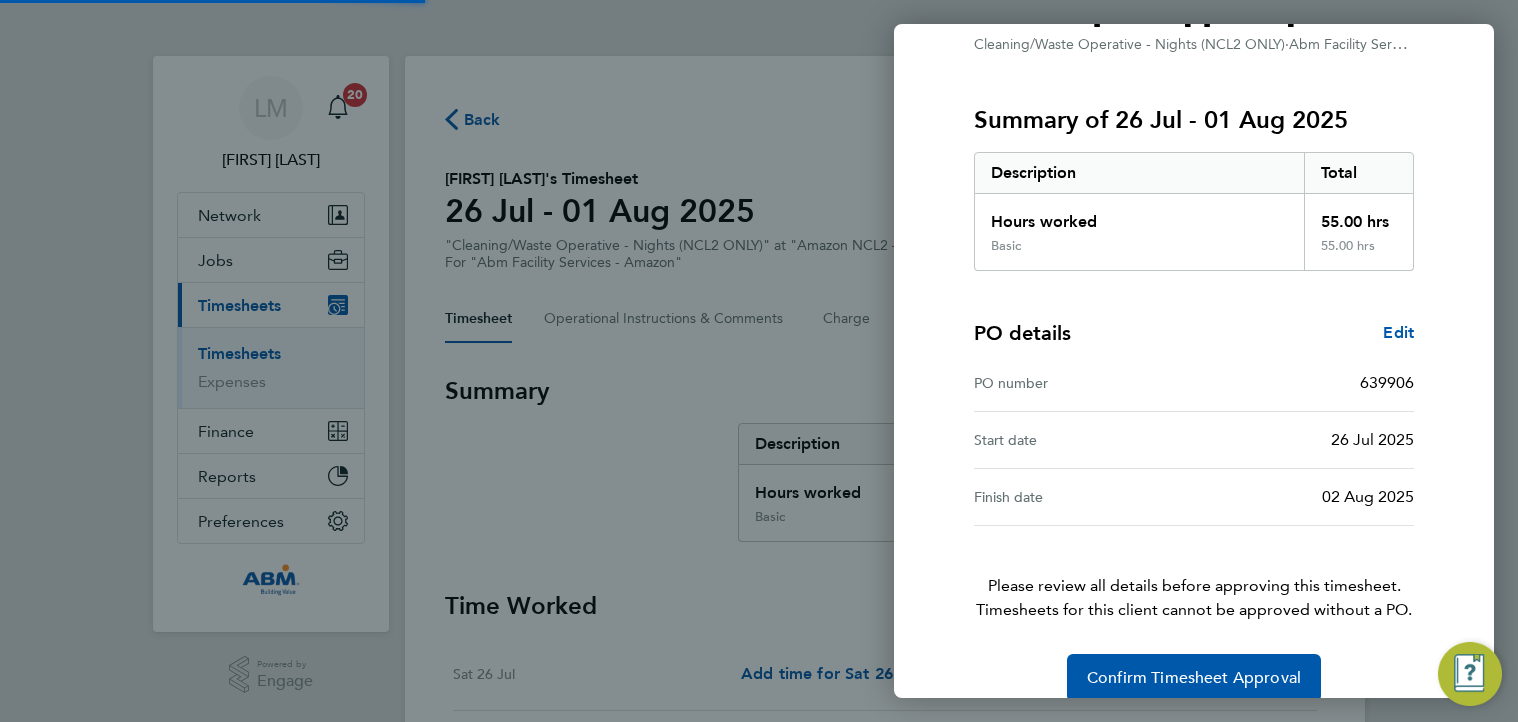 scroll, scrollTop: 236, scrollLeft: 0, axis: vertical 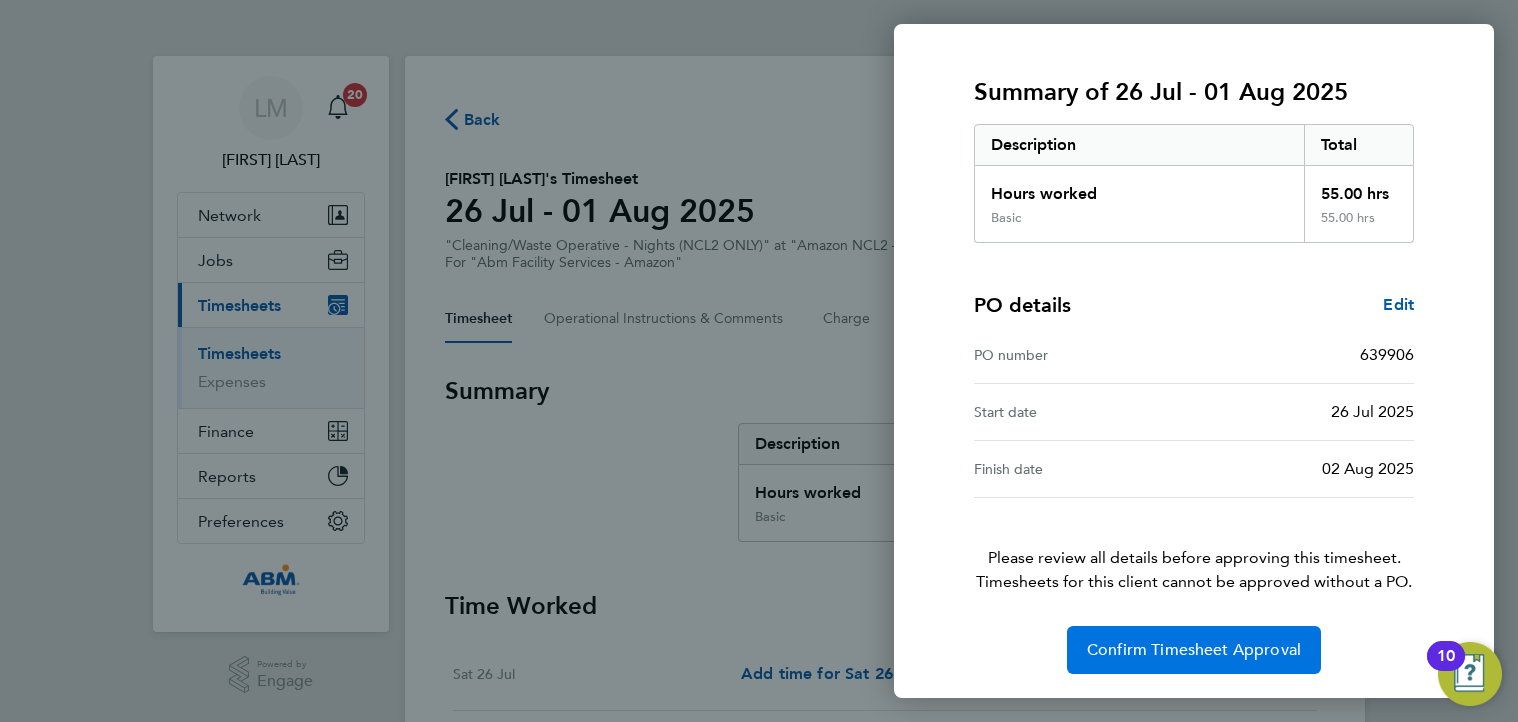 click on "Confirm Timesheet Approval" 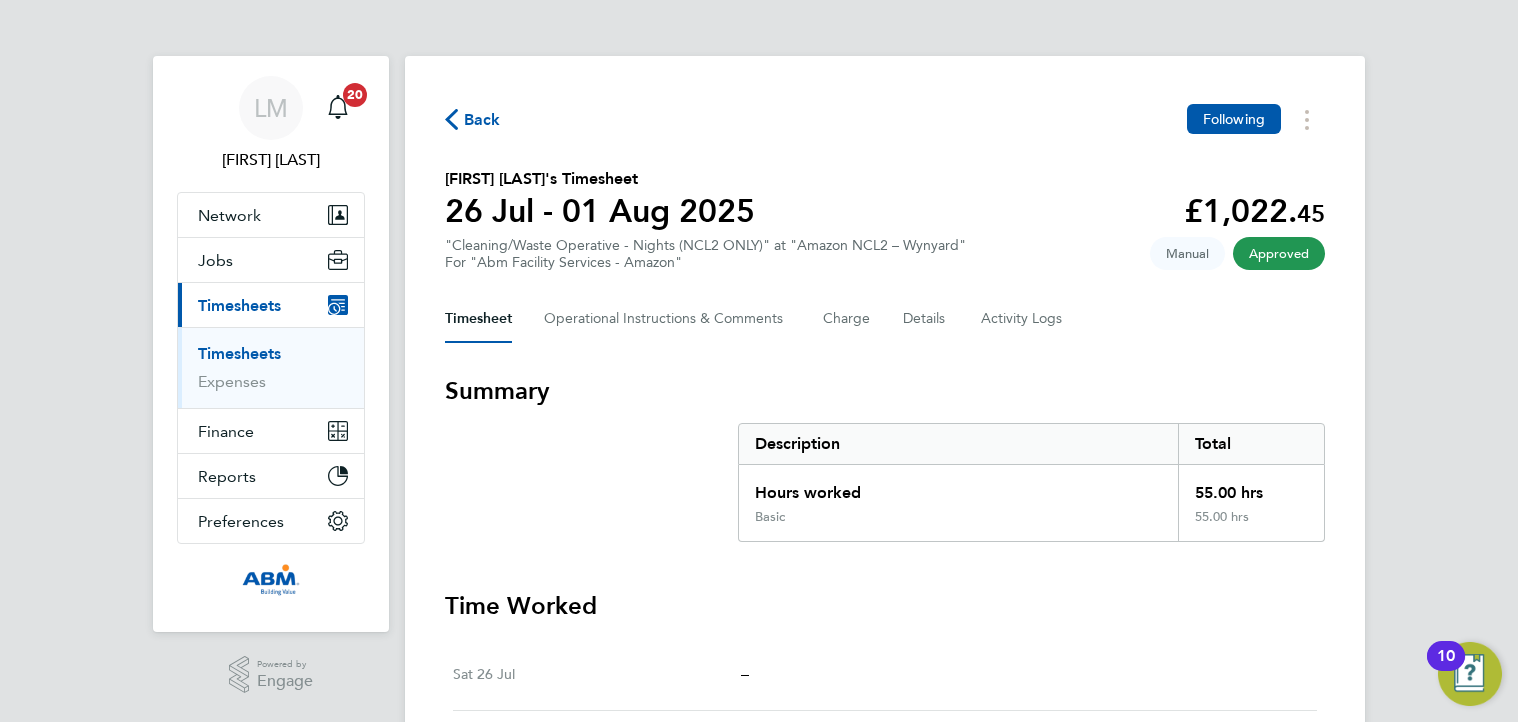 click 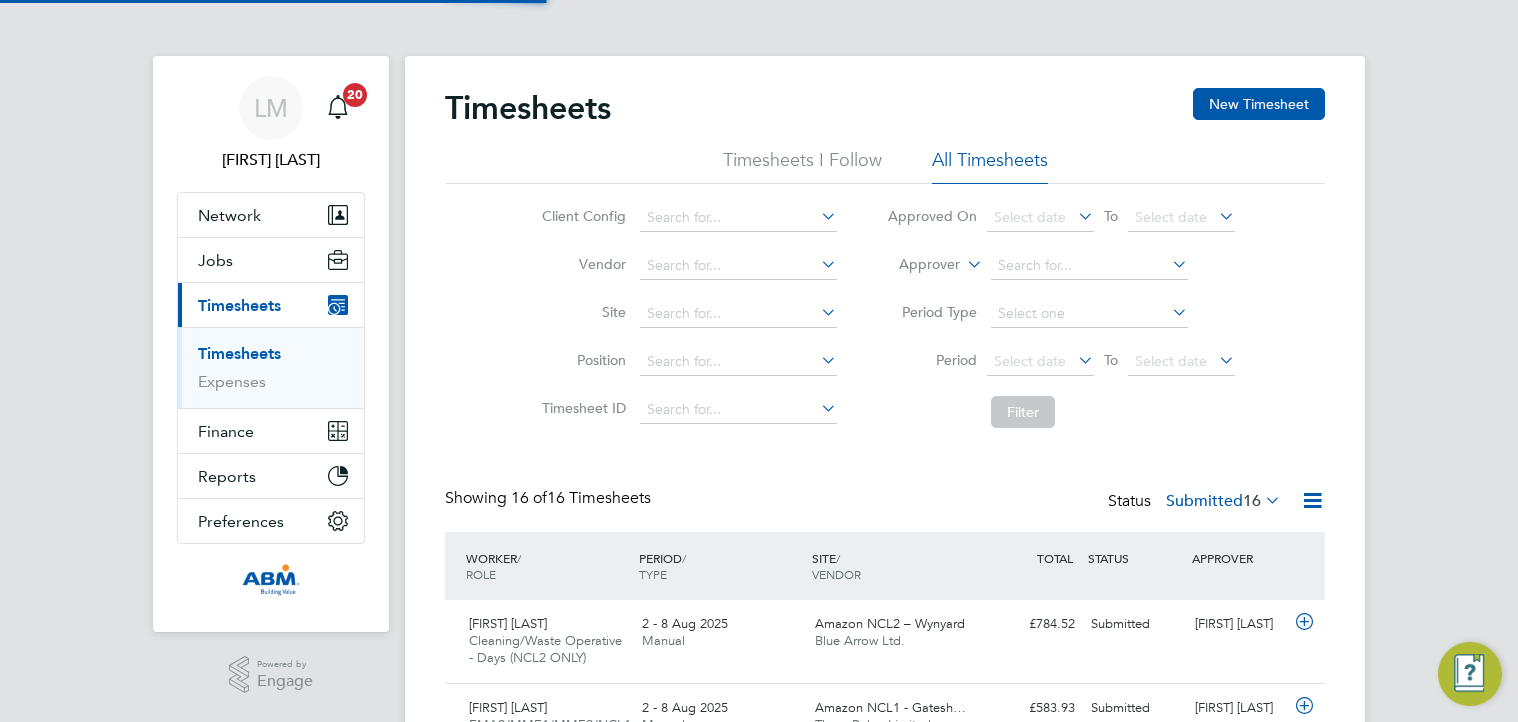 scroll, scrollTop: 10, scrollLeft: 10, axis: both 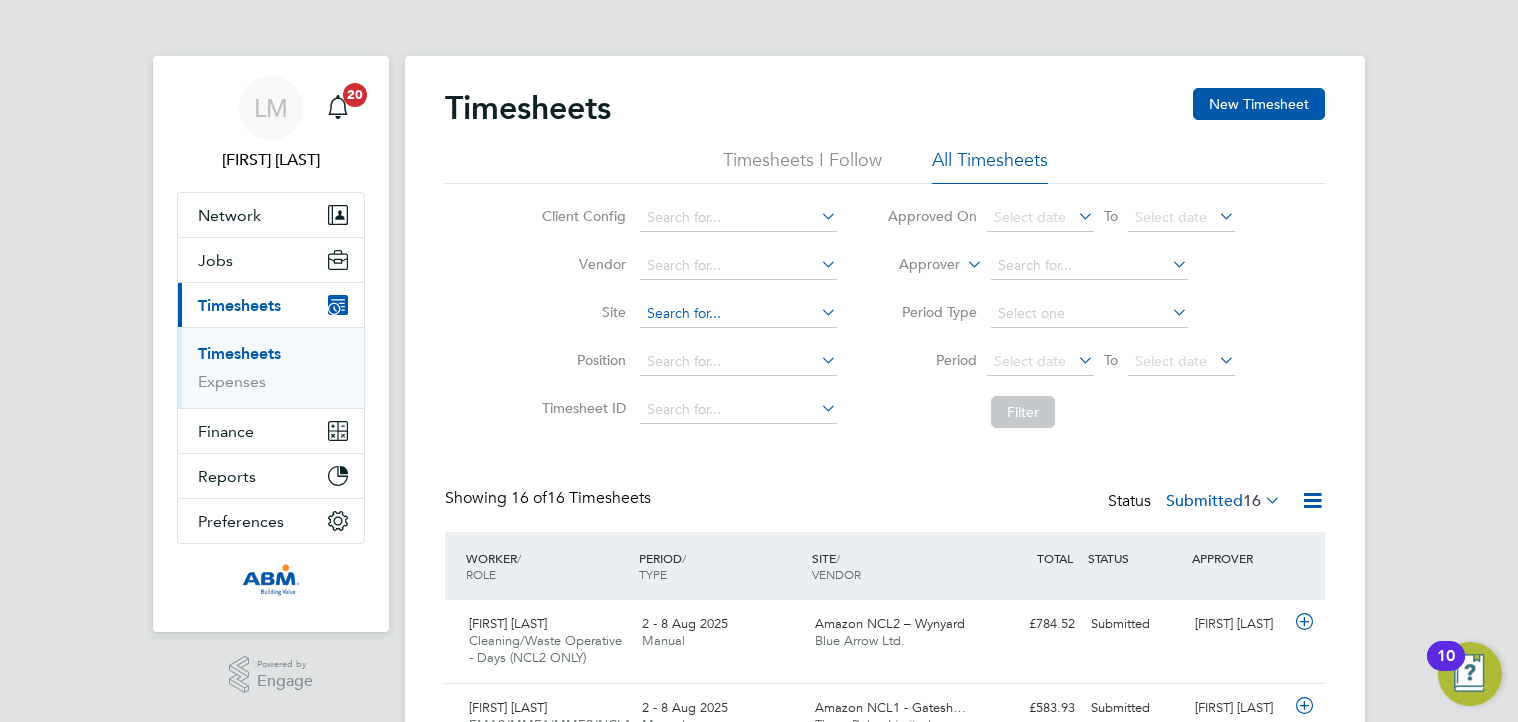 click 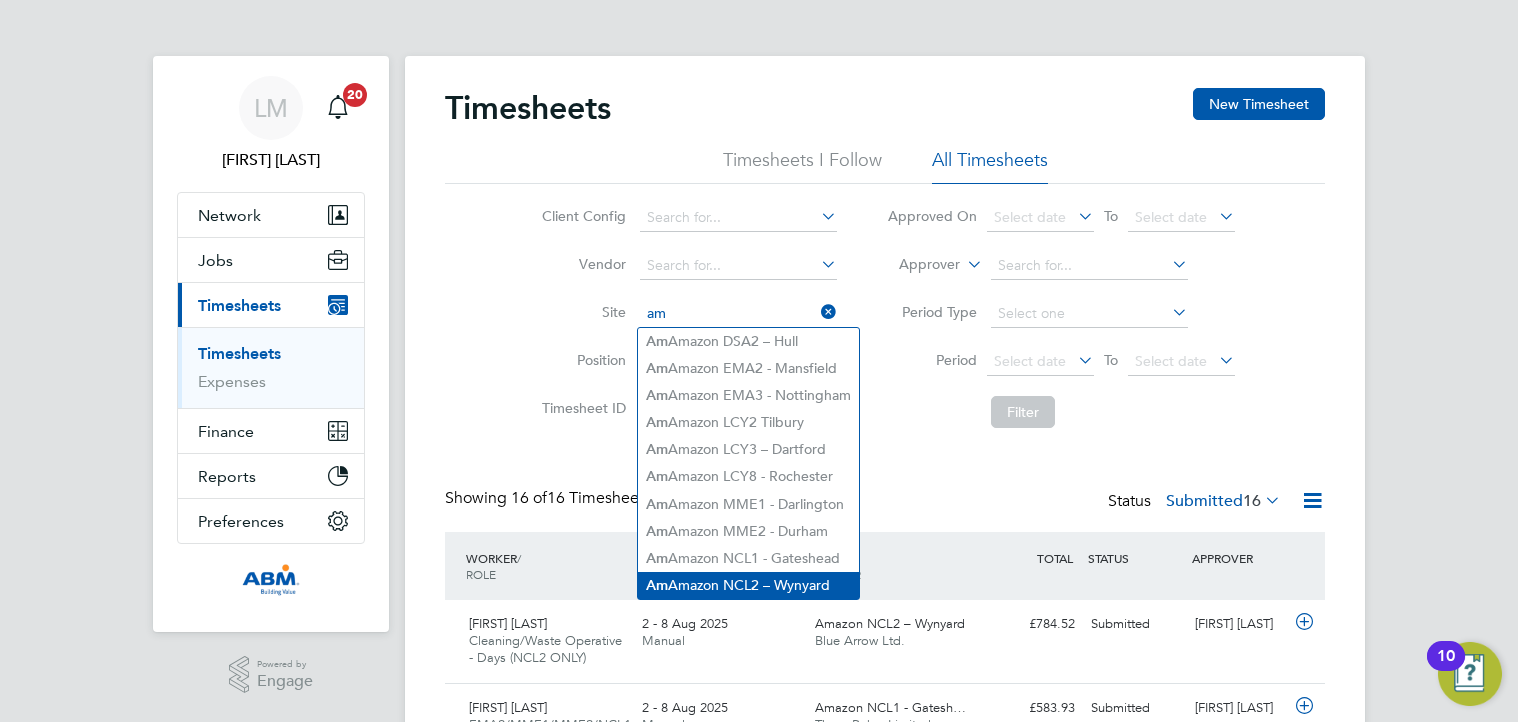 click on "Am azon NCL2 – Wynyard" 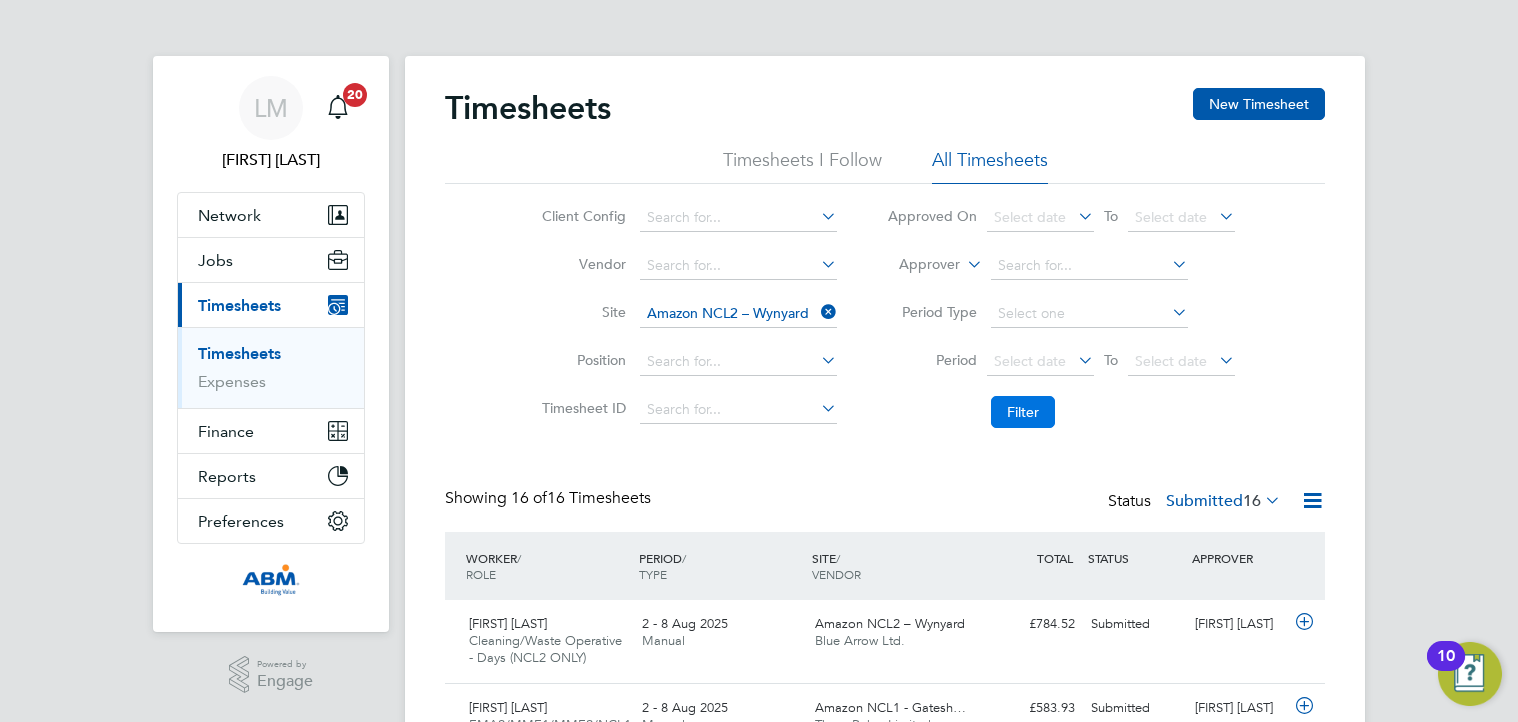 click on "Filter" 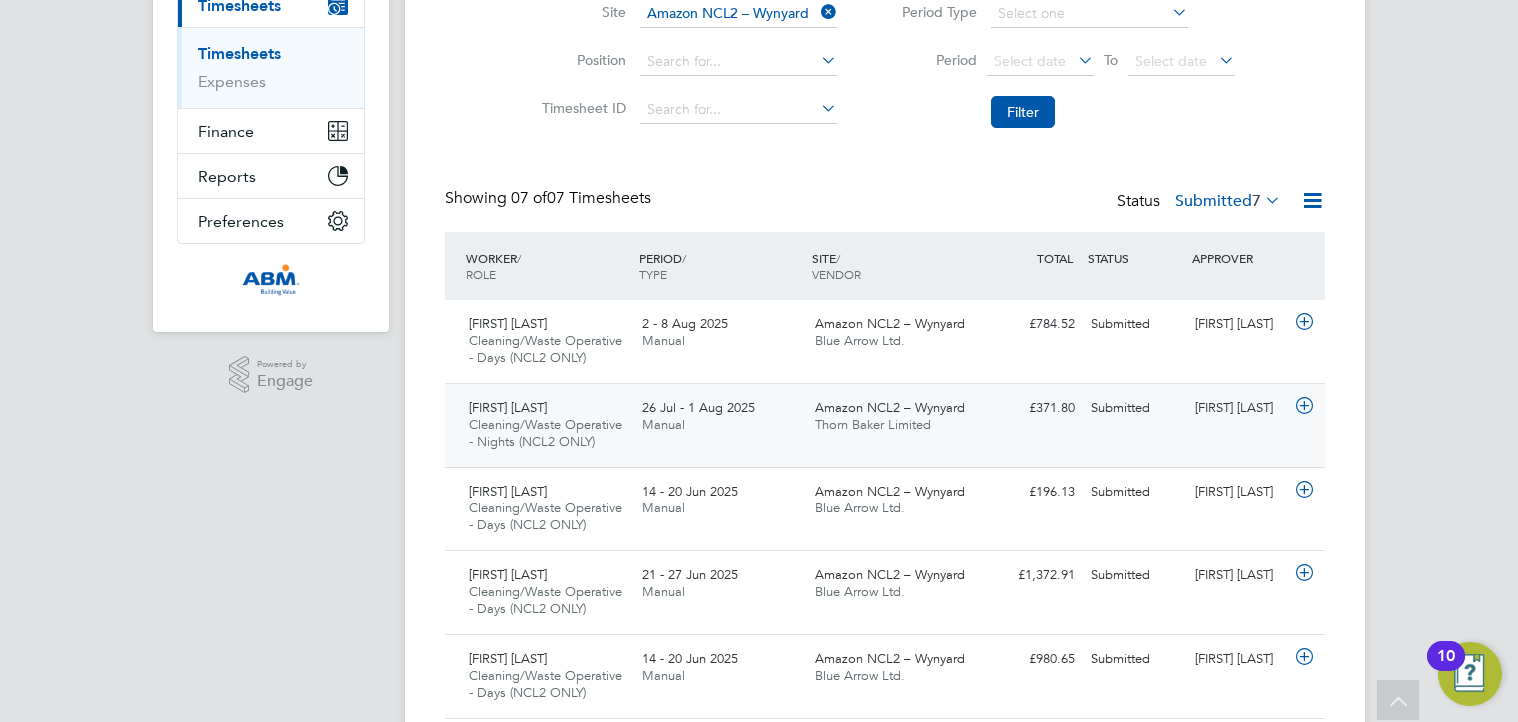 click on "Cleaning/Waste Operative - Nights (NCL2 ONLY)" 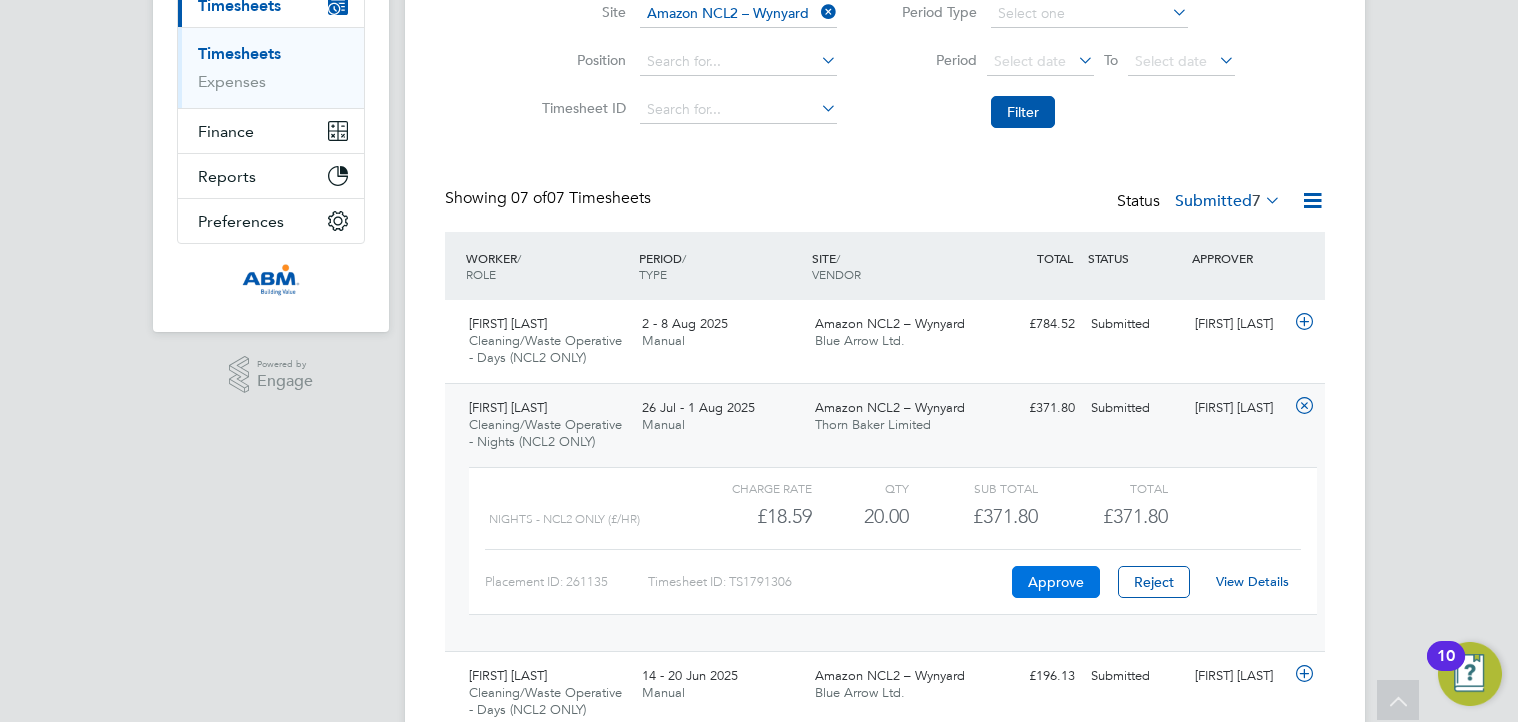 click on "Approve" 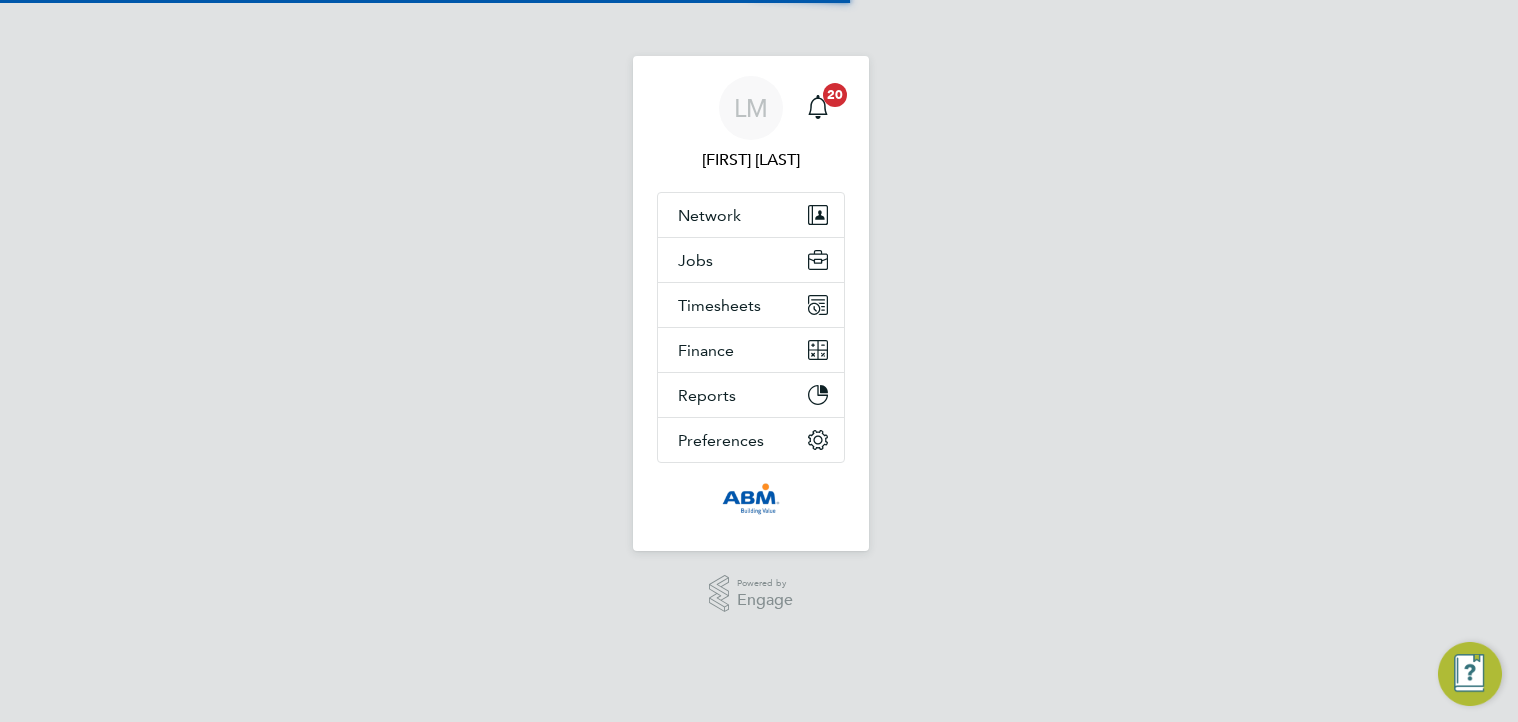 scroll, scrollTop: 0, scrollLeft: 0, axis: both 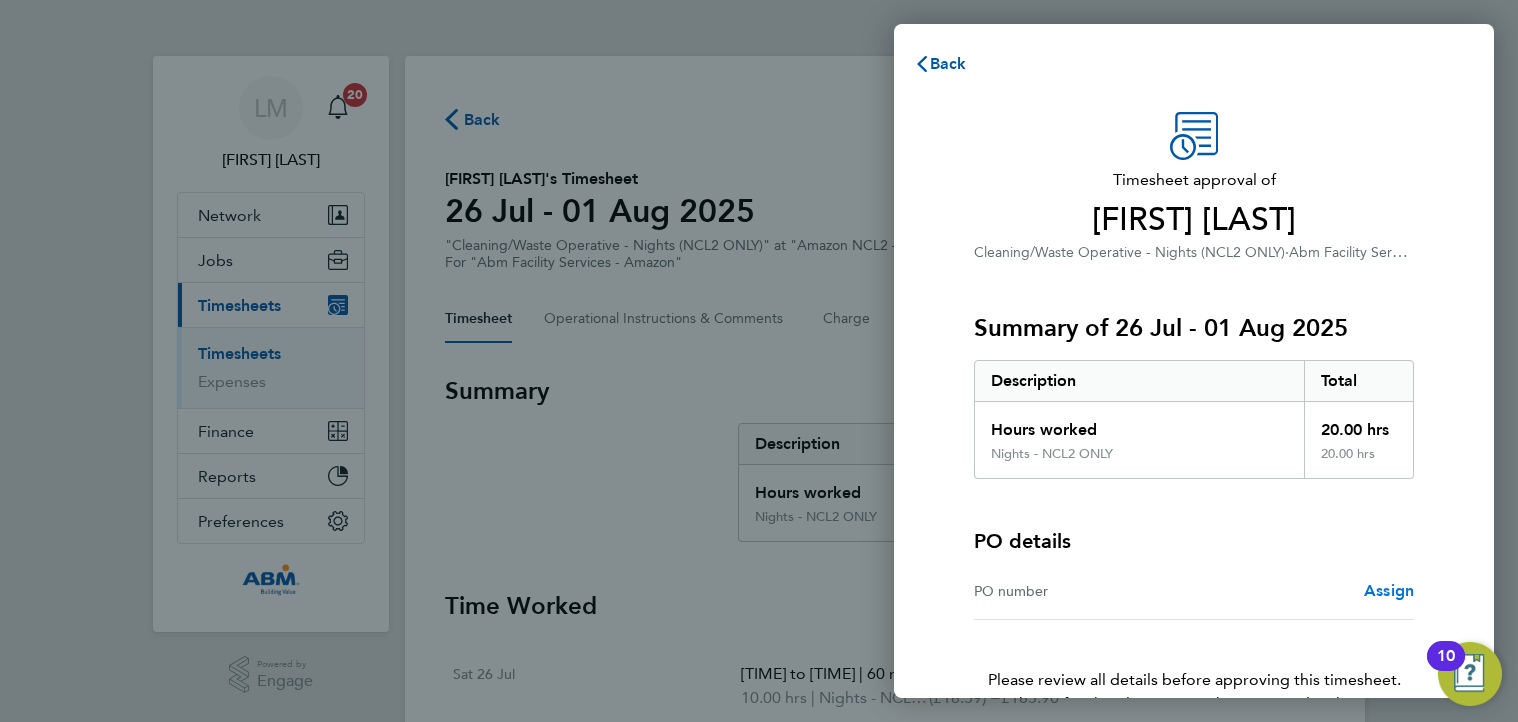 click on "Assign" at bounding box center [1389, 590] 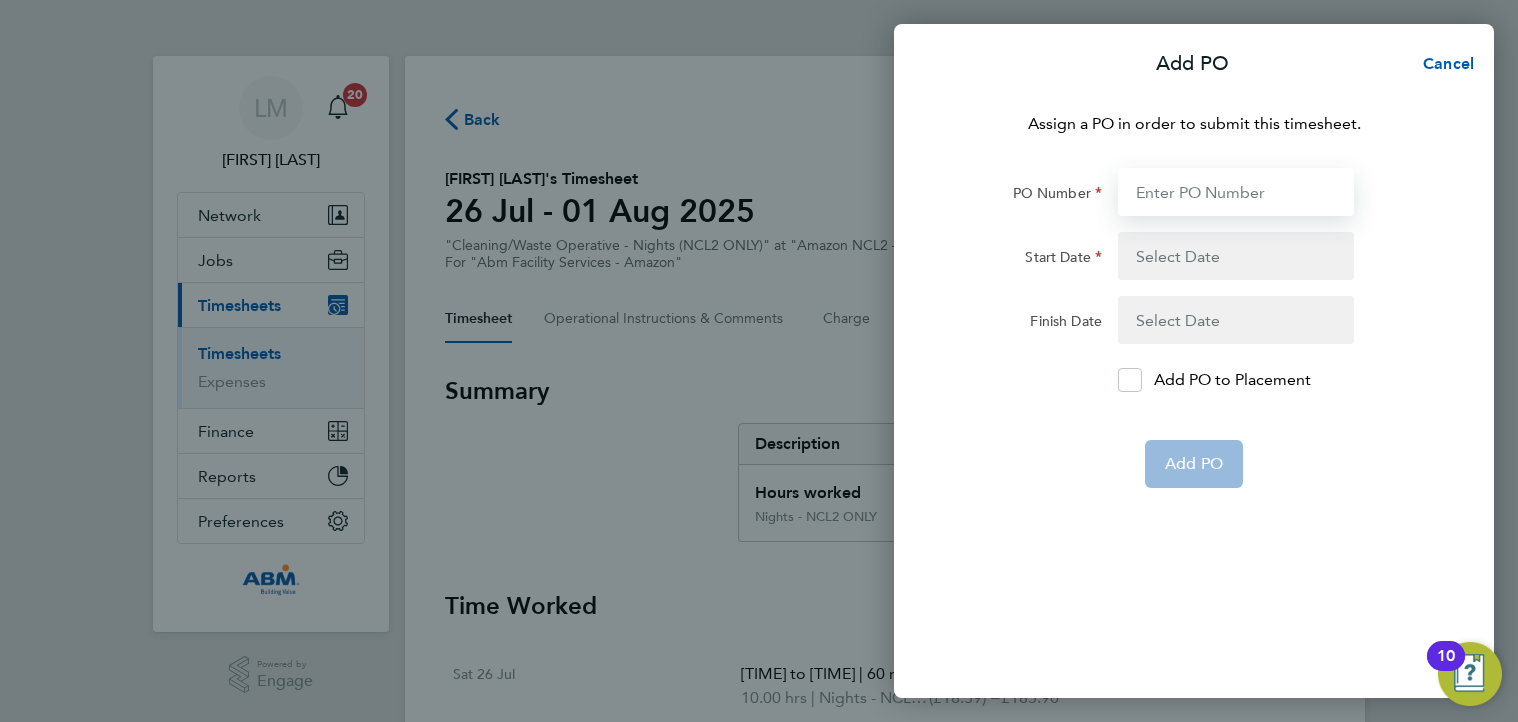 click on "PO Number" at bounding box center (1236, 192) 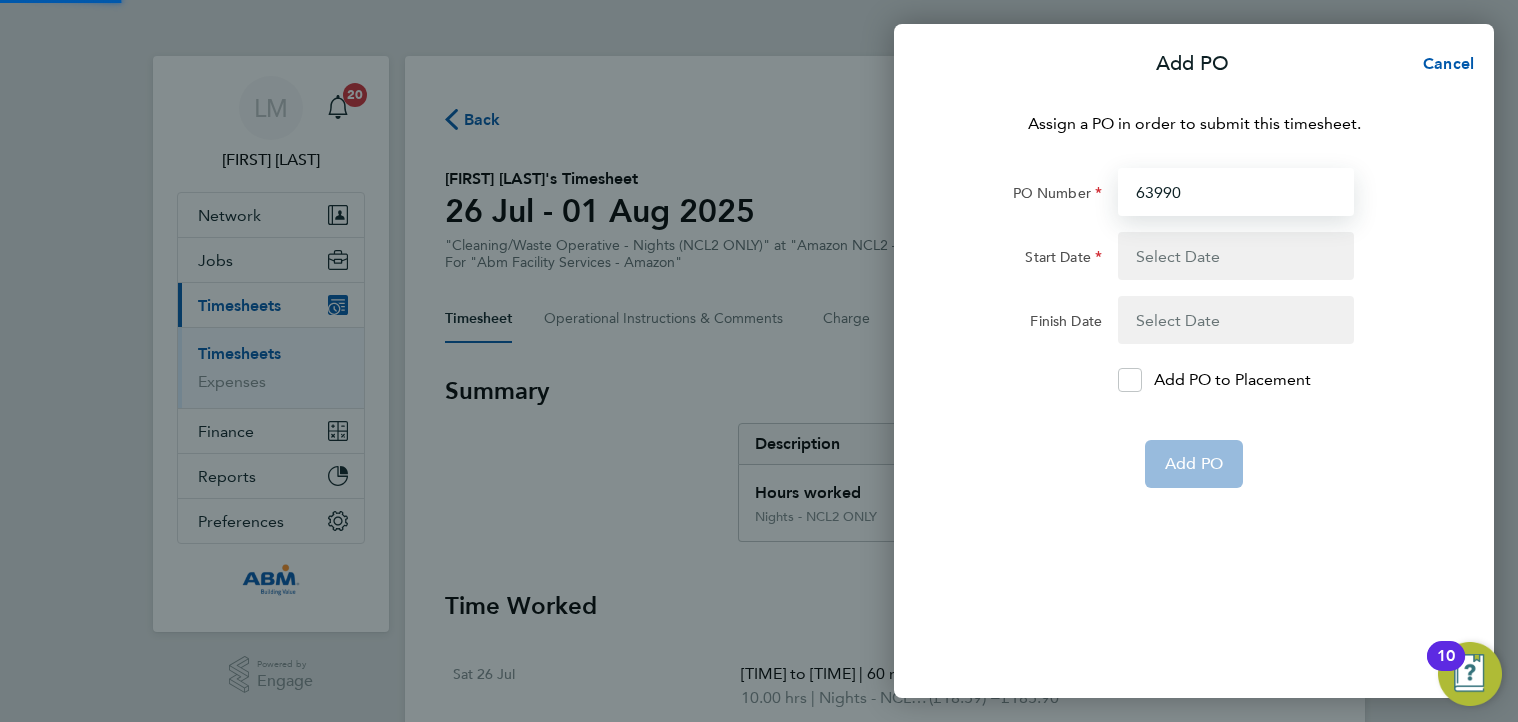 type on "639906" 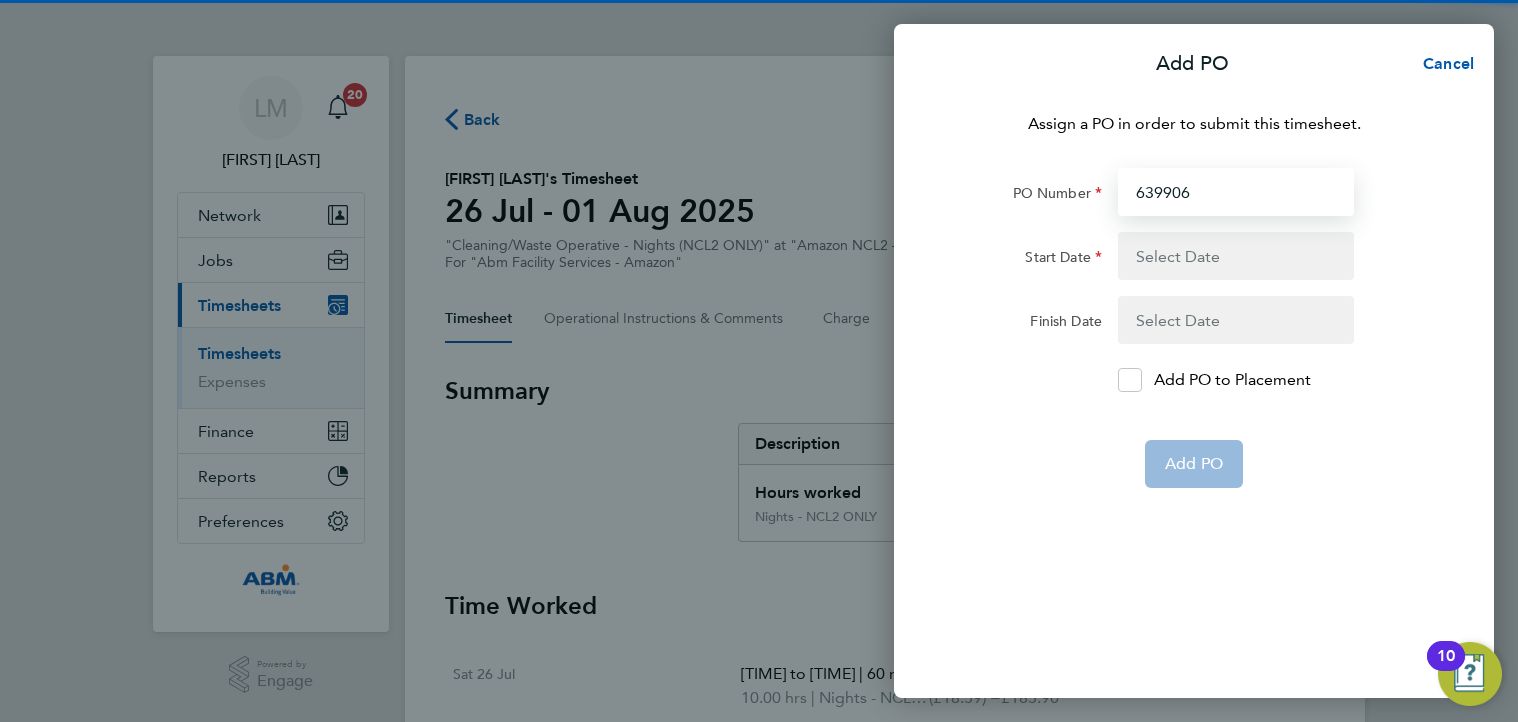 type on "26 Jul 25" 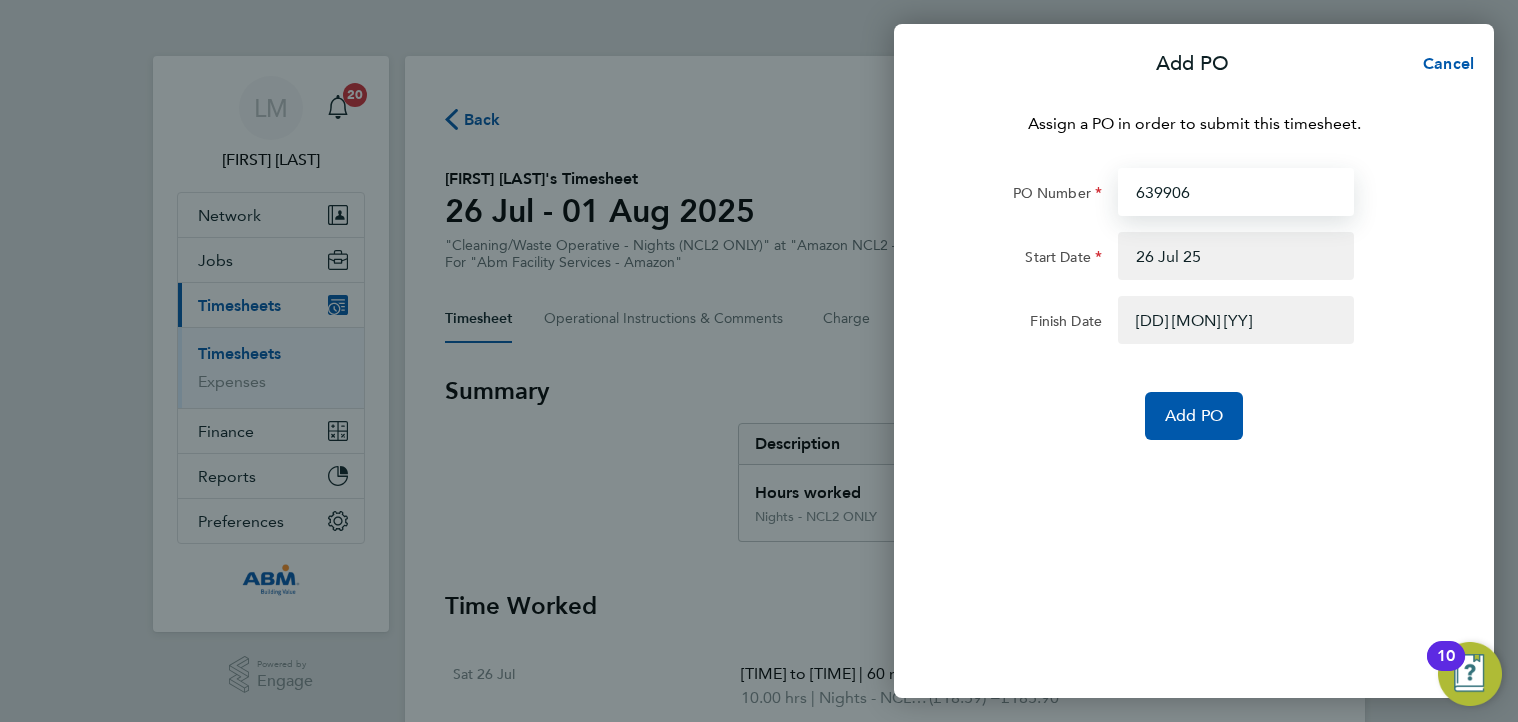type on "639906" 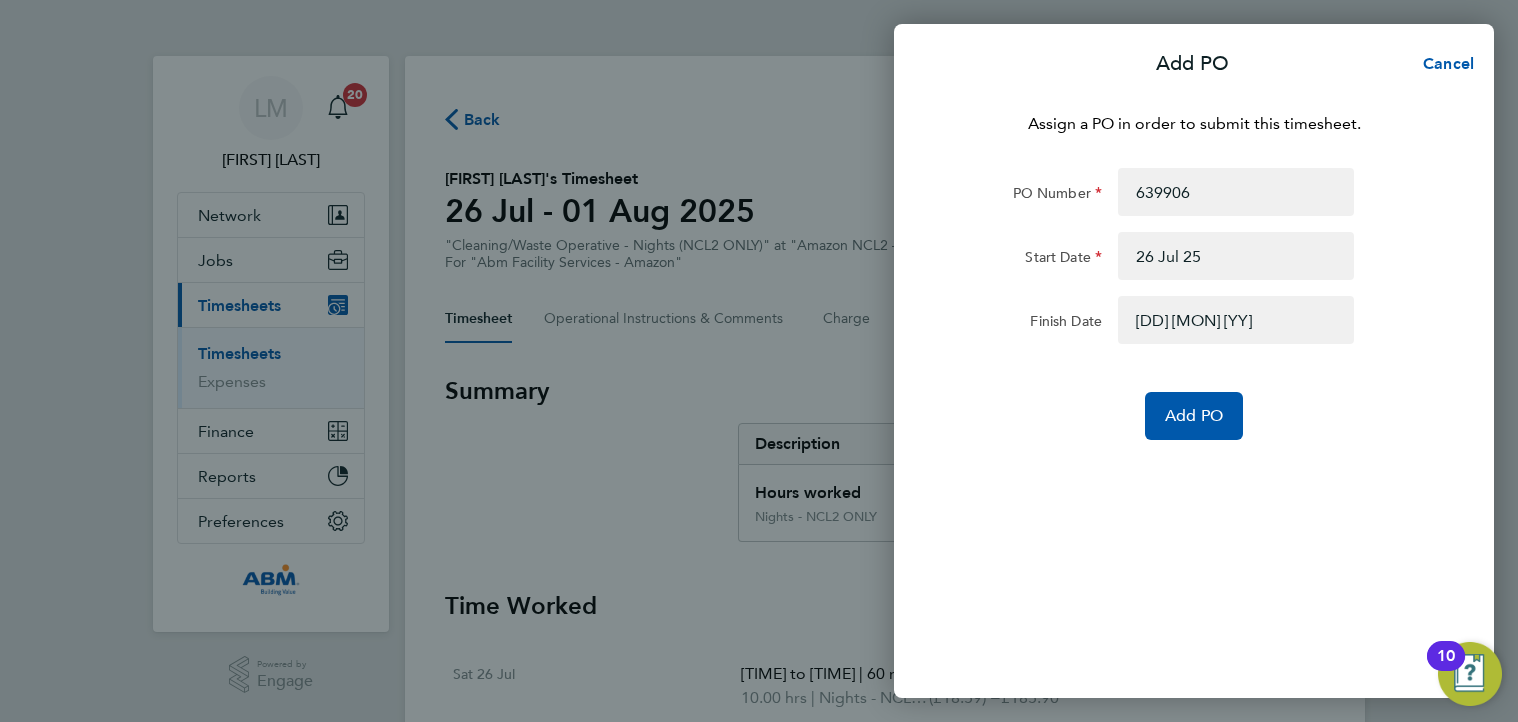click 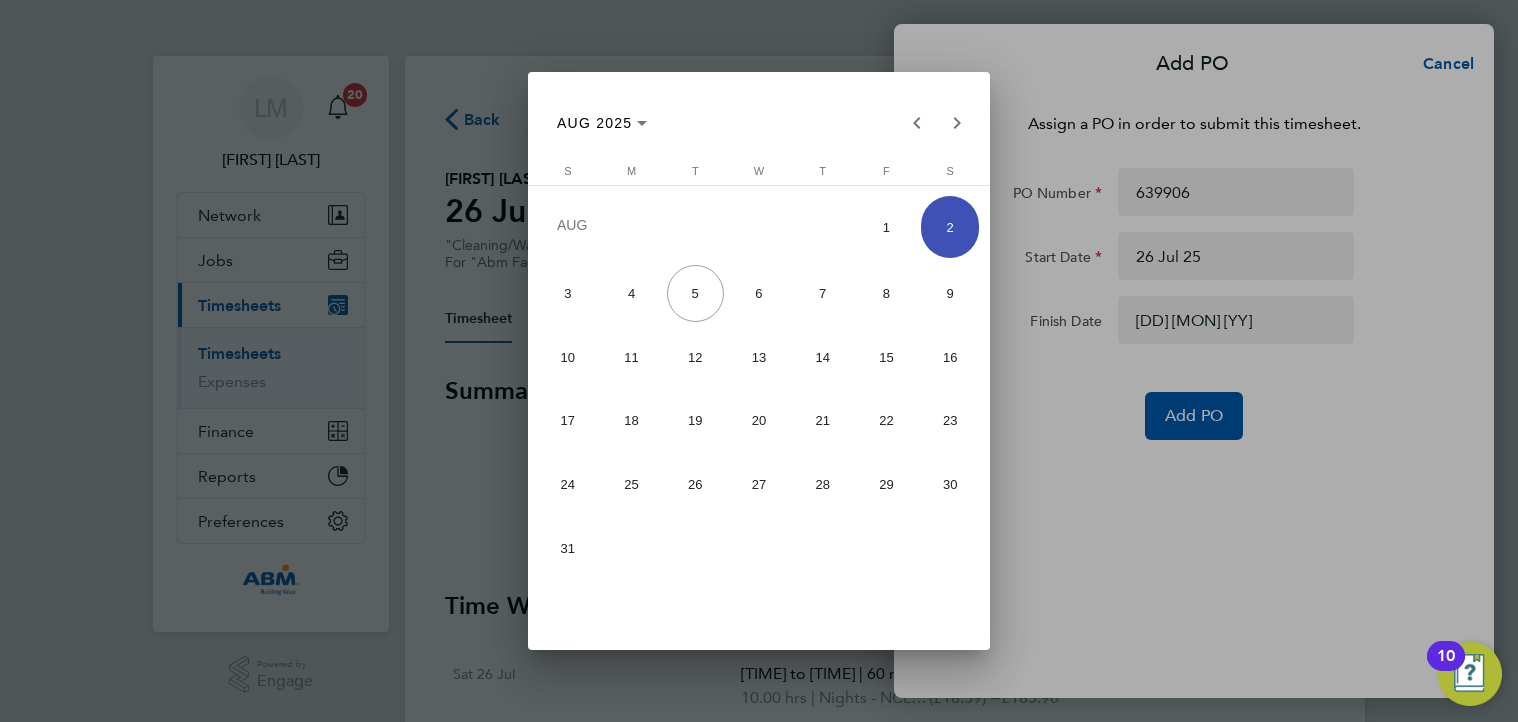 click on "1" at bounding box center [886, 227] 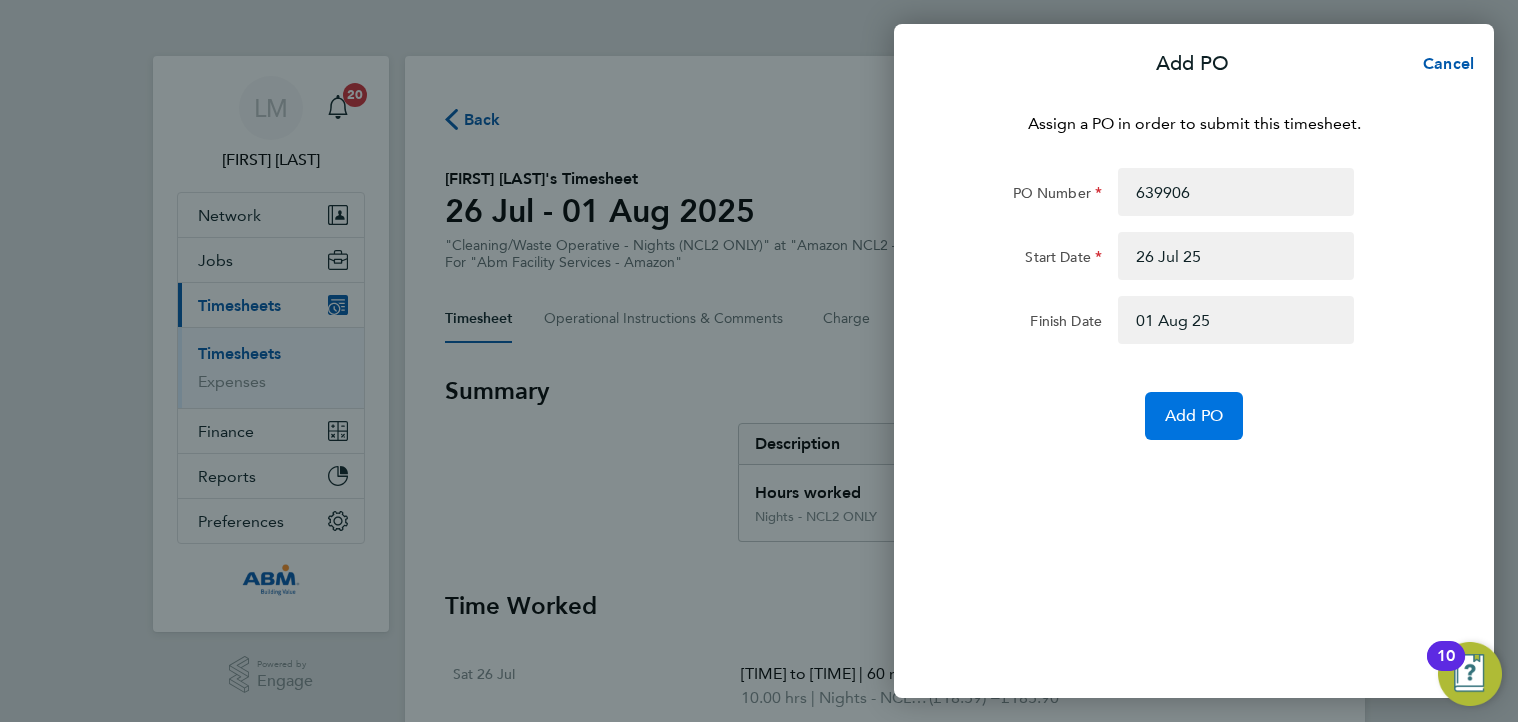 click on "Add PO" 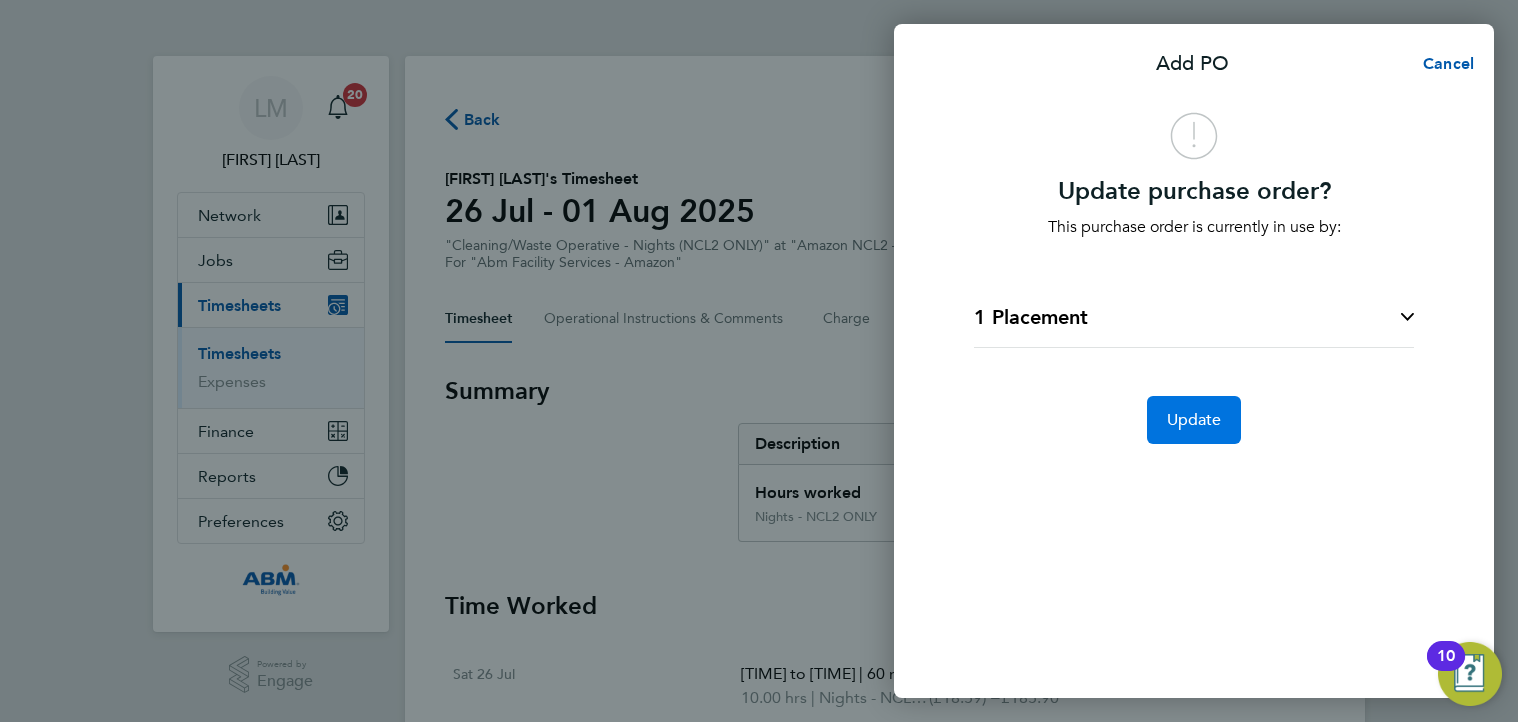 click on "Update" 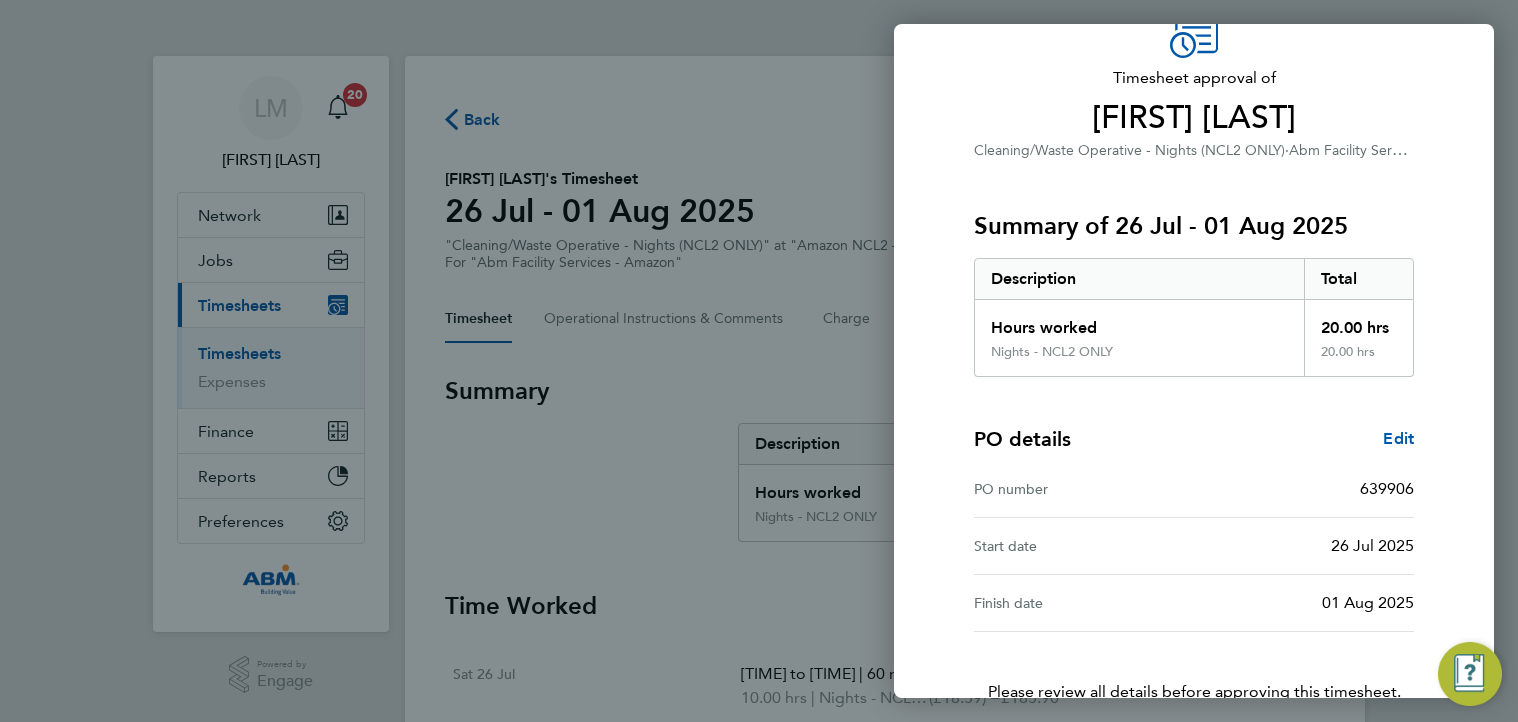 scroll, scrollTop: 236, scrollLeft: 0, axis: vertical 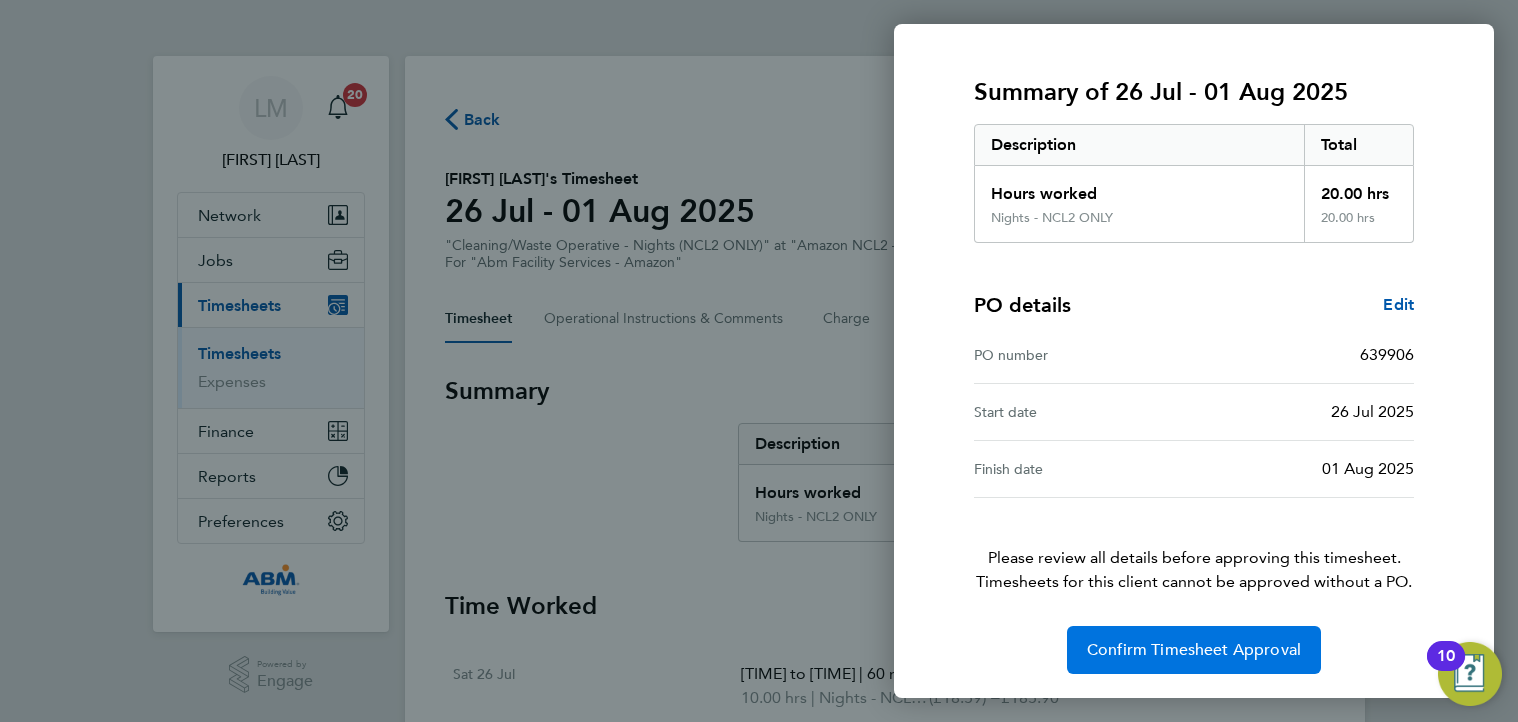 click on "Confirm Timesheet Approval" 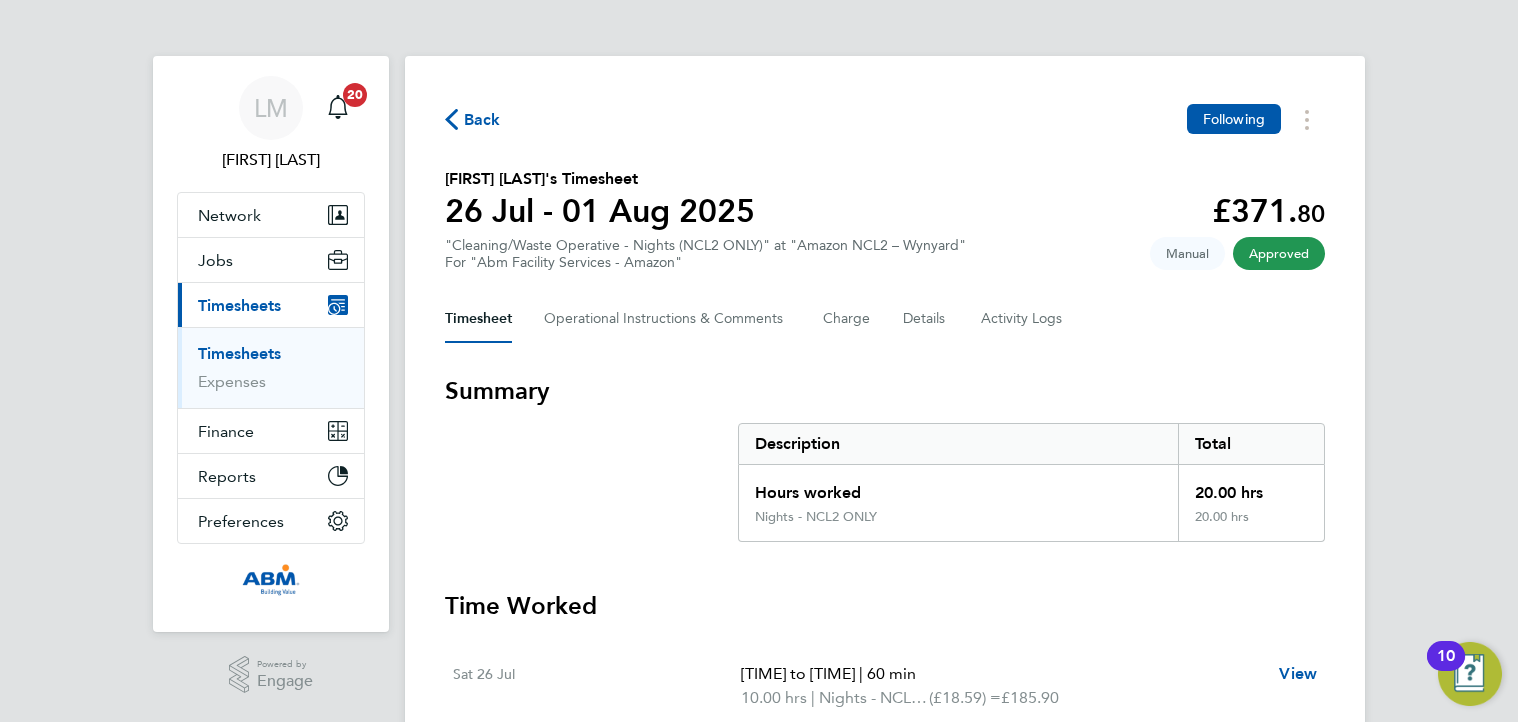 click 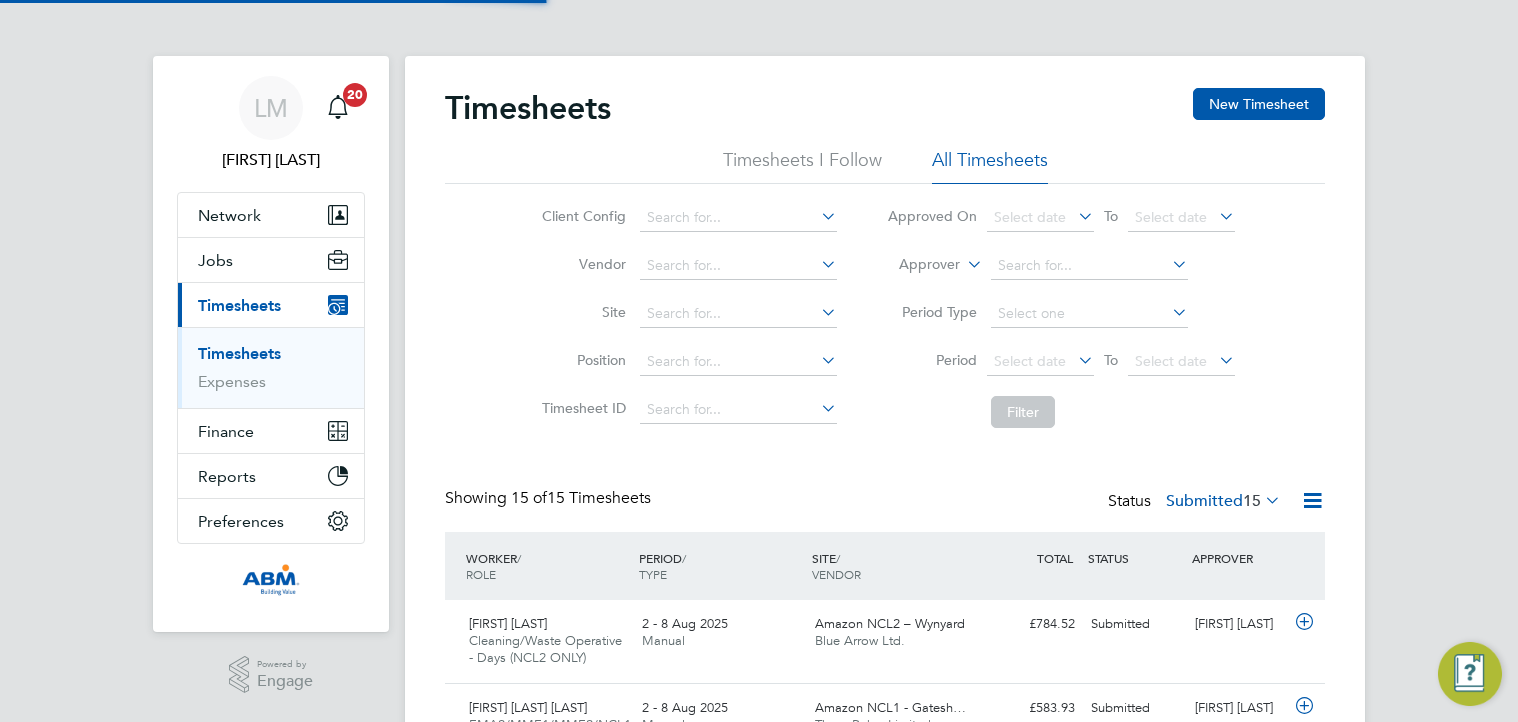 scroll, scrollTop: 10, scrollLeft: 10, axis: both 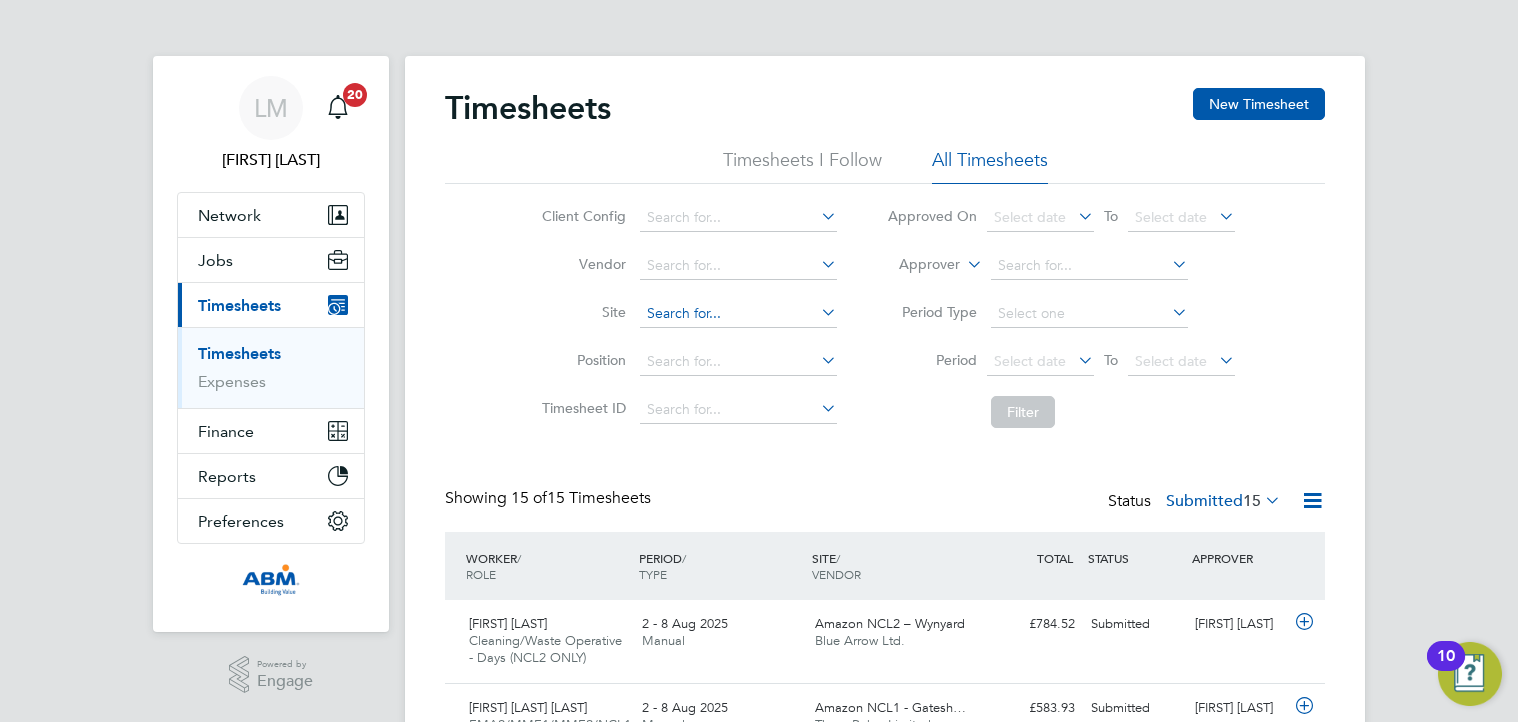 click 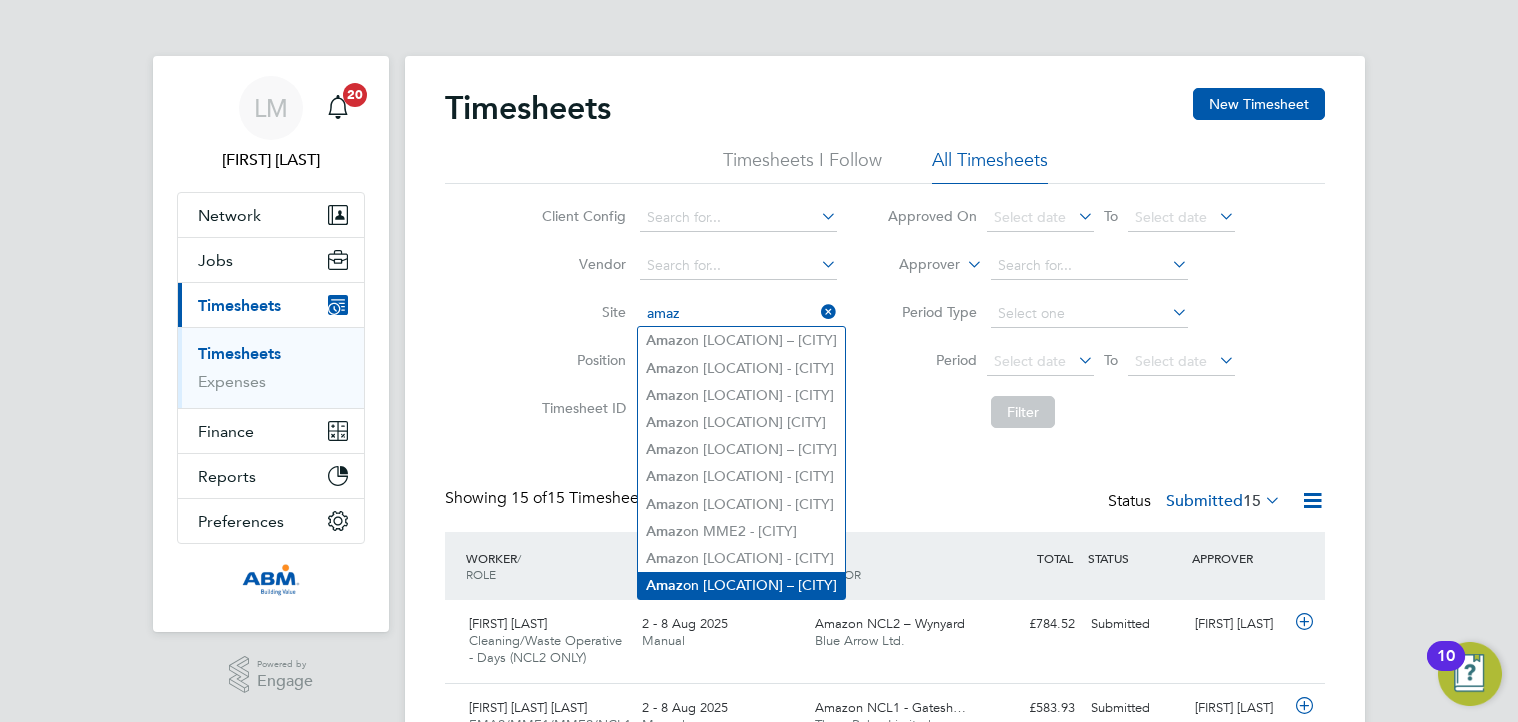 click on "Amaz on [LOCATION] – [CITY]" 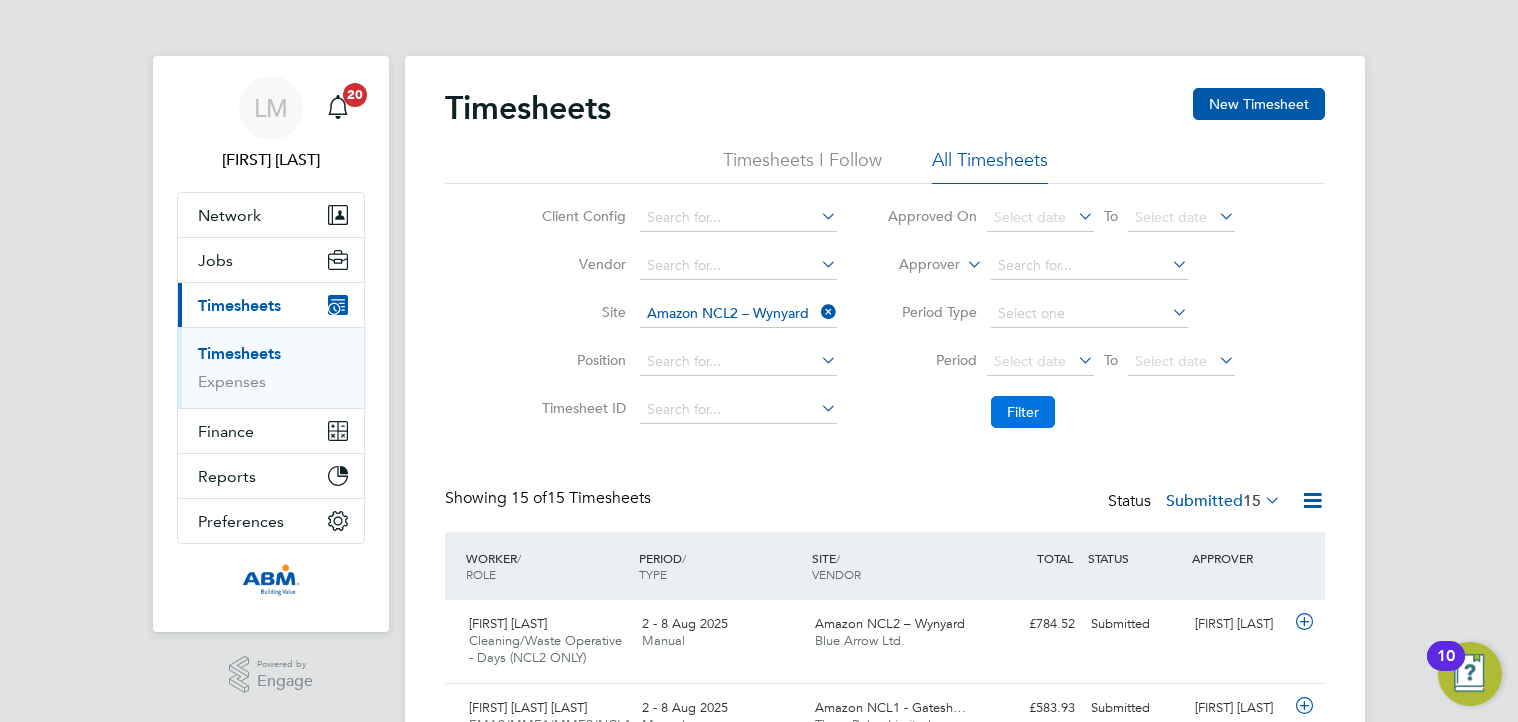 click on "Filter" 